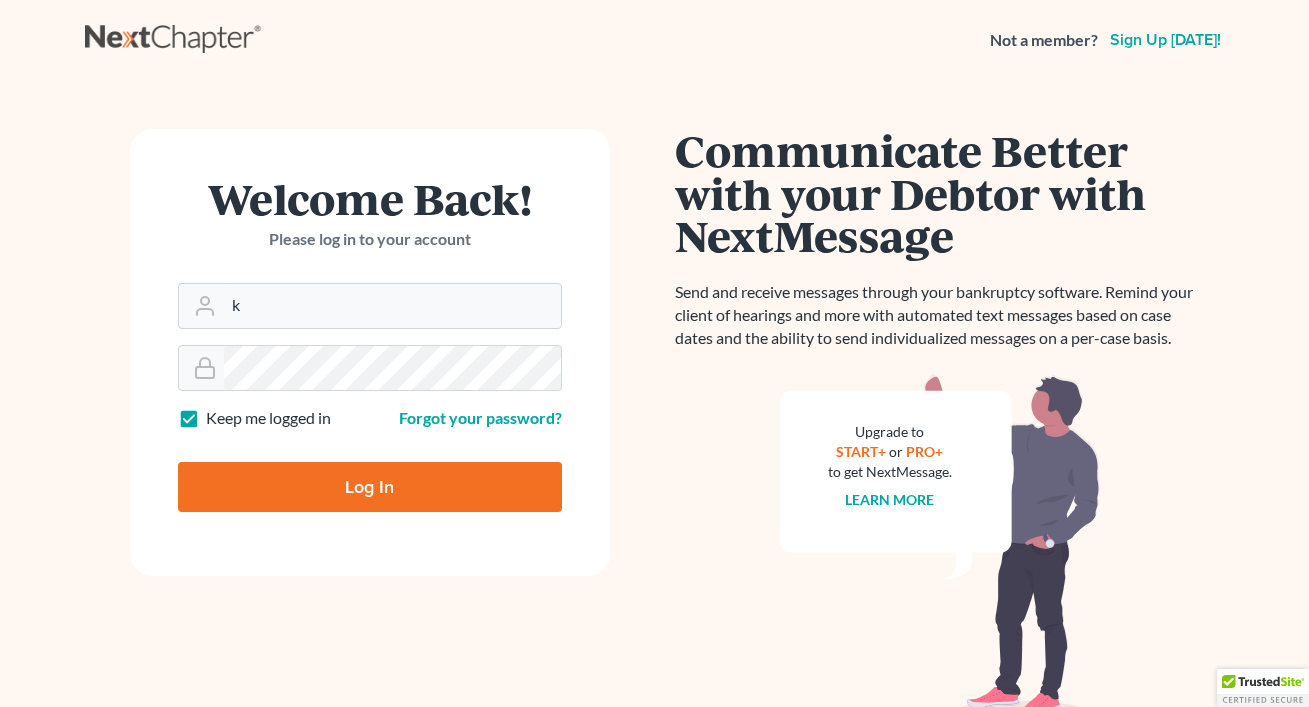 scroll, scrollTop: 0, scrollLeft: 0, axis: both 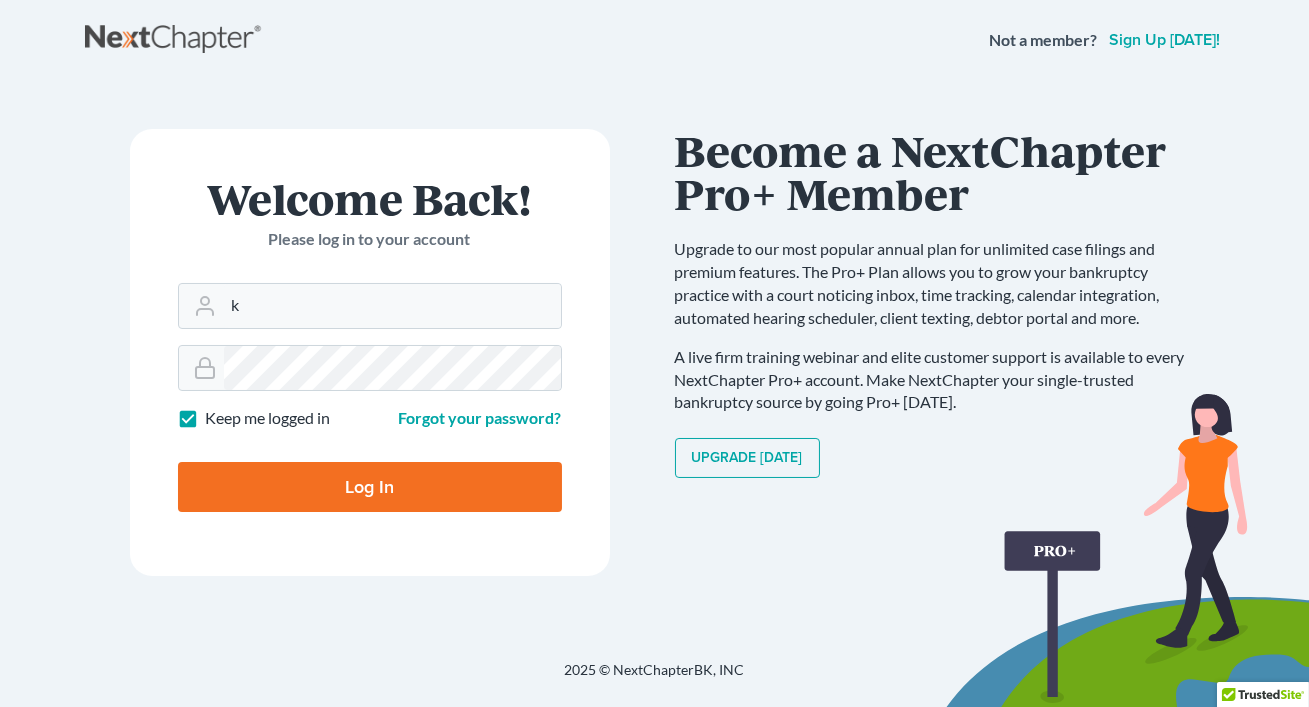 click on "Welcome Back! Please log in to your account Email Address k Password Keep me logged in Forgot your password? Log In" at bounding box center (370, 352) 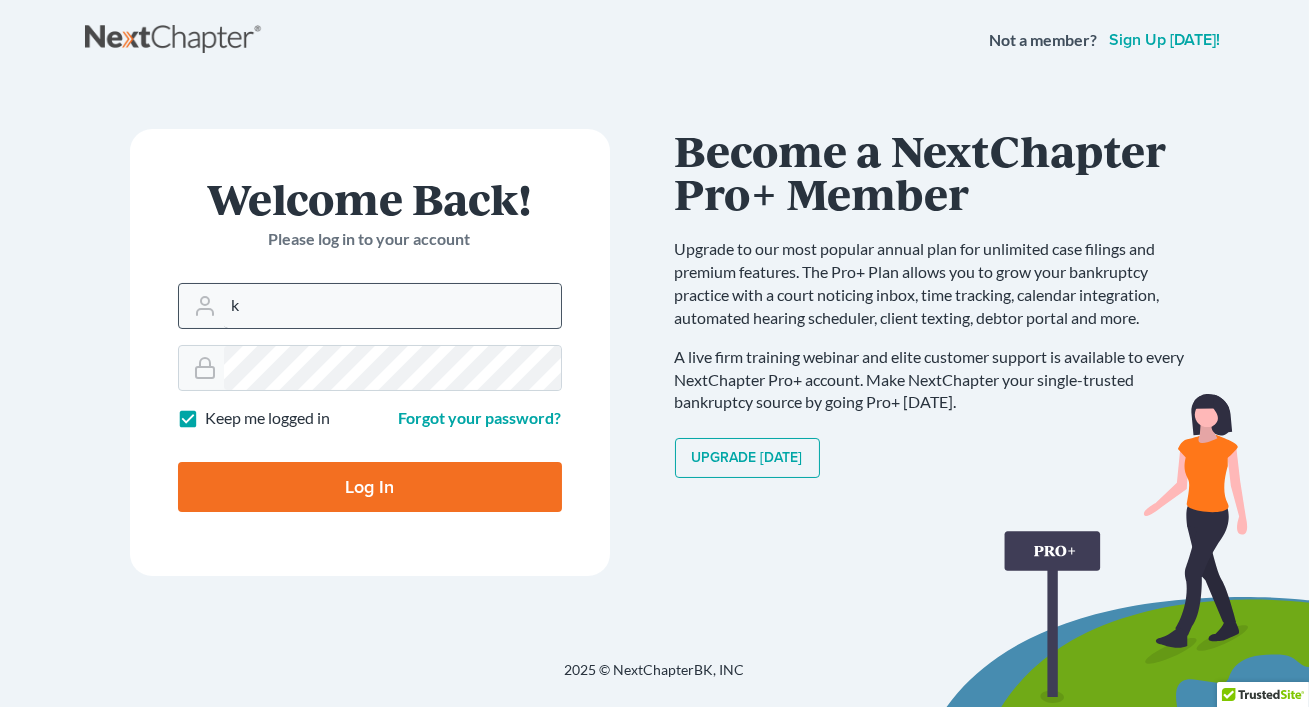 click on "k" at bounding box center [392, 306] 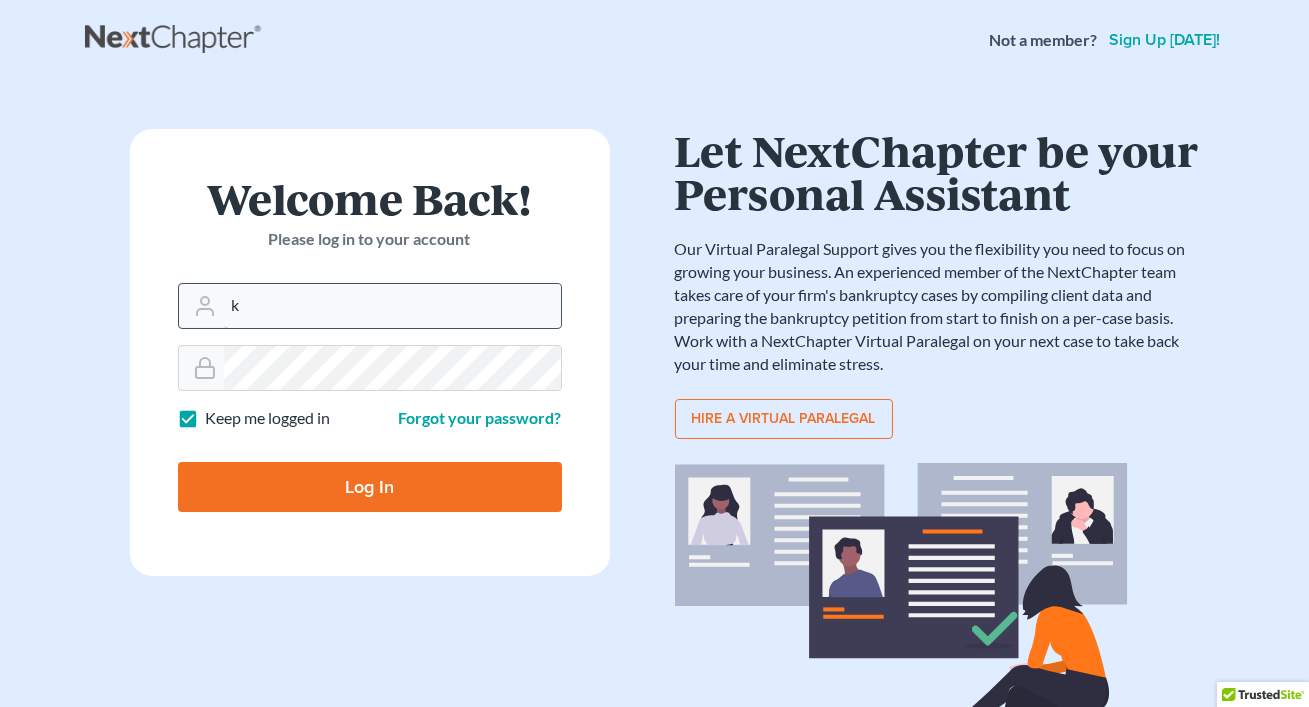 click on "k" at bounding box center [392, 306] 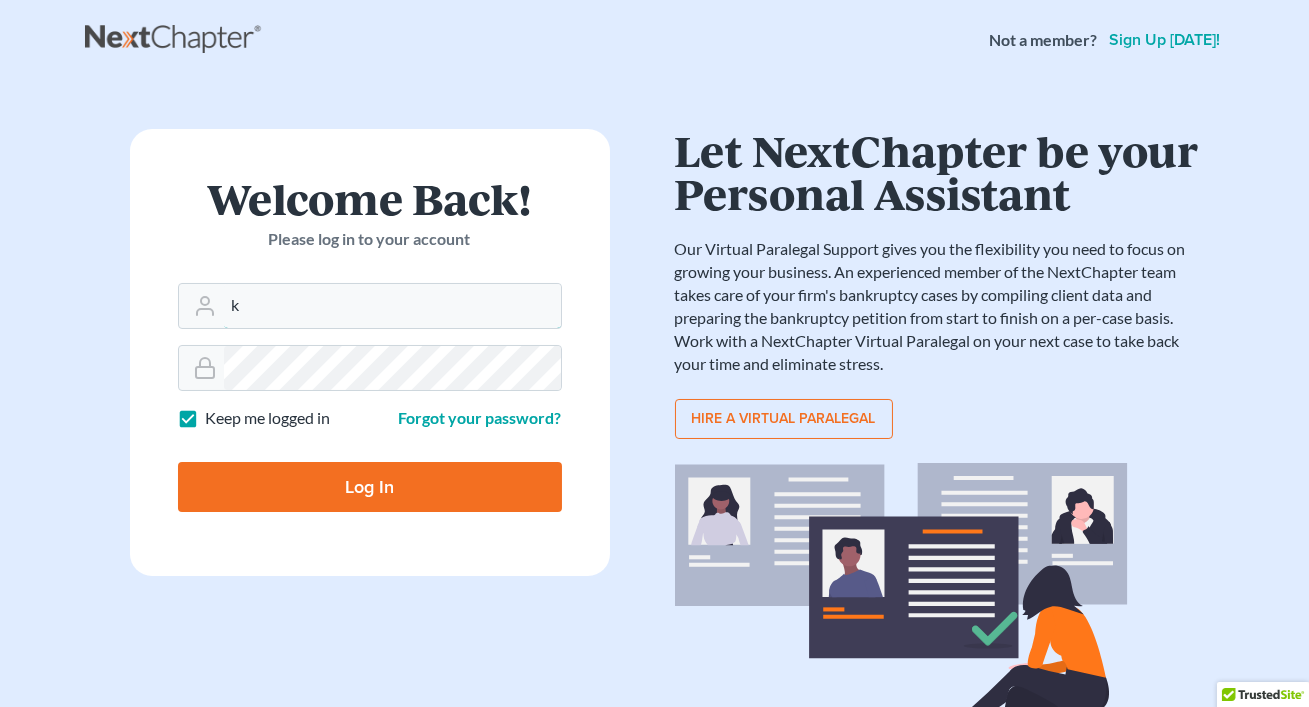 type on "Kwrightdouglas@verizon.net" 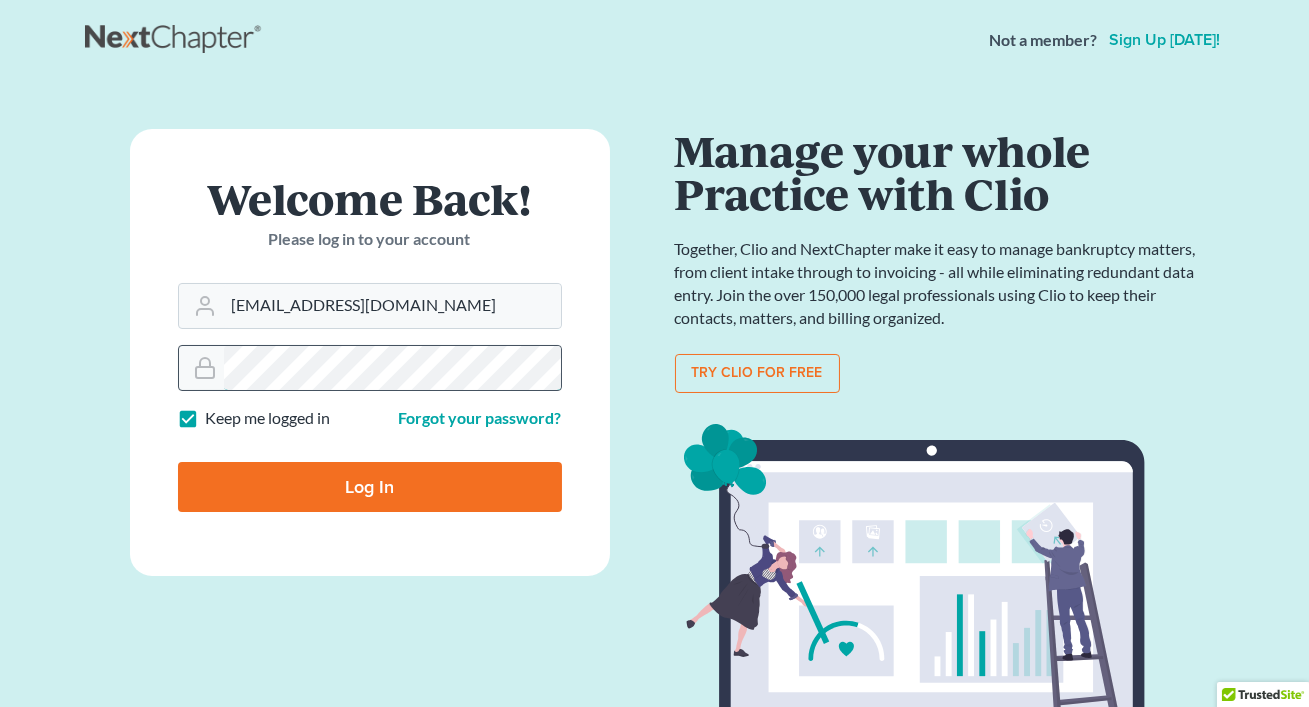 click on "Log In" at bounding box center (370, 487) 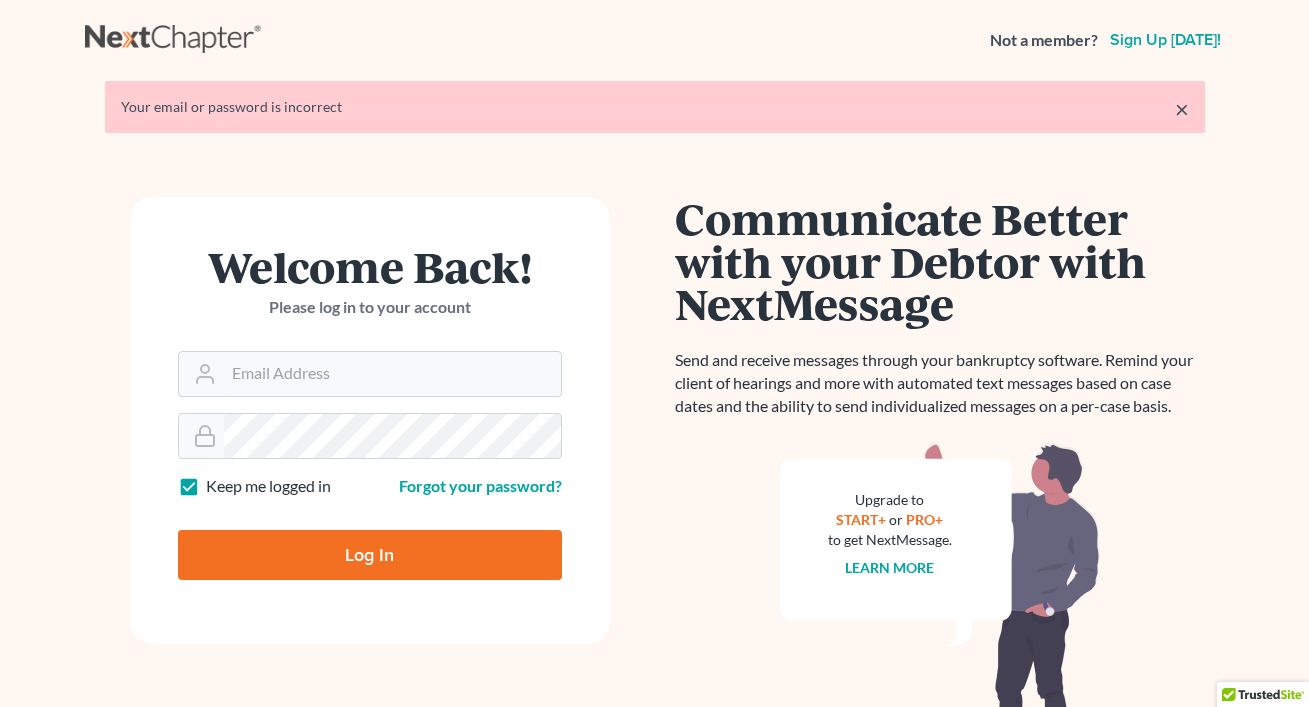 scroll, scrollTop: 0, scrollLeft: 0, axis: both 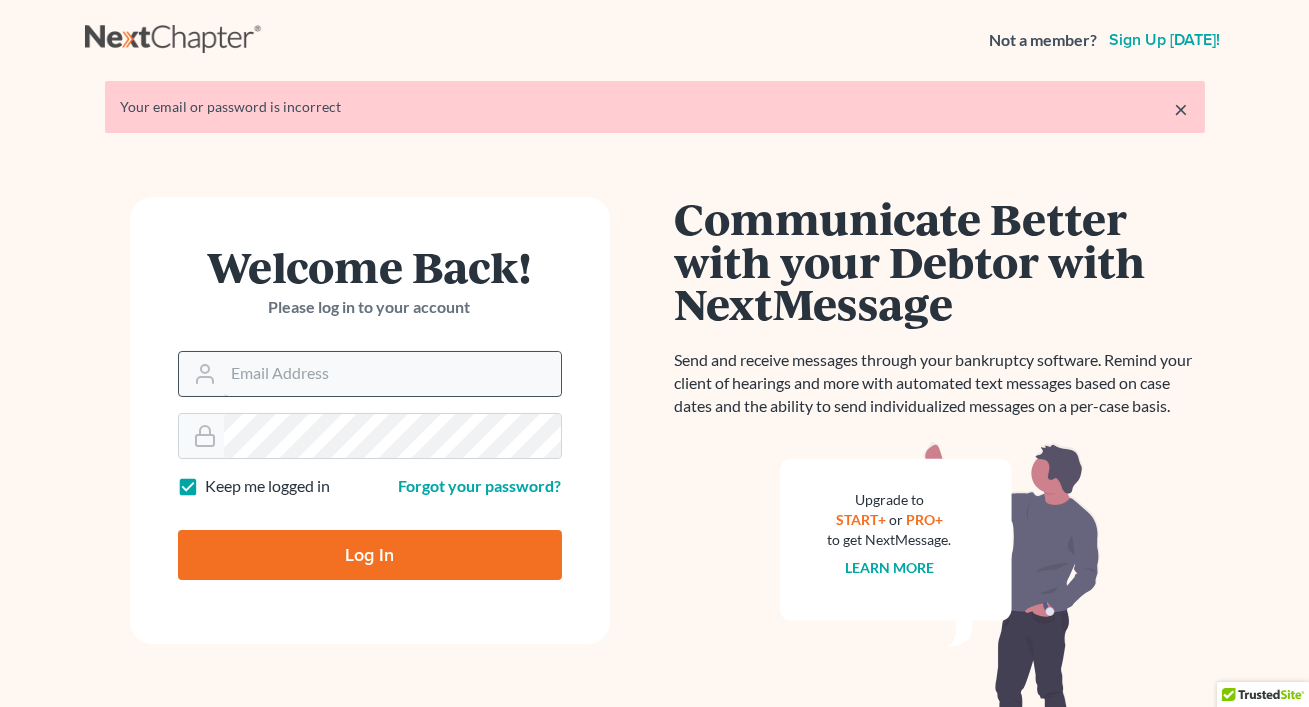 click on "Email Address" at bounding box center (392, 374) 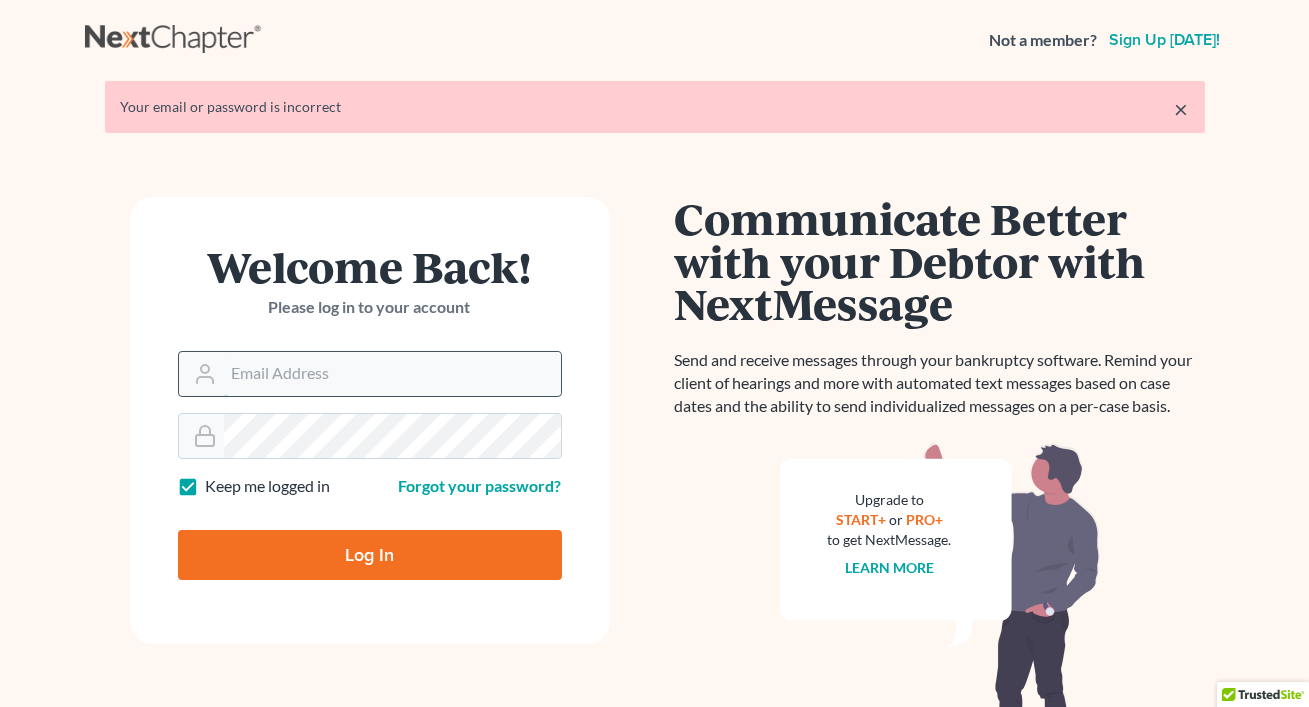 click on "Email Address" at bounding box center [392, 374] 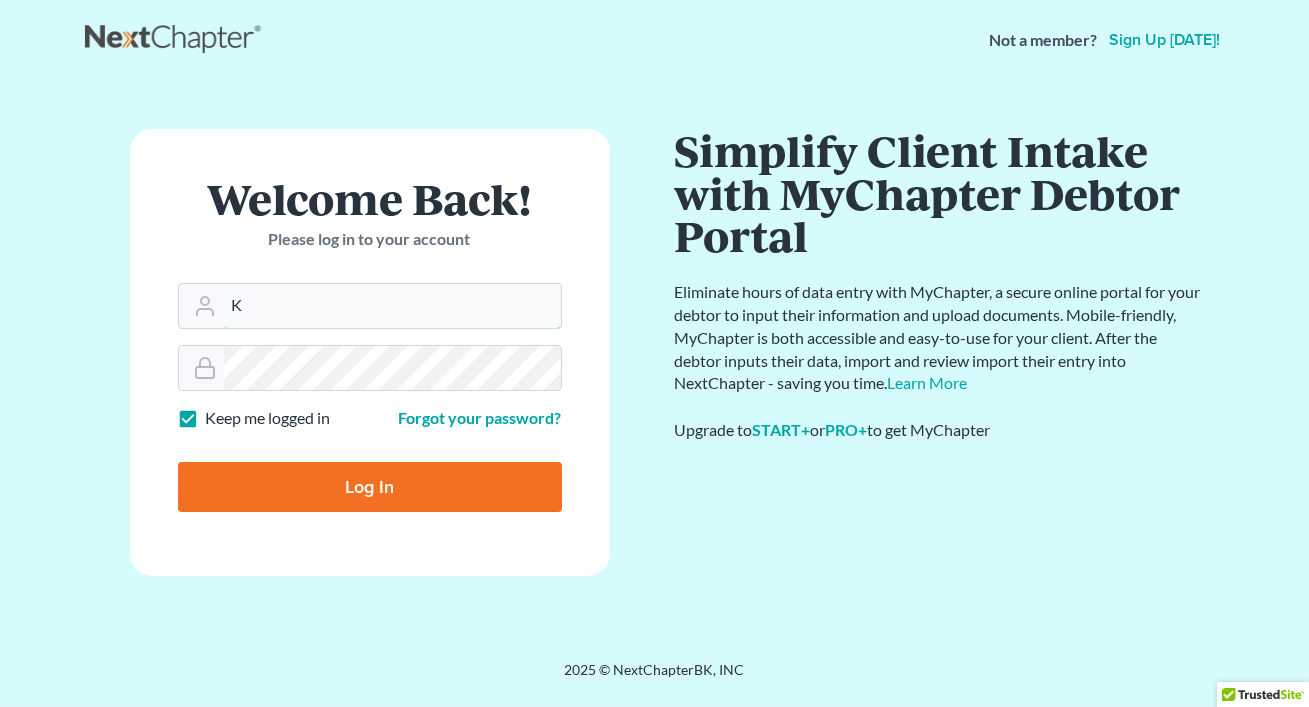 type on "Kwrightdouglas@verizon.net" 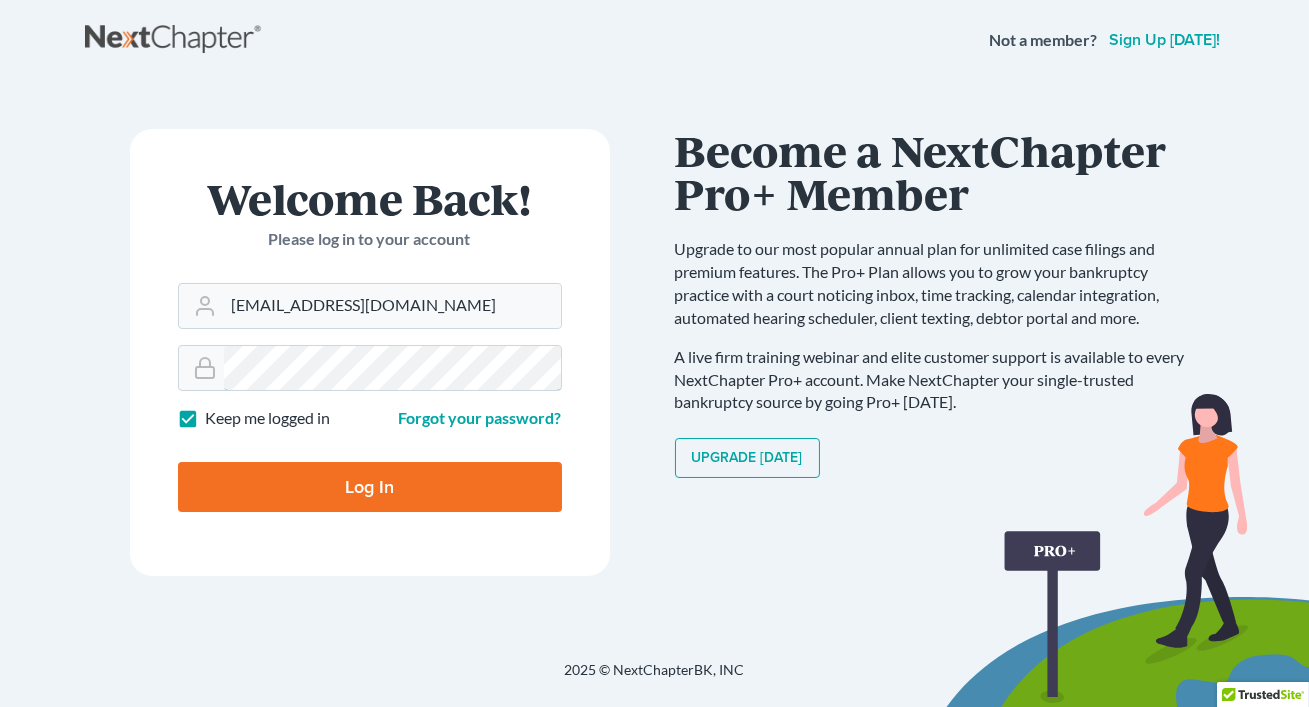 click on "Log In" at bounding box center [370, 487] 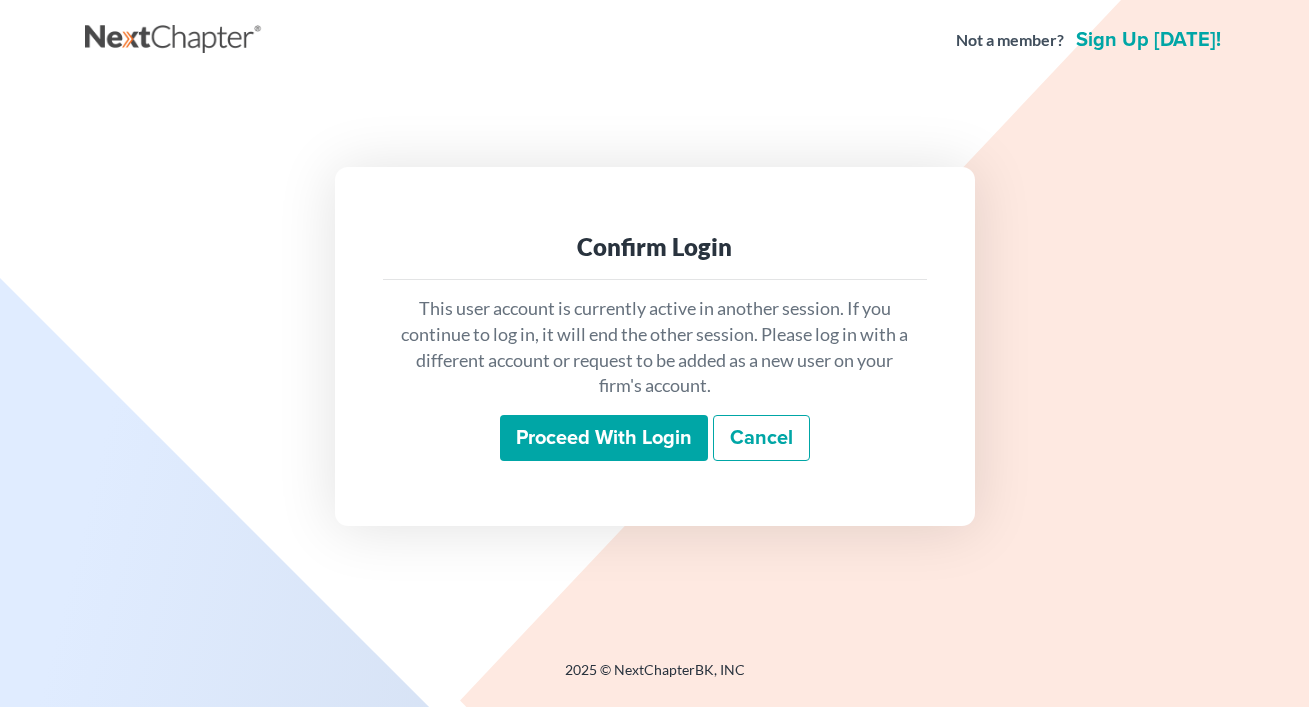 scroll, scrollTop: 0, scrollLeft: 0, axis: both 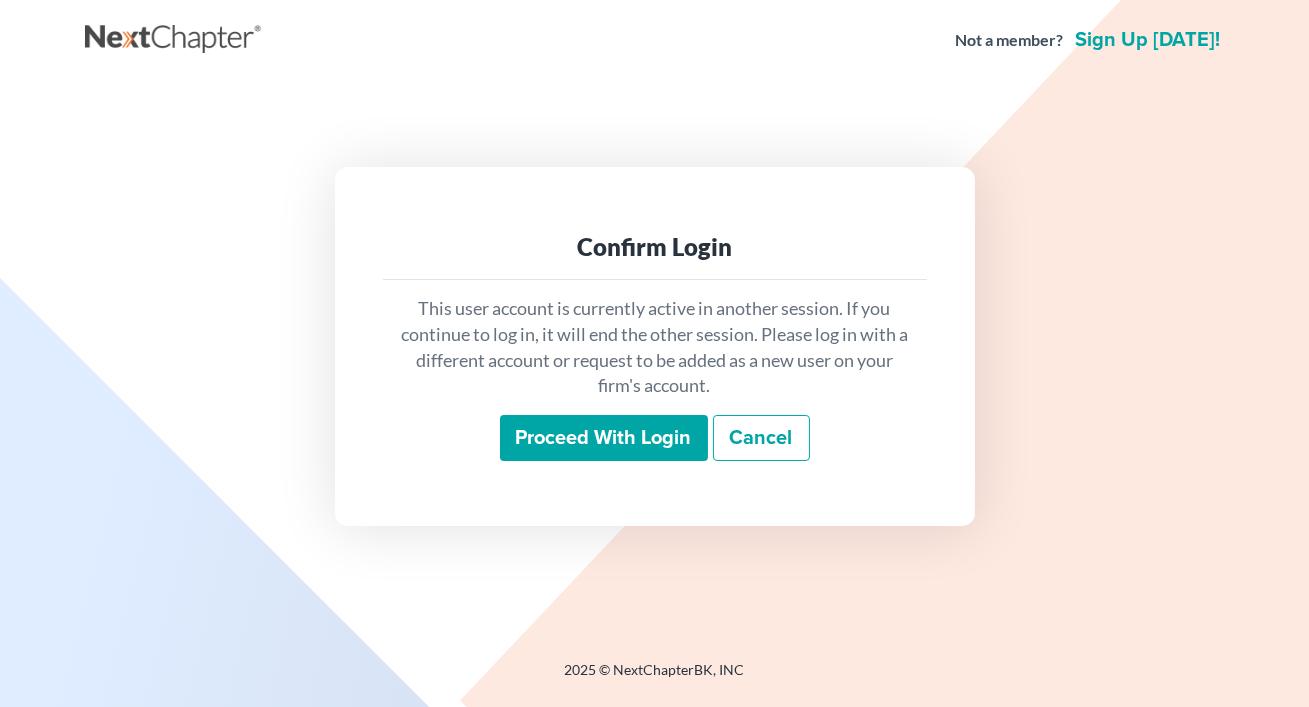 click on "Proceed with login" at bounding box center (604, 438) 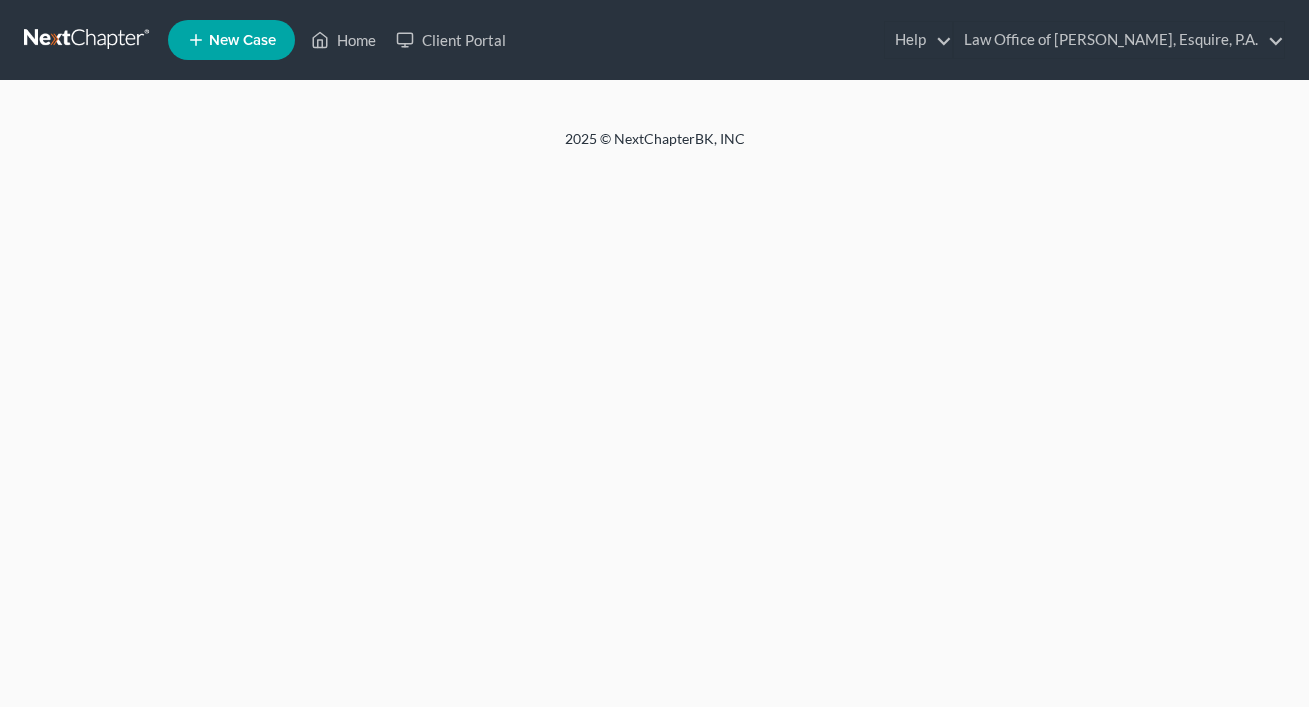 scroll, scrollTop: 0, scrollLeft: 0, axis: both 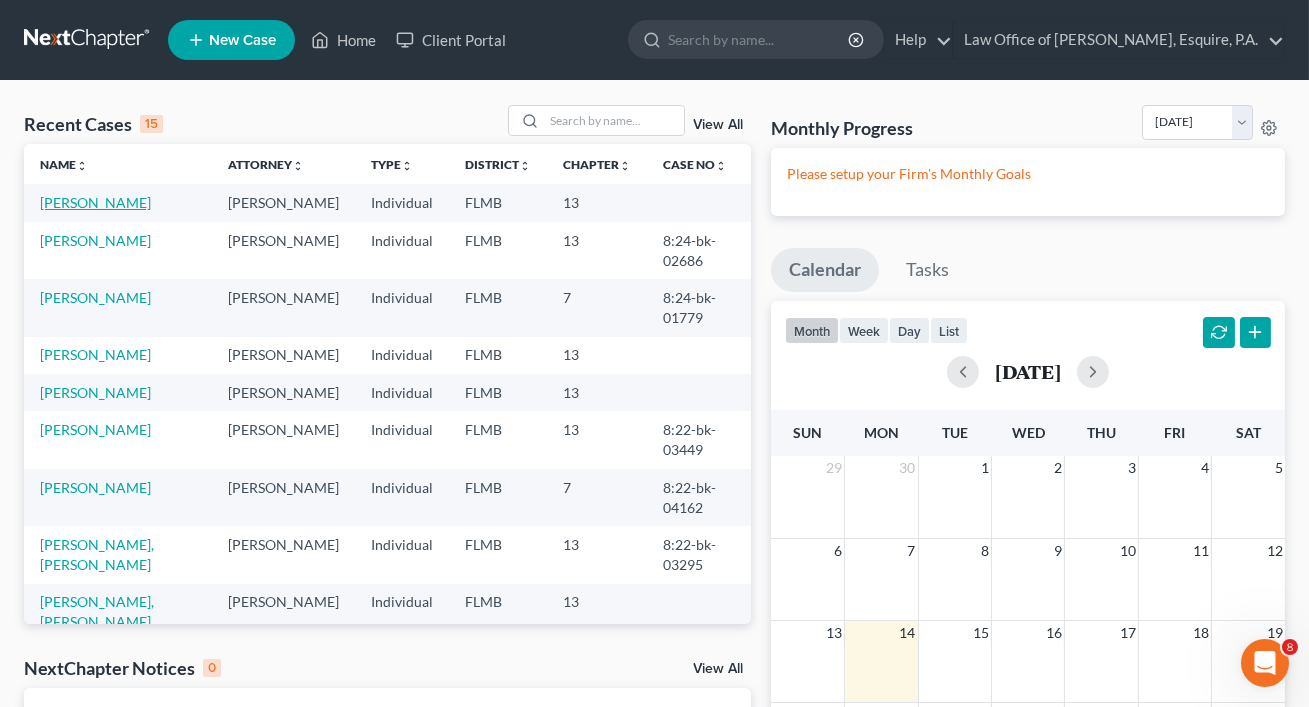 click on "[PERSON_NAME]" at bounding box center (95, 202) 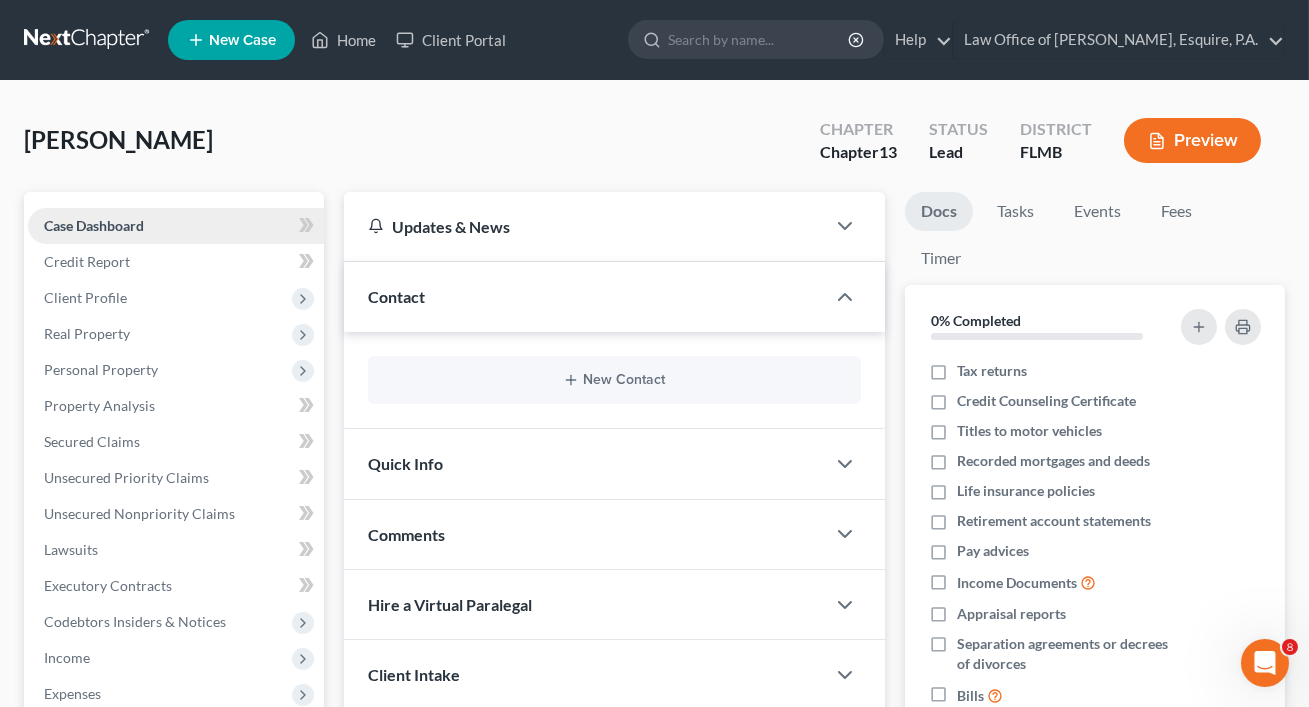 click on "Case Dashboard" at bounding box center [176, 226] 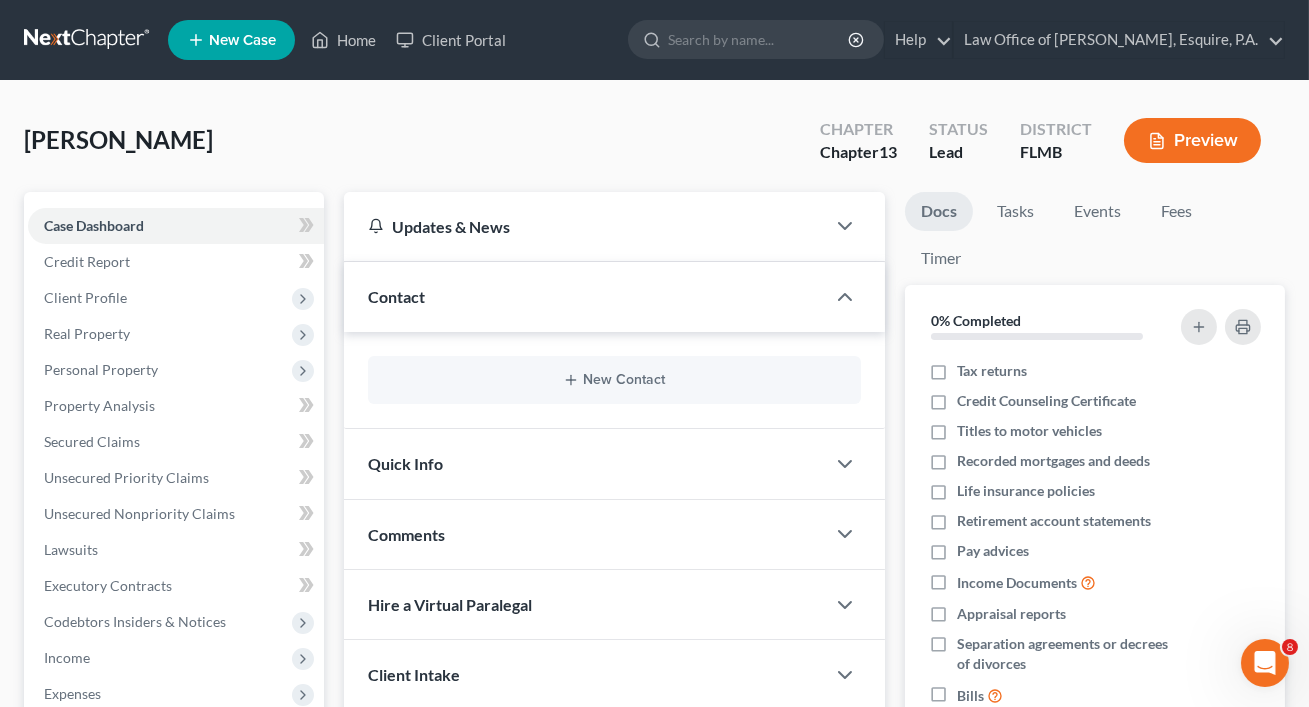 click on "New Contact" at bounding box center [614, 380] 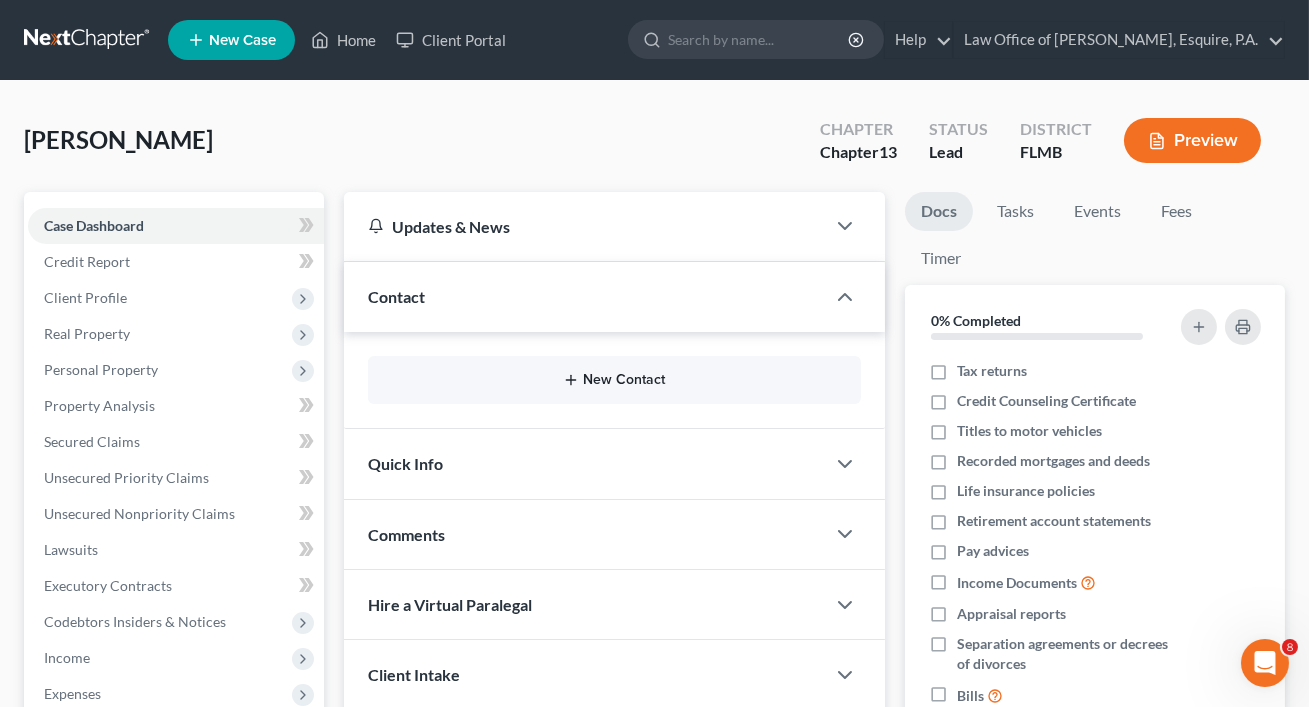 click on "New Contact" at bounding box center (614, 380) 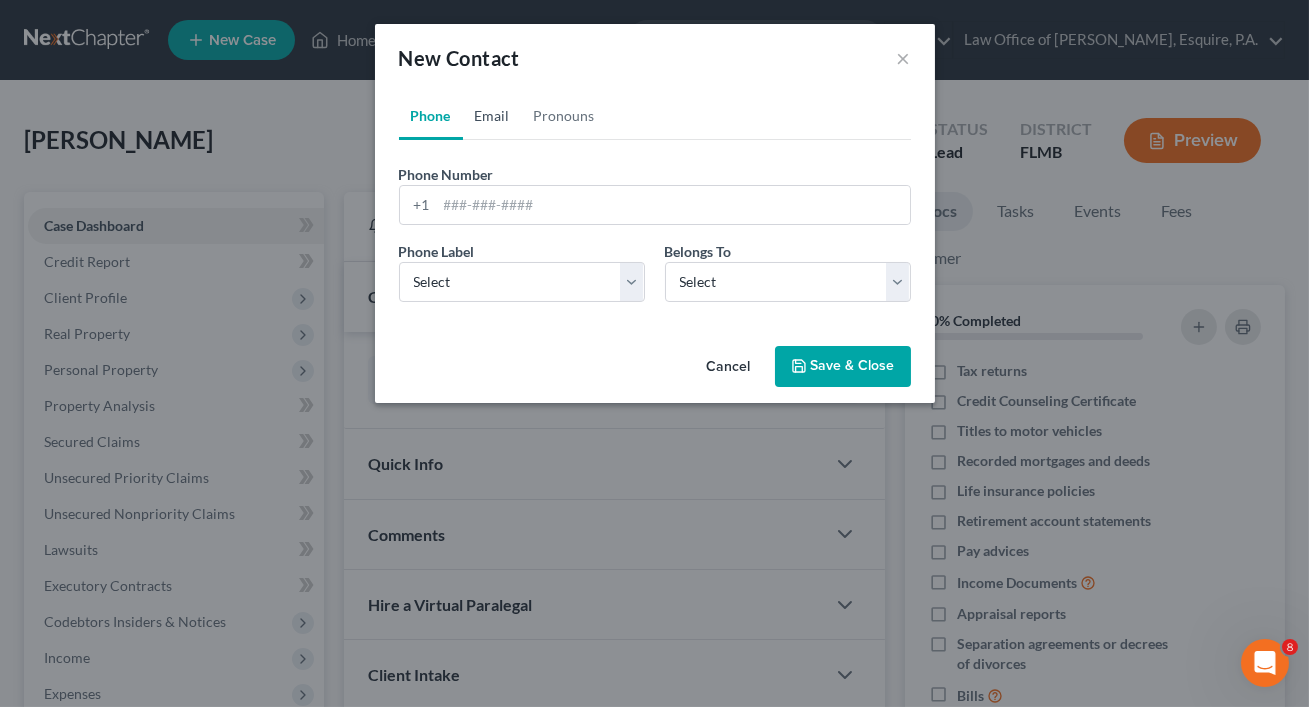click on "Email" at bounding box center [492, 116] 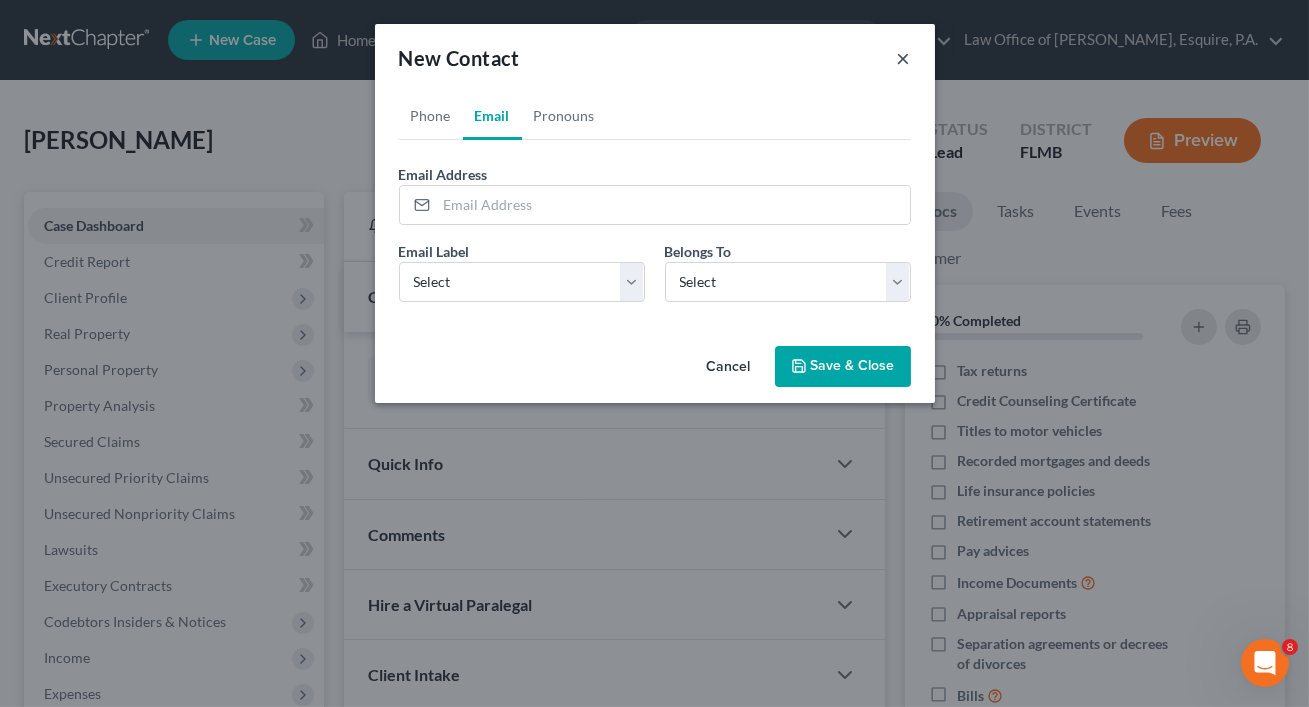 click on "×" at bounding box center (904, 58) 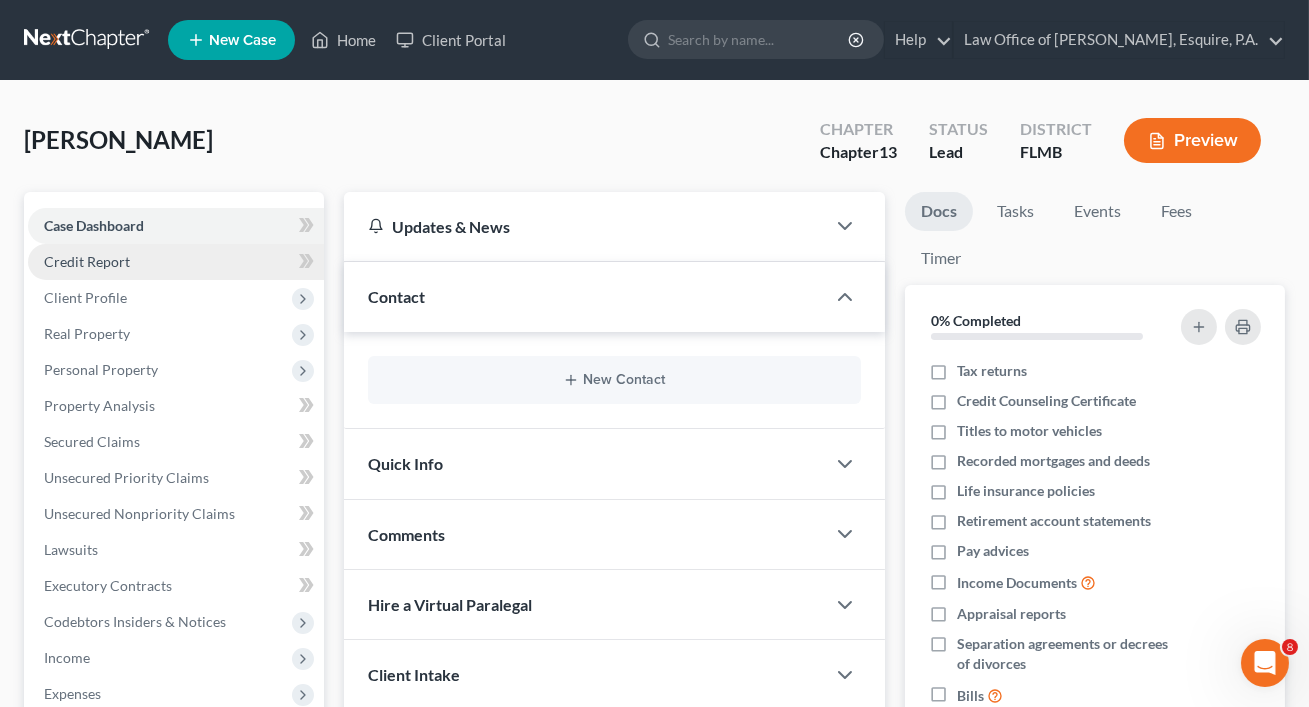 click on "Credit Report" at bounding box center (87, 261) 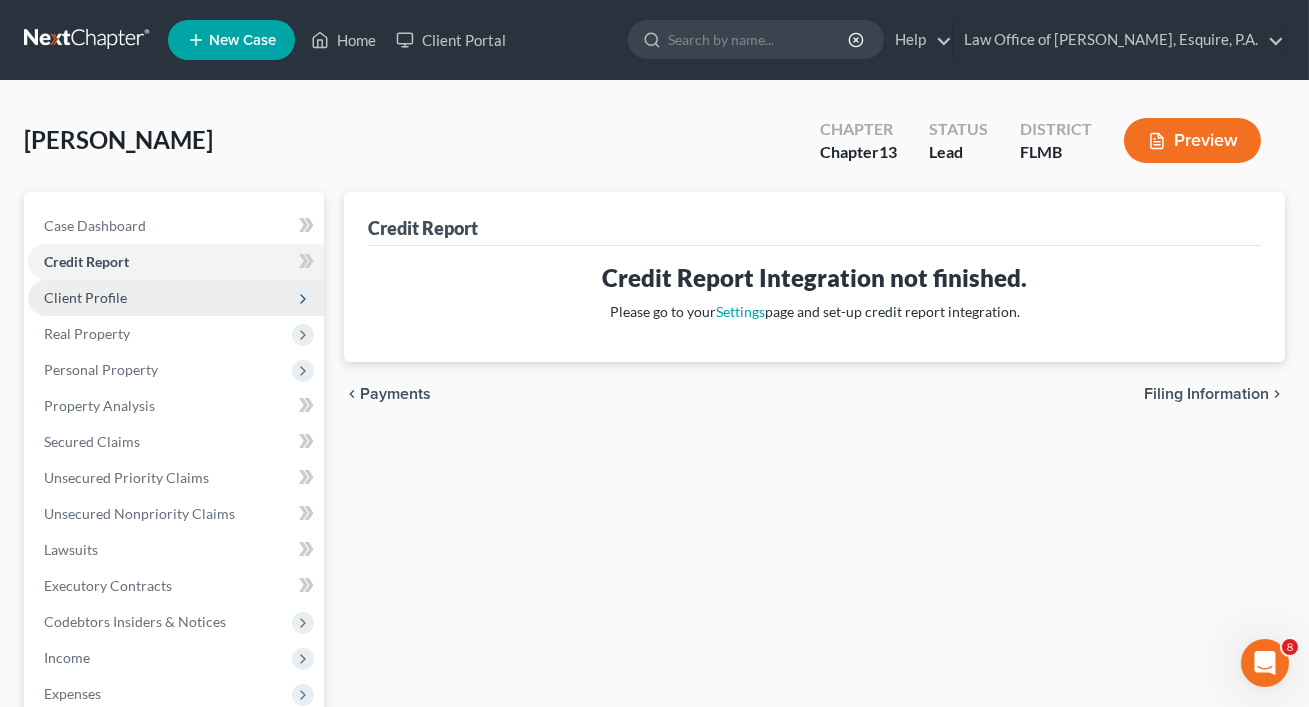 click on "Client Profile" at bounding box center [176, 298] 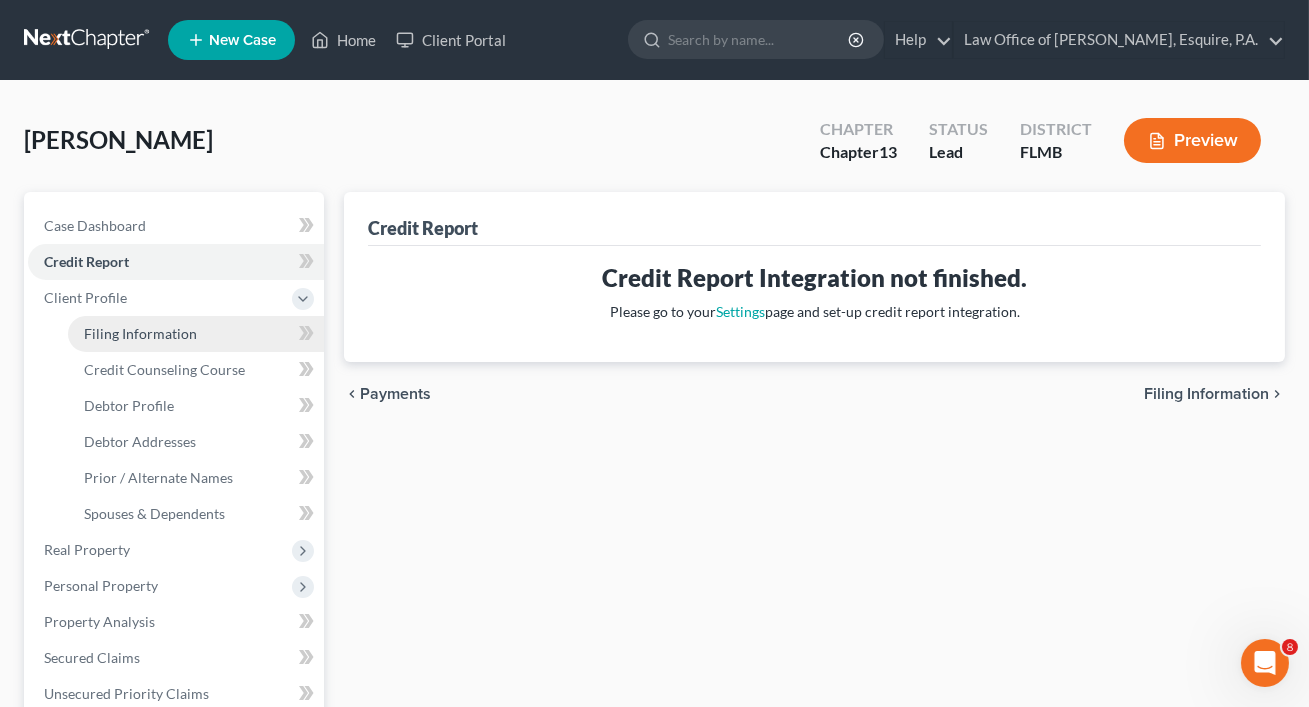click on "Filing Information" at bounding box center (196, 334) 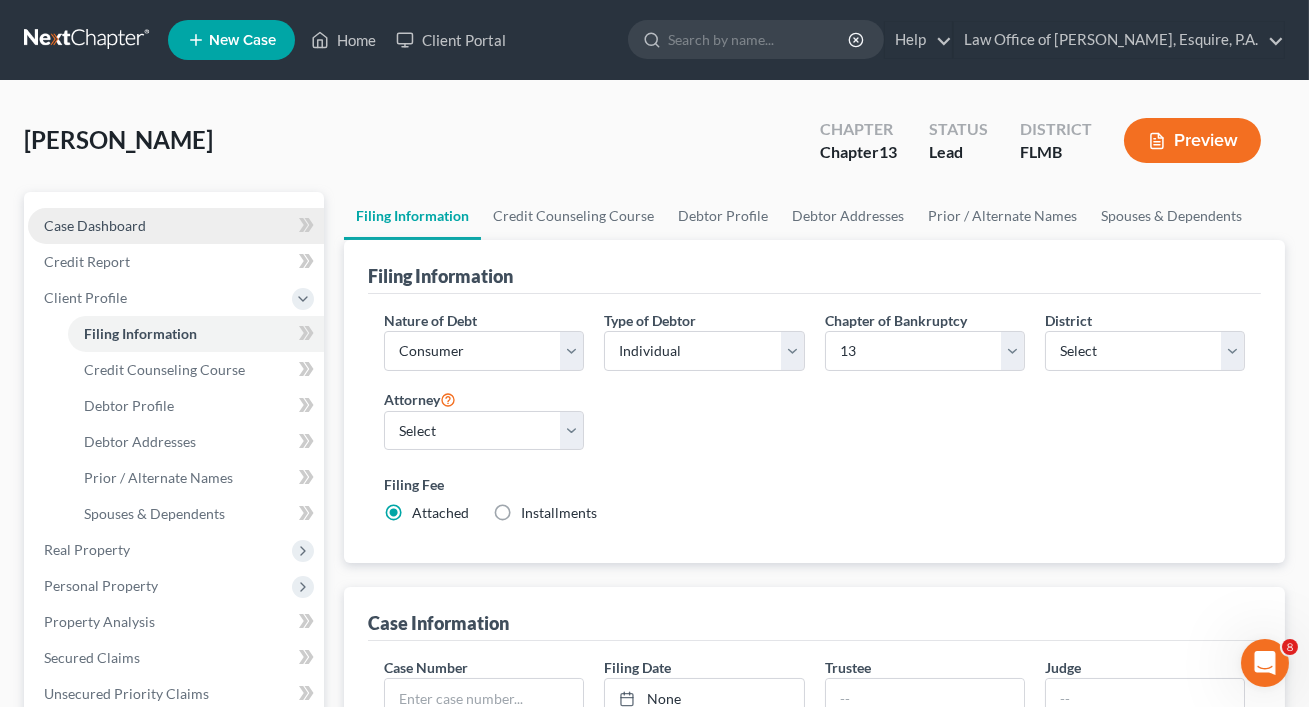 click on "Case Dashboard" at bounding box center (176, 226) 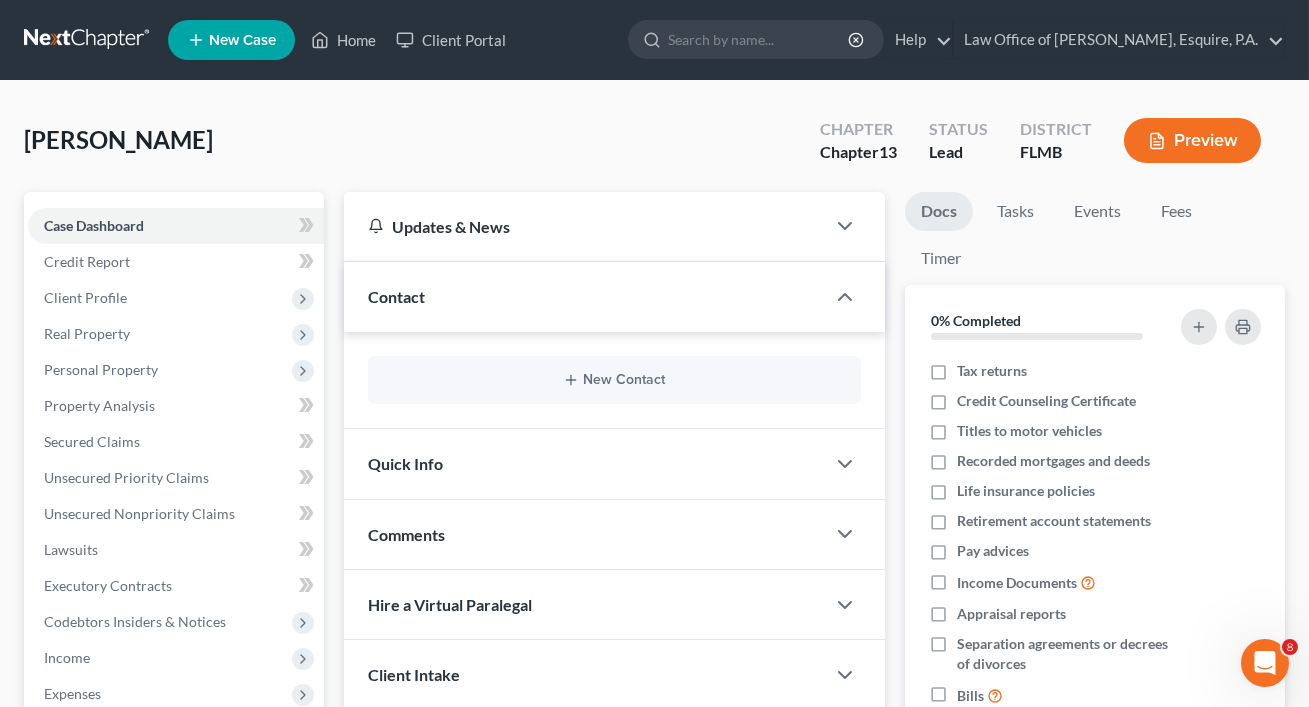 click on "Quick Info" at bounding box center [584, 463] 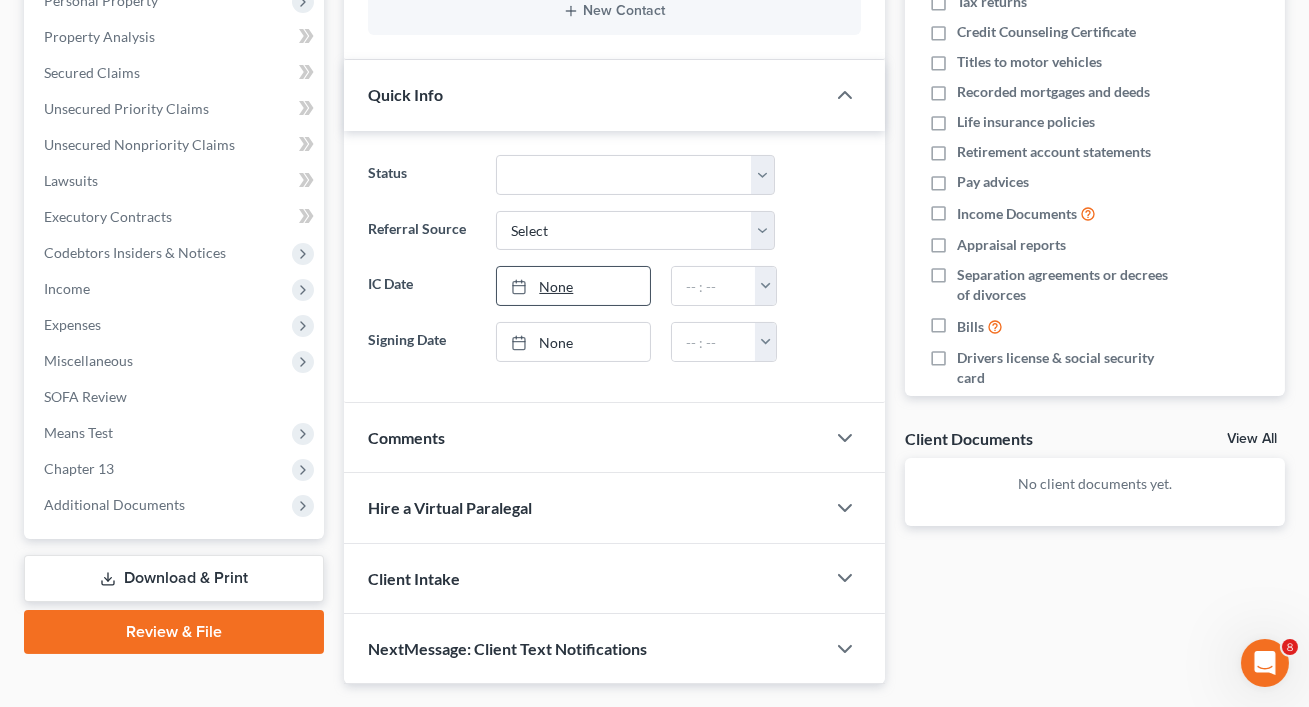 scroll, scrollTop: 374, scrollLeft: 0, axis: vertical 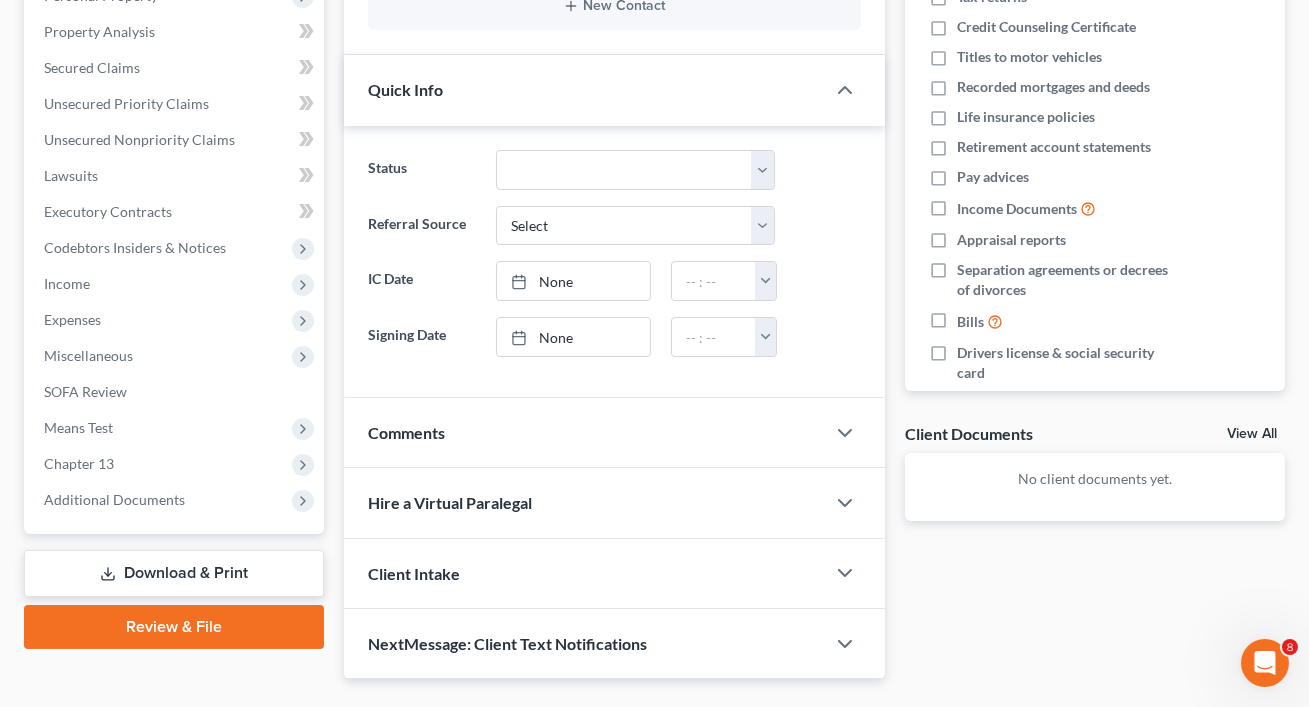 click on "Comments" at bounding box center [584, 432] 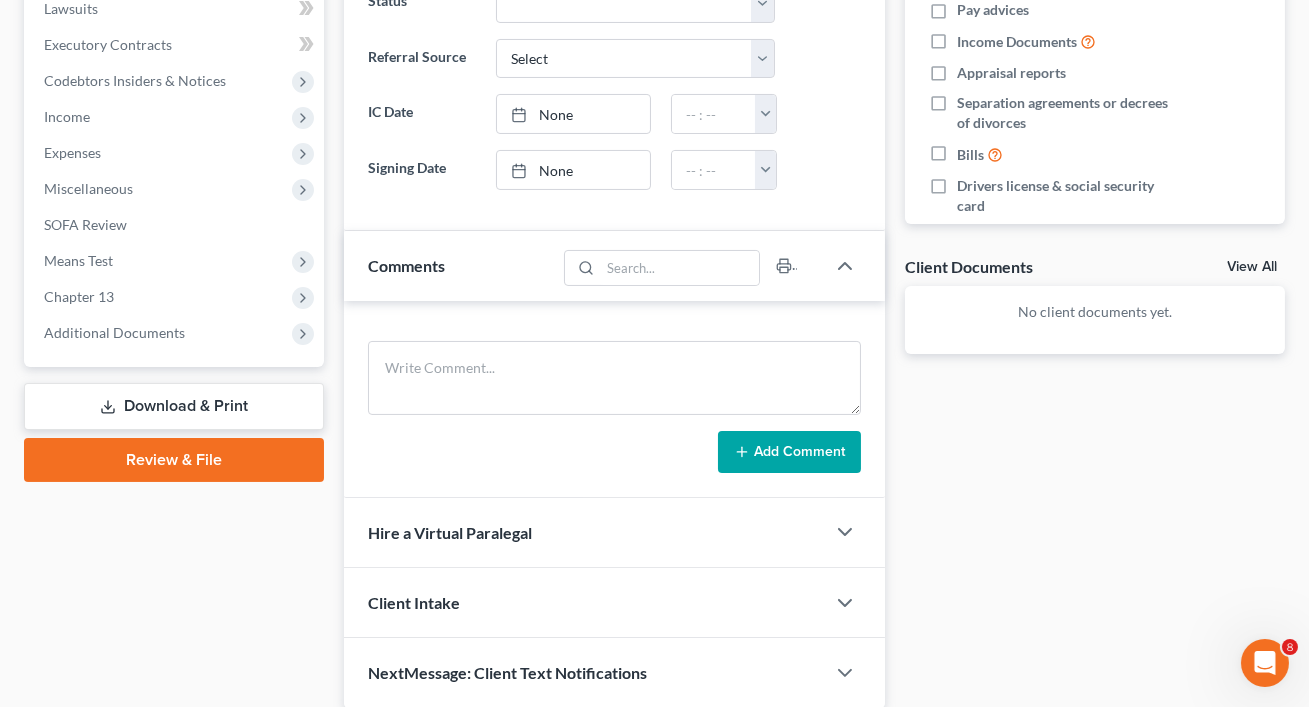 scroll, scrollTop: 615, scrollLeft: 0, axis: vertical 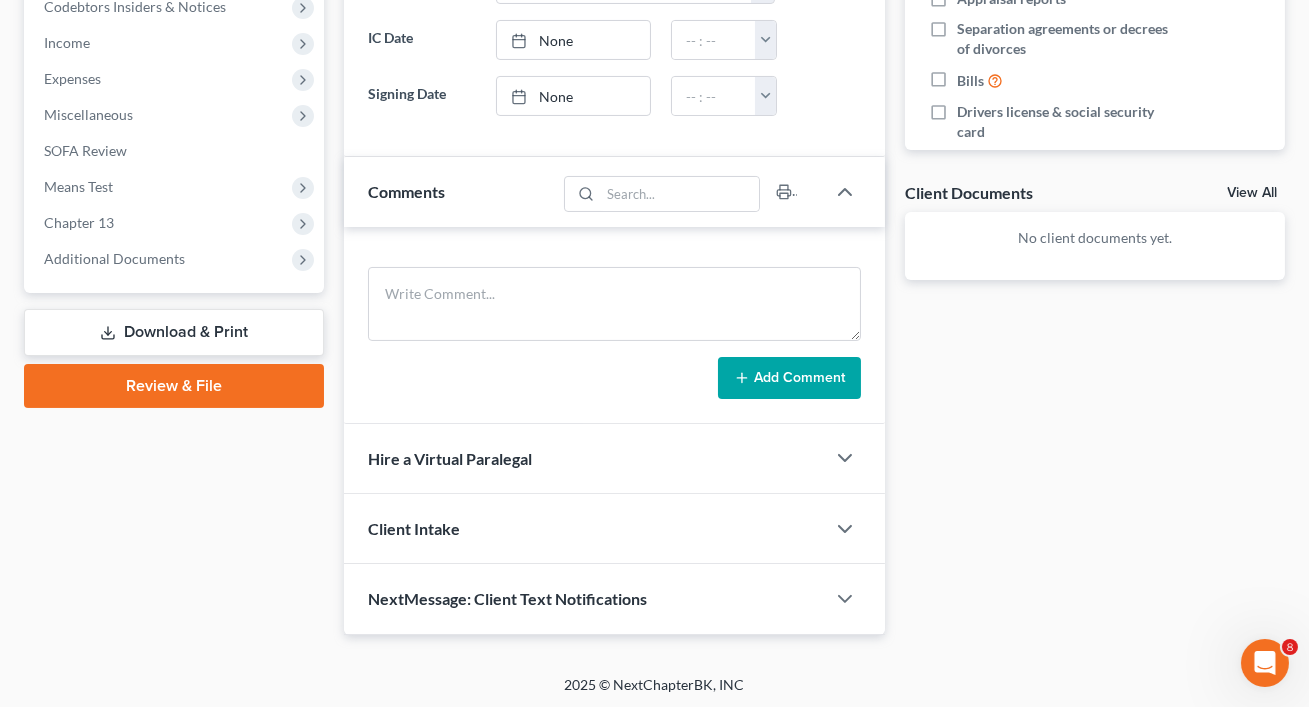 click on "Hire a Virtual Paralegal" at bounding box center (584, 458) 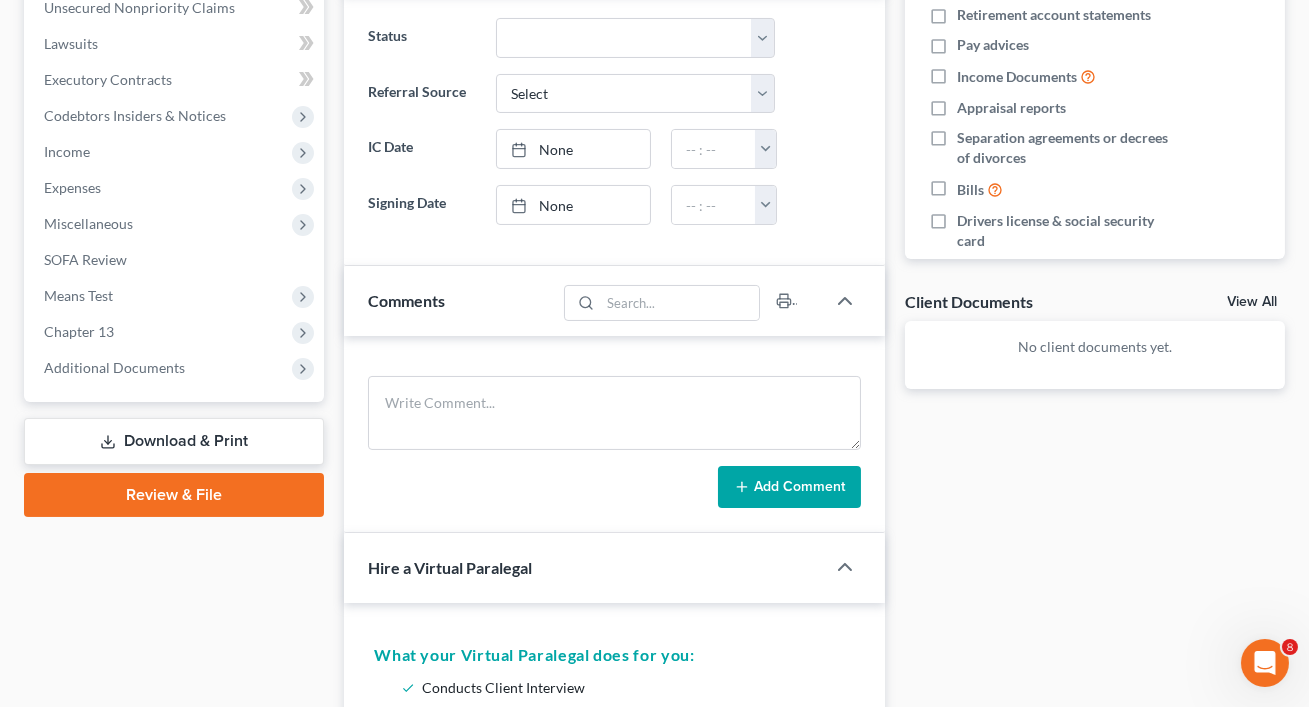 scroll, scrollTop: 0, scrollLeft: 0, axis: both 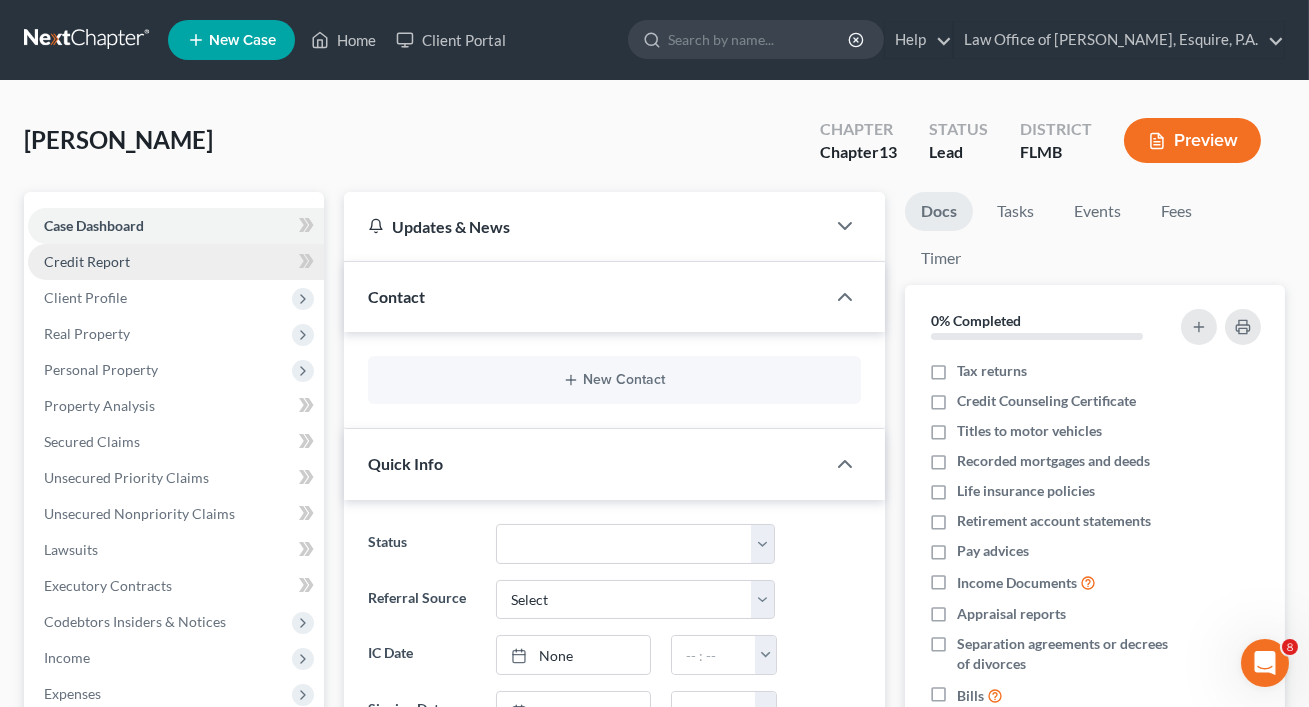 click on "Credit Report" at bounding box center (176, 262) 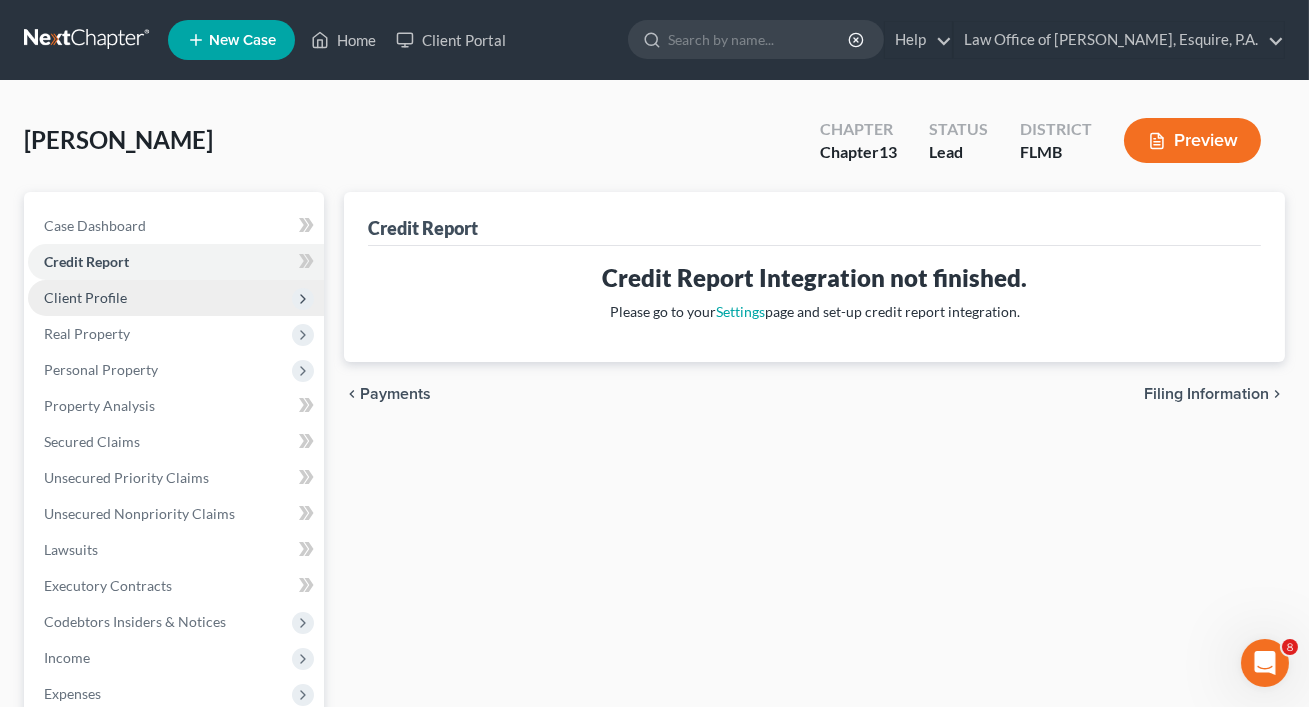 click on "Client Profile" at bounding box center [176, 298] 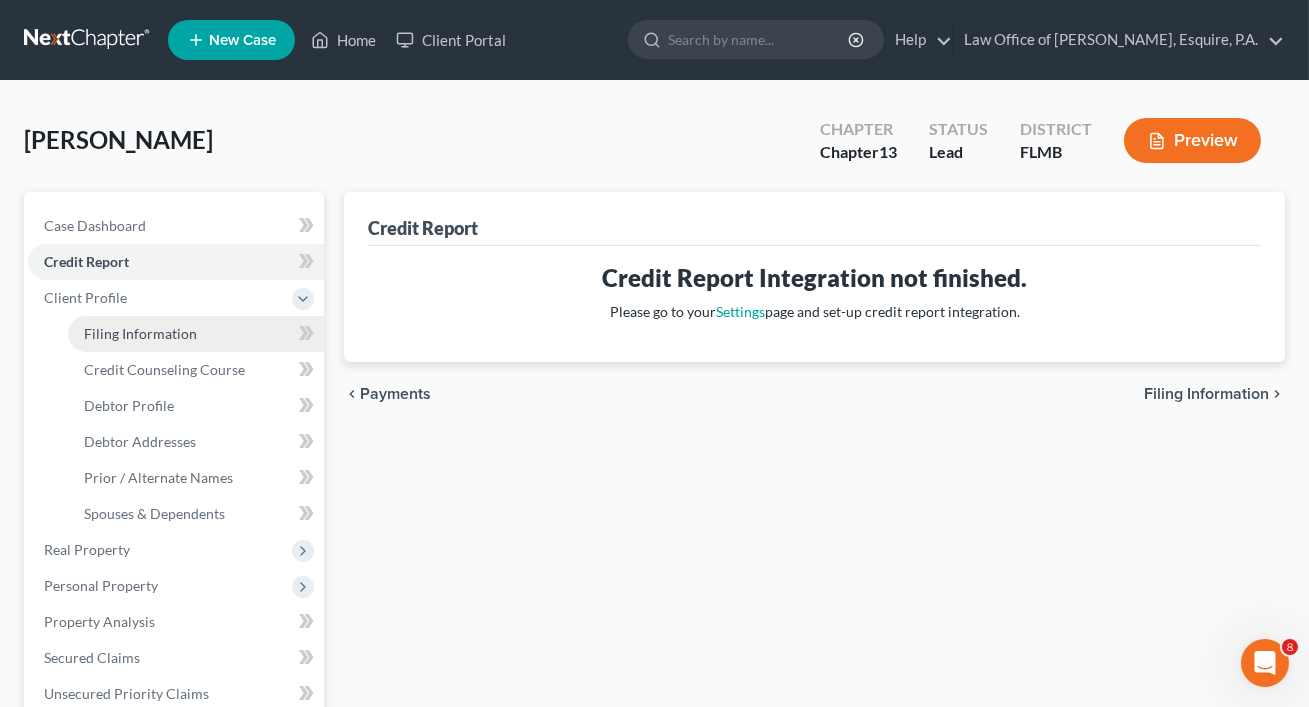 click on "Filing Information" at bounding box center [196, 334] 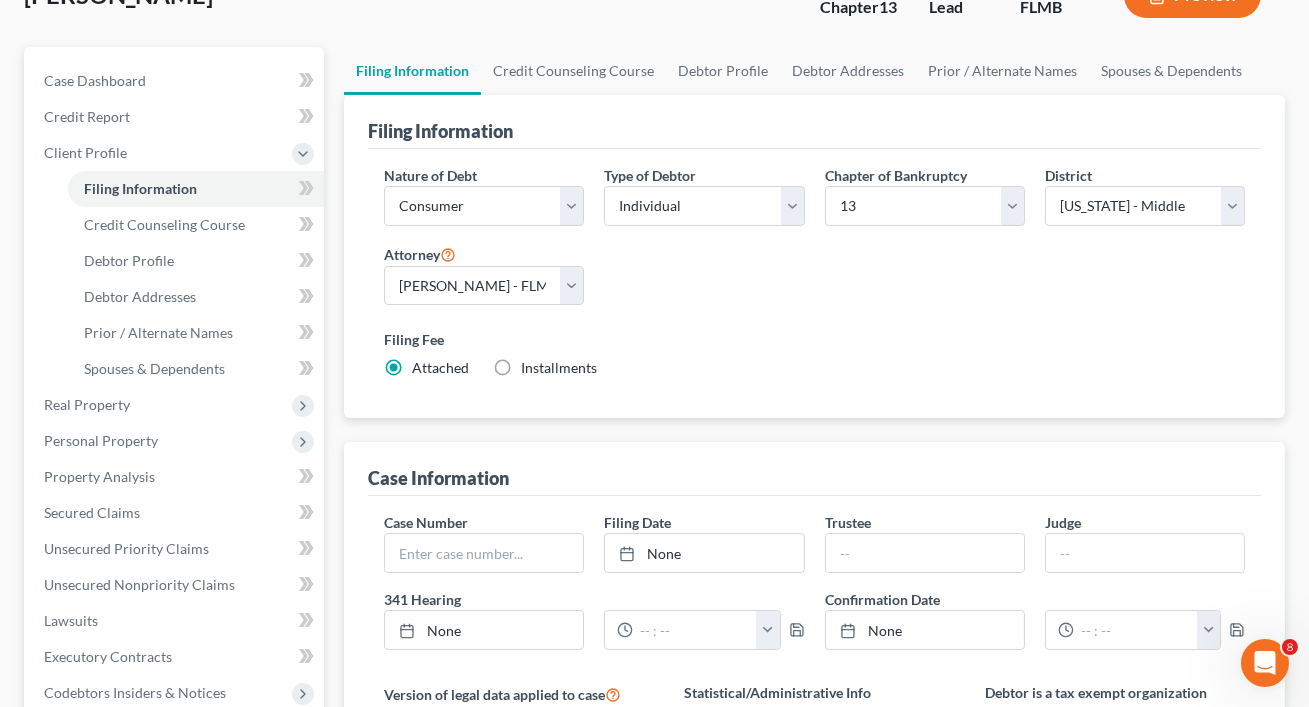 scroll, scrollTop: 177, scrollLeft: 0, axis: vertical 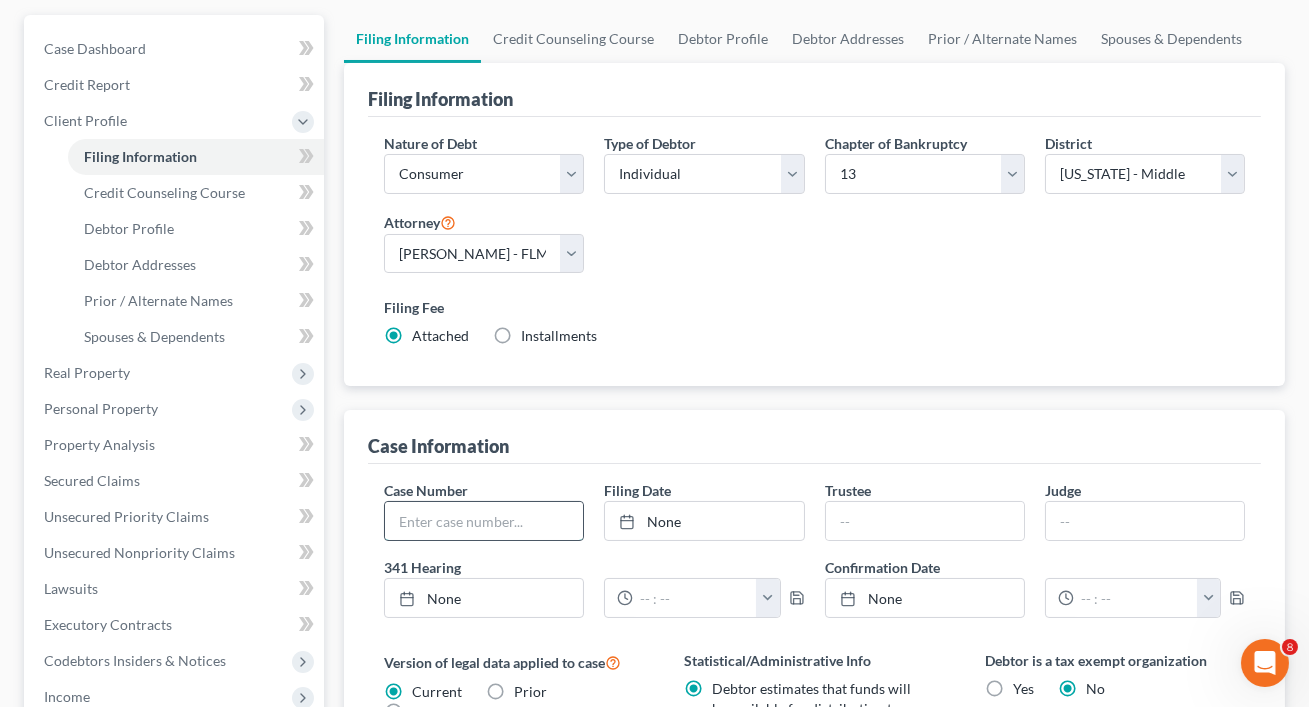 click at bounding box center (484, 521) 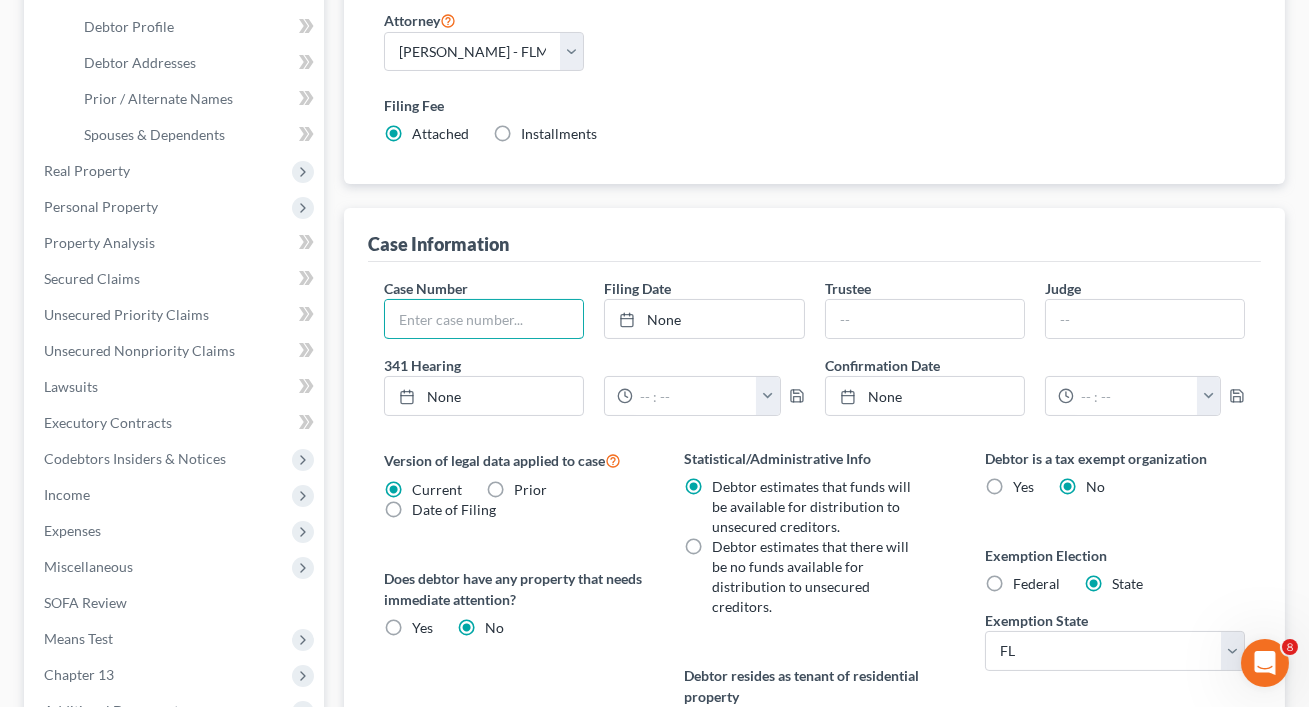 scroll, scrollTop: 394, scrollLeft: 0, axis: vertical 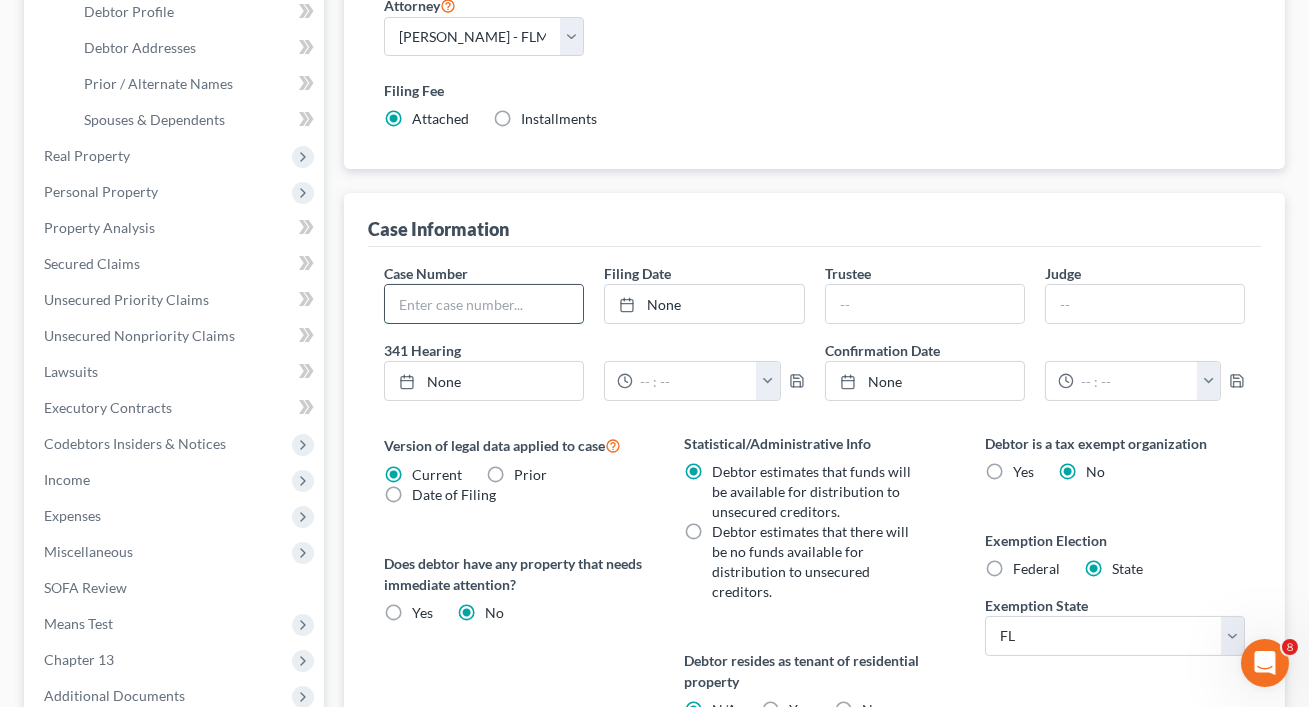 click at bounding box center [484, 304] 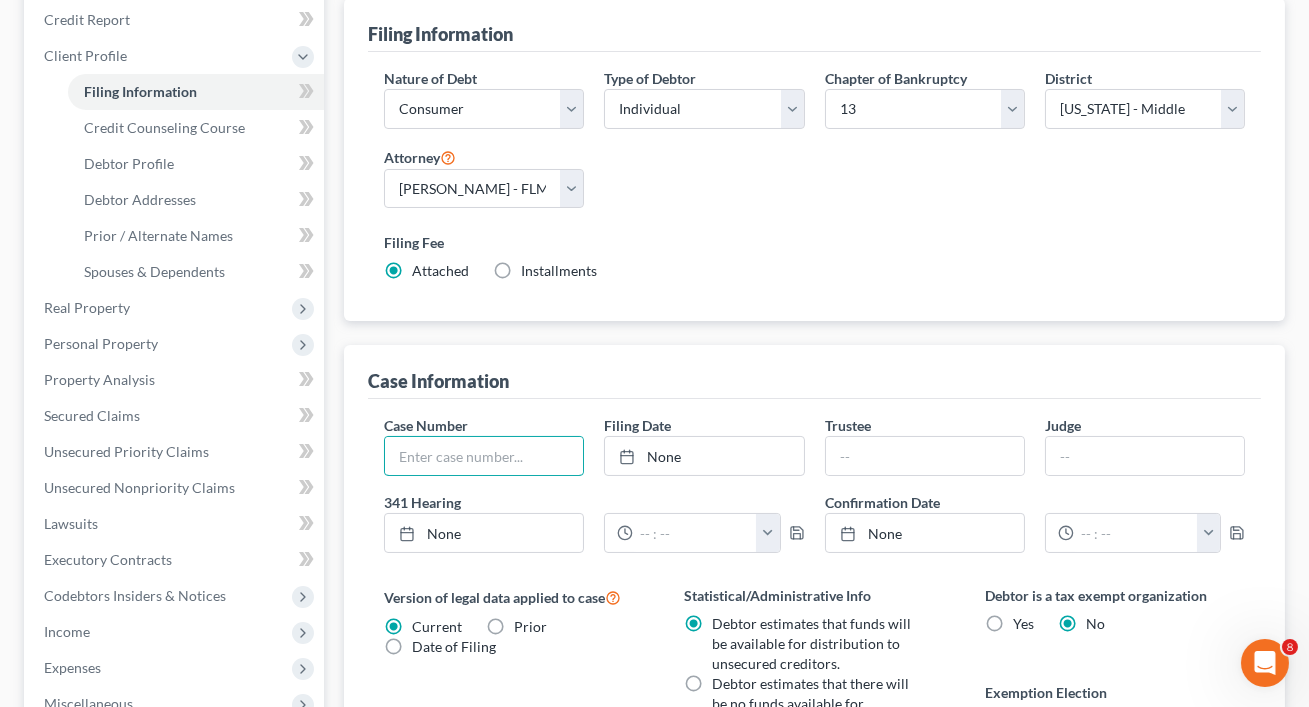 scroll, scrollTop: 223, scrollLeft: 0, axis: vertical 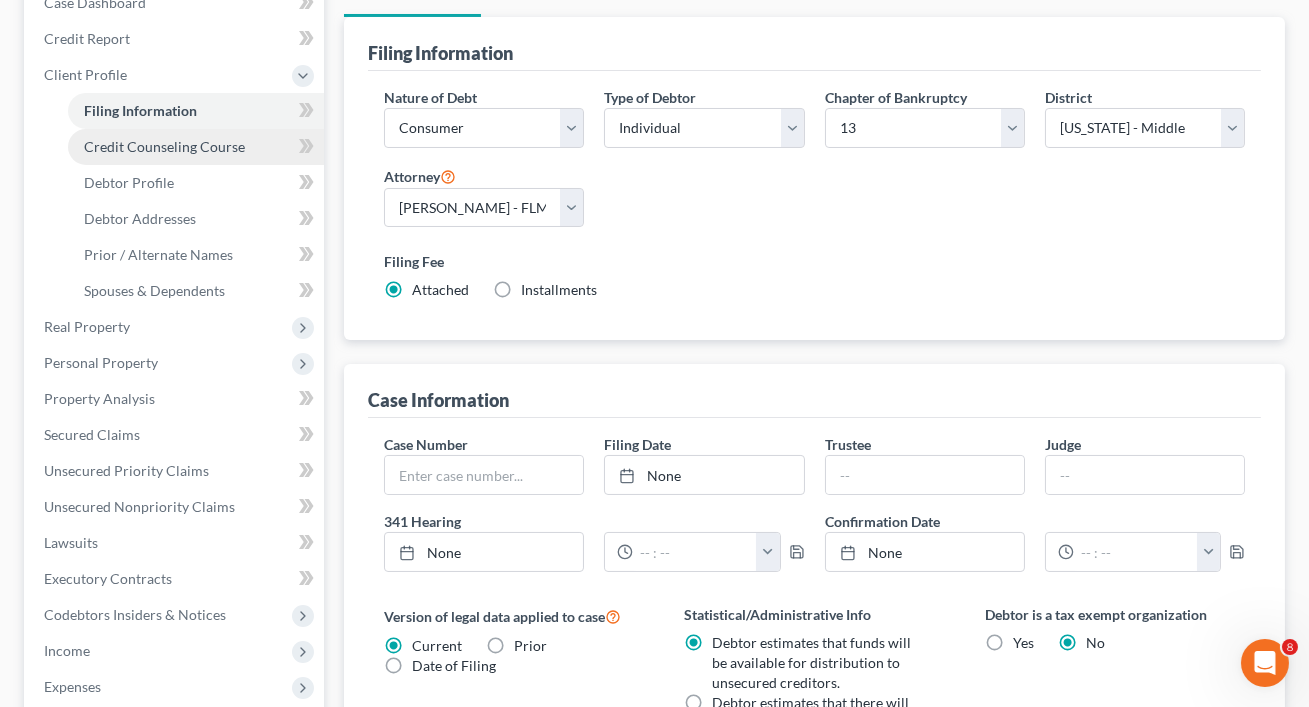 click on "Credit Counseling Course" at bounding box center [196, 147] 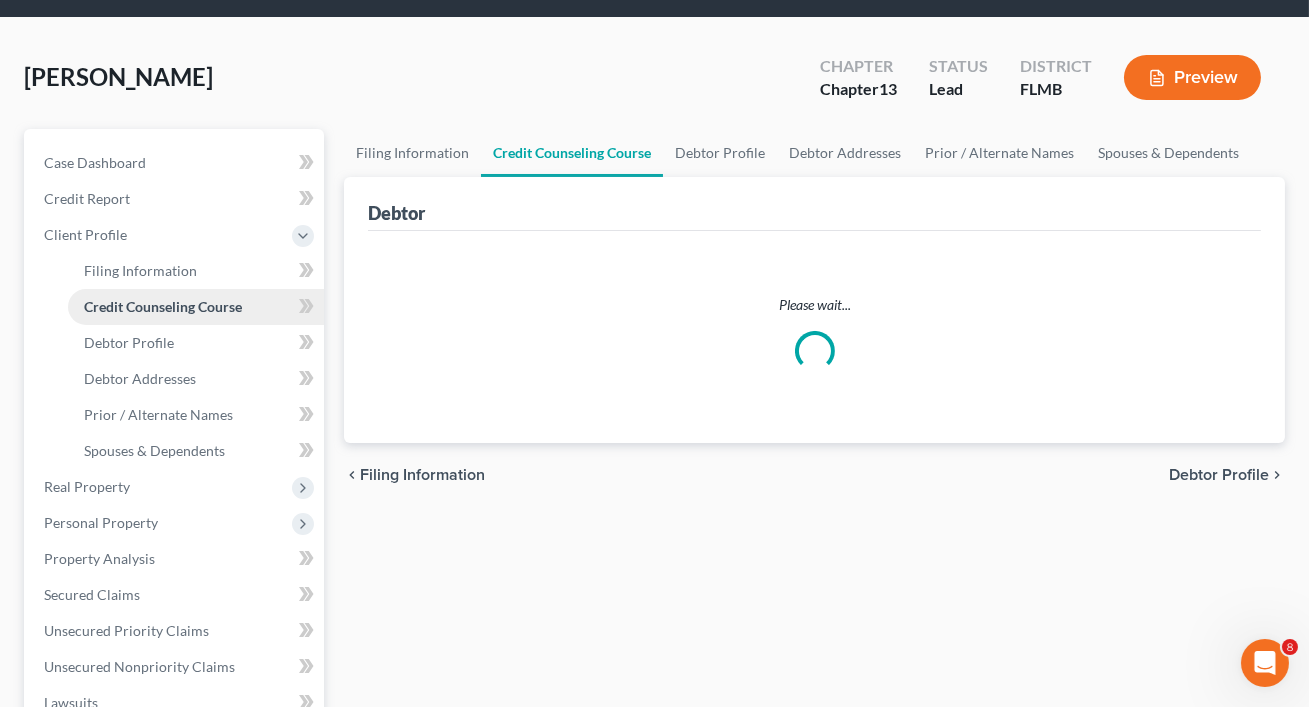 scroll, scrollTop: 0, scrollLeft: 0, axis: both 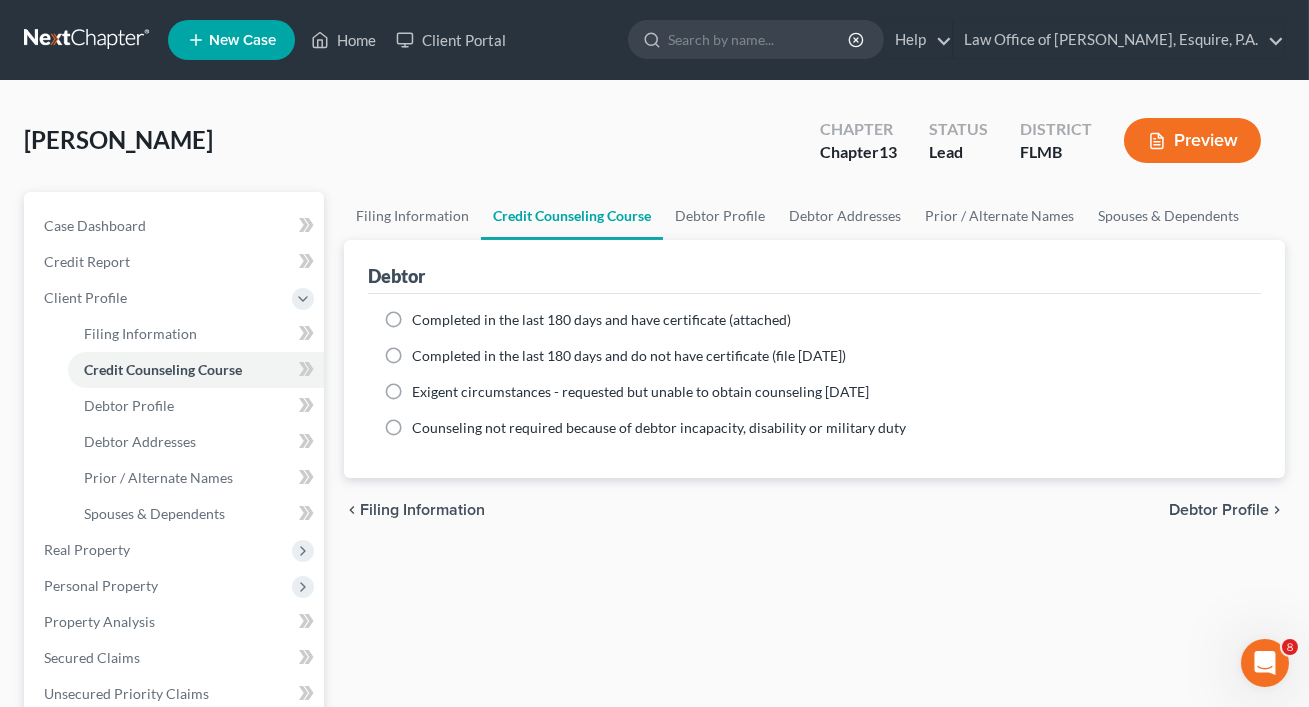 click on "Completed in the last 180 days and do not have certificate (file [DATE])" at bounding box center (629, 356) 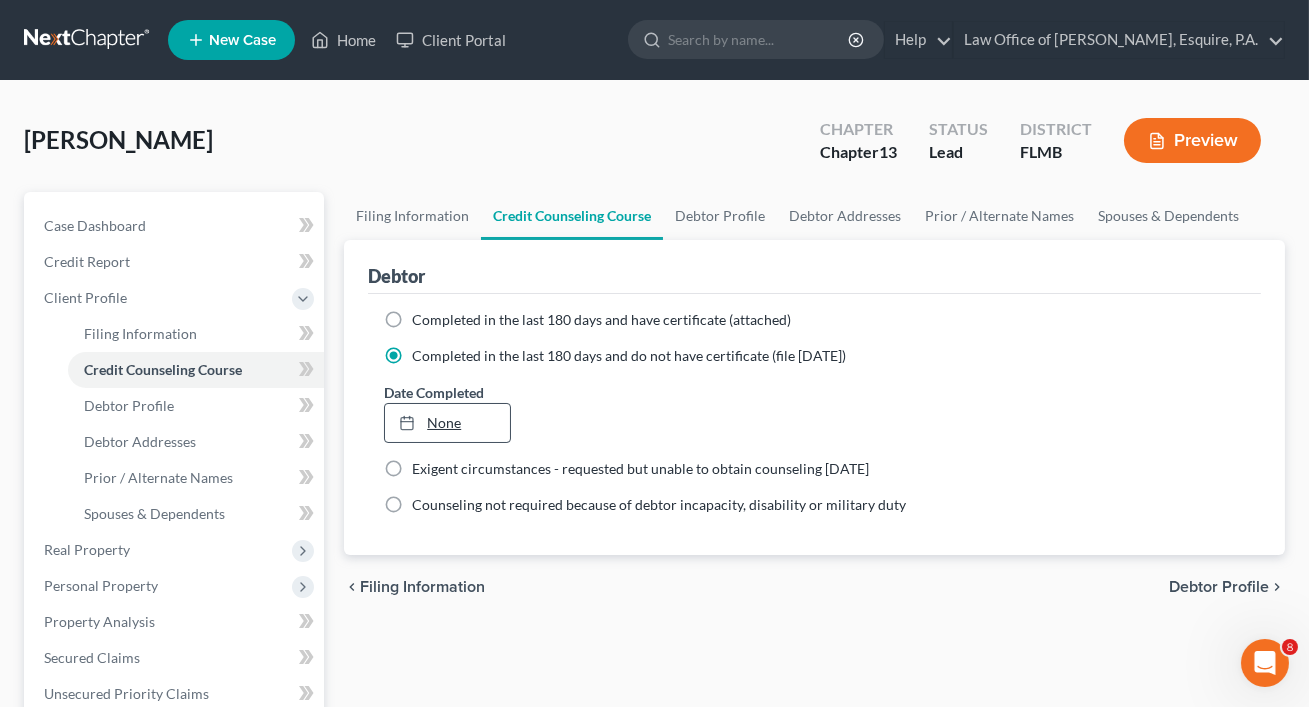 click on "None" at bounding box center (447, 423) 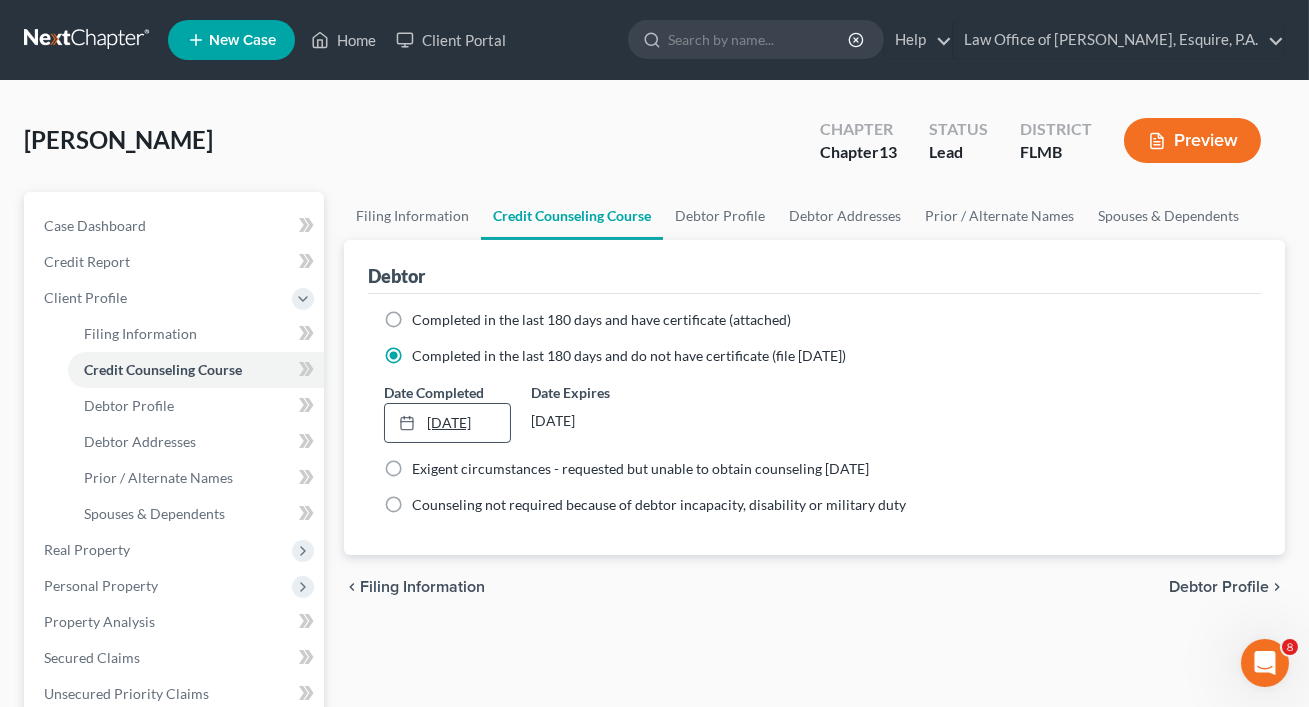 click on "[DATE]" at bounding box center (447, 423) 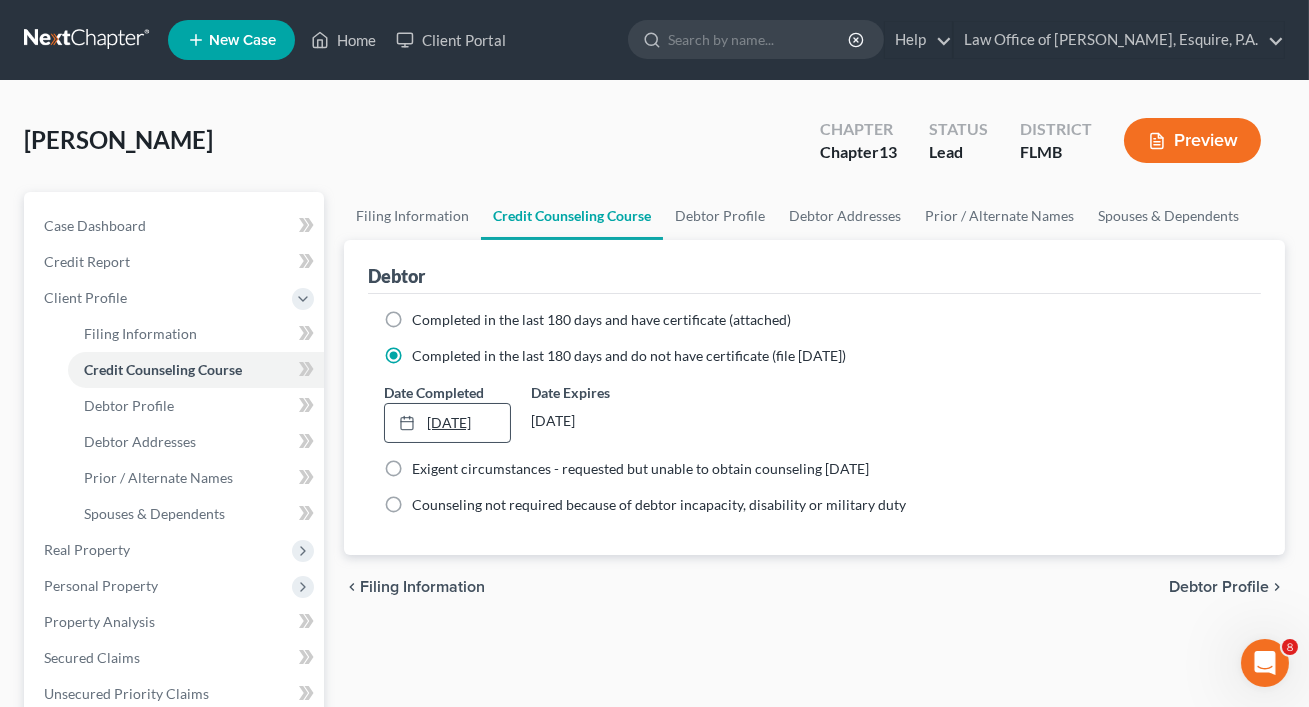 click on "[DATE]" at bounding box center [447, 423] 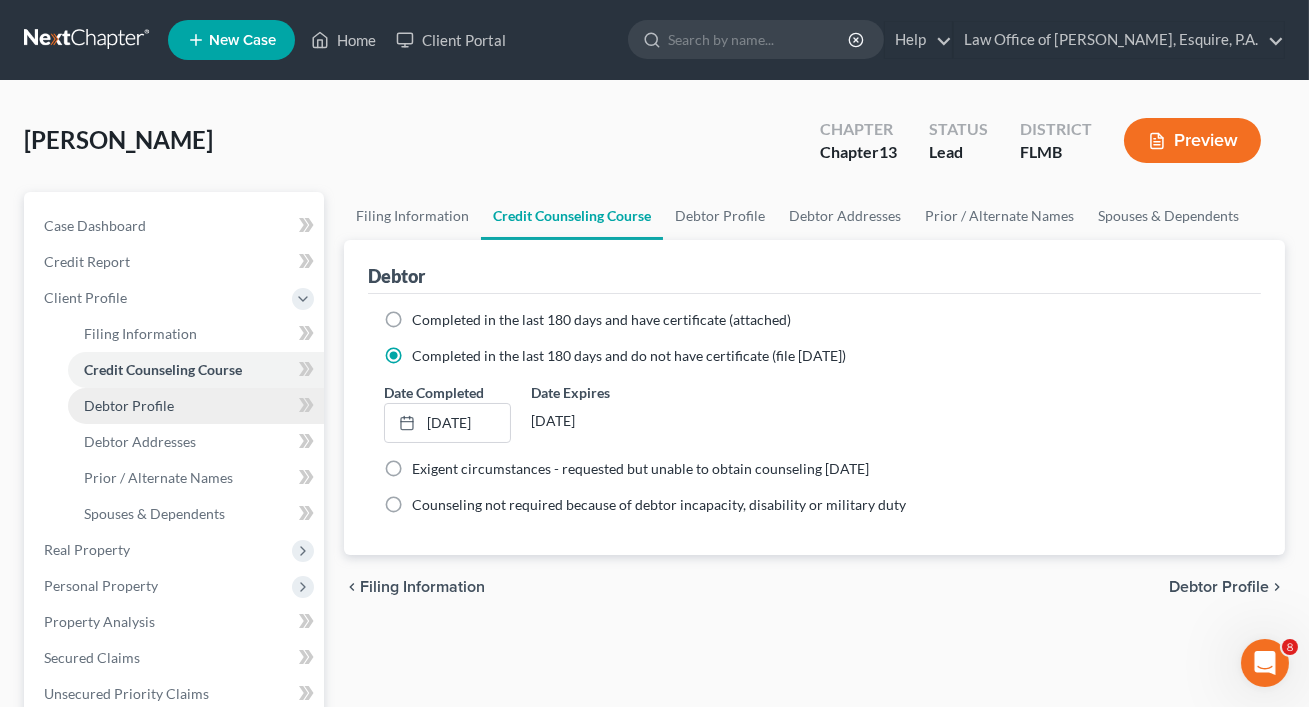 click on "Debtor Profile" at bounding box center [129, 405] 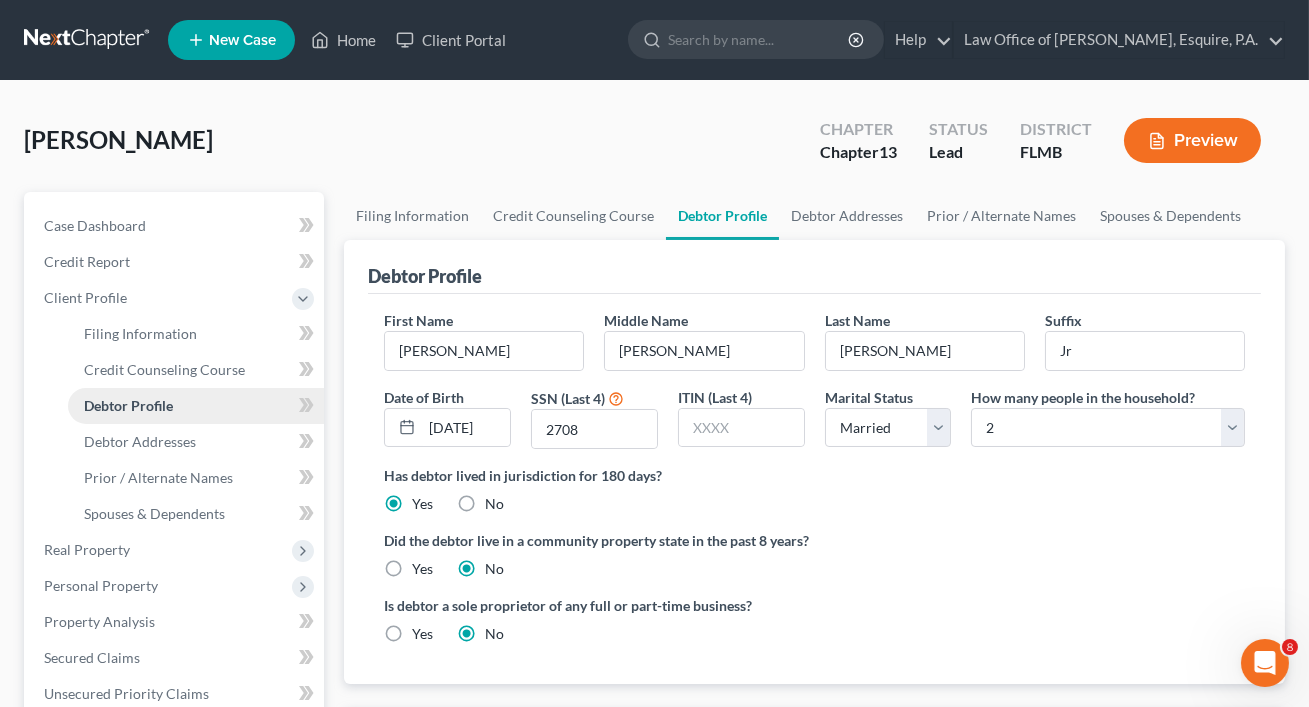 radio on "true" 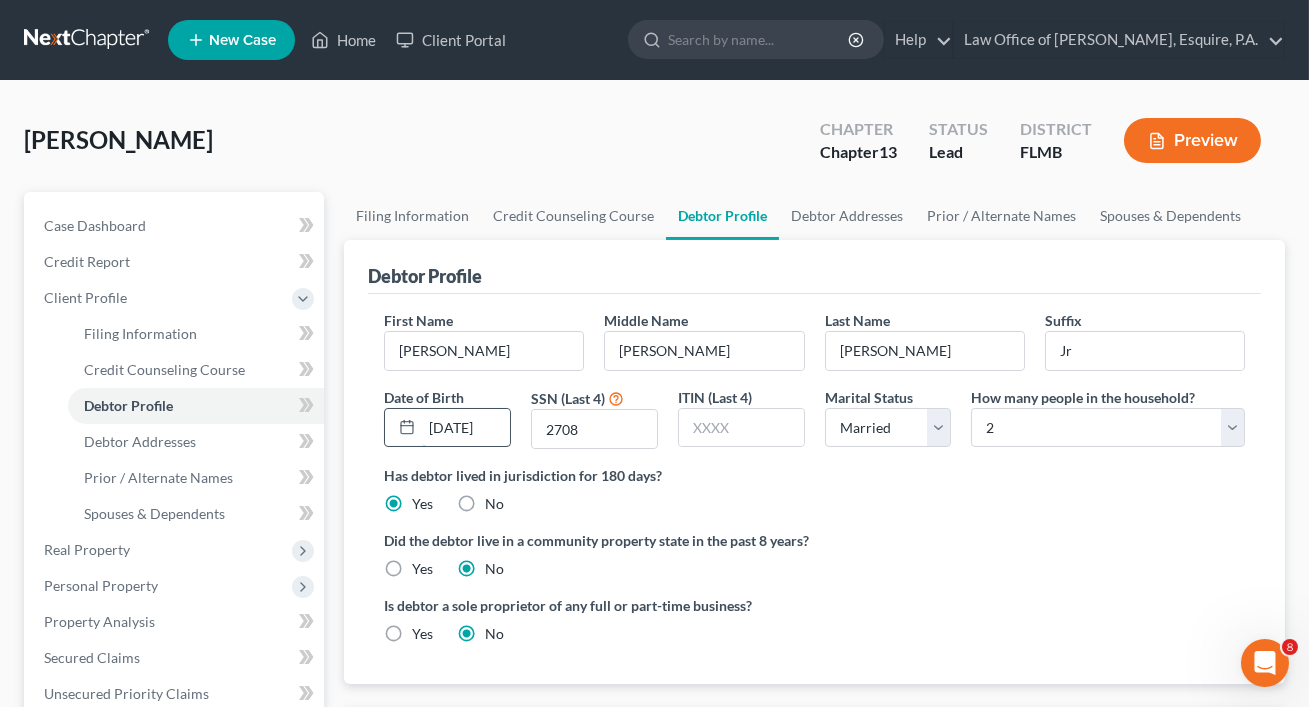 click on "[DATE]" at bounding box center (466, 428) 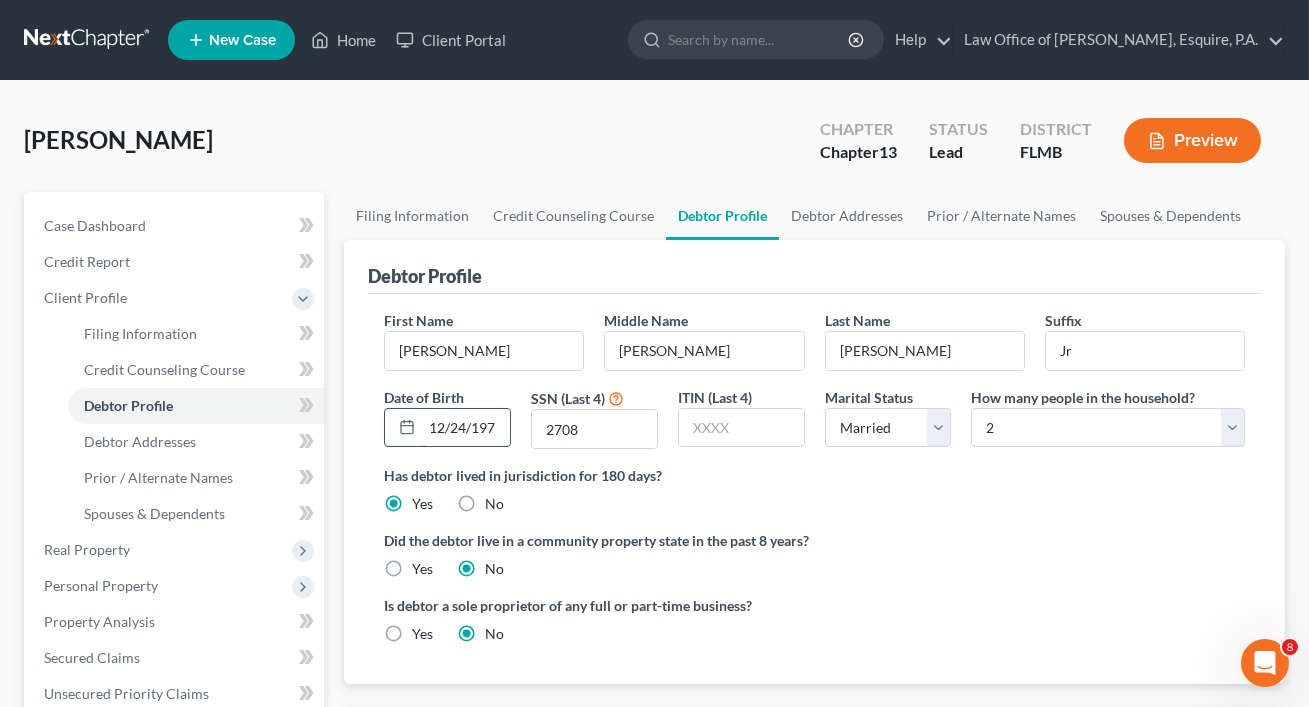 scroll, scrollTop: 0, scrollLeft: 9, axis: horizontal 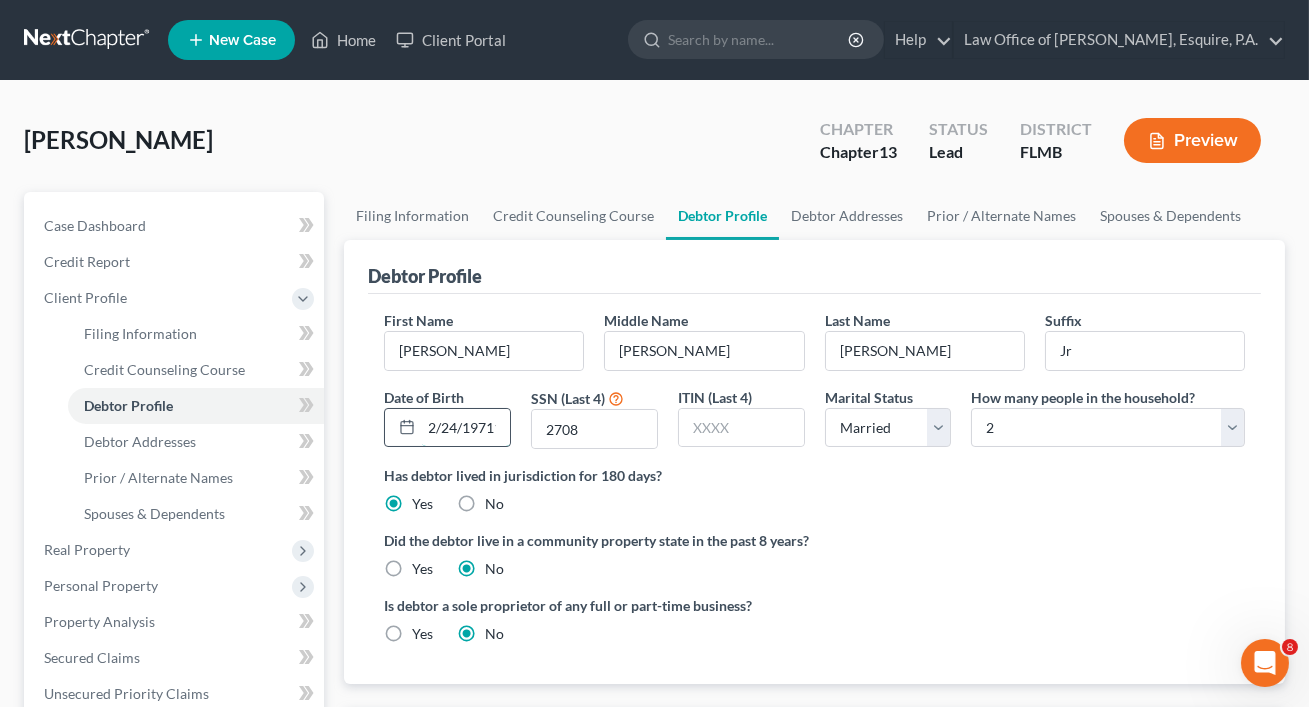 click on "12/24/19711" at bounding box center [466, 428] 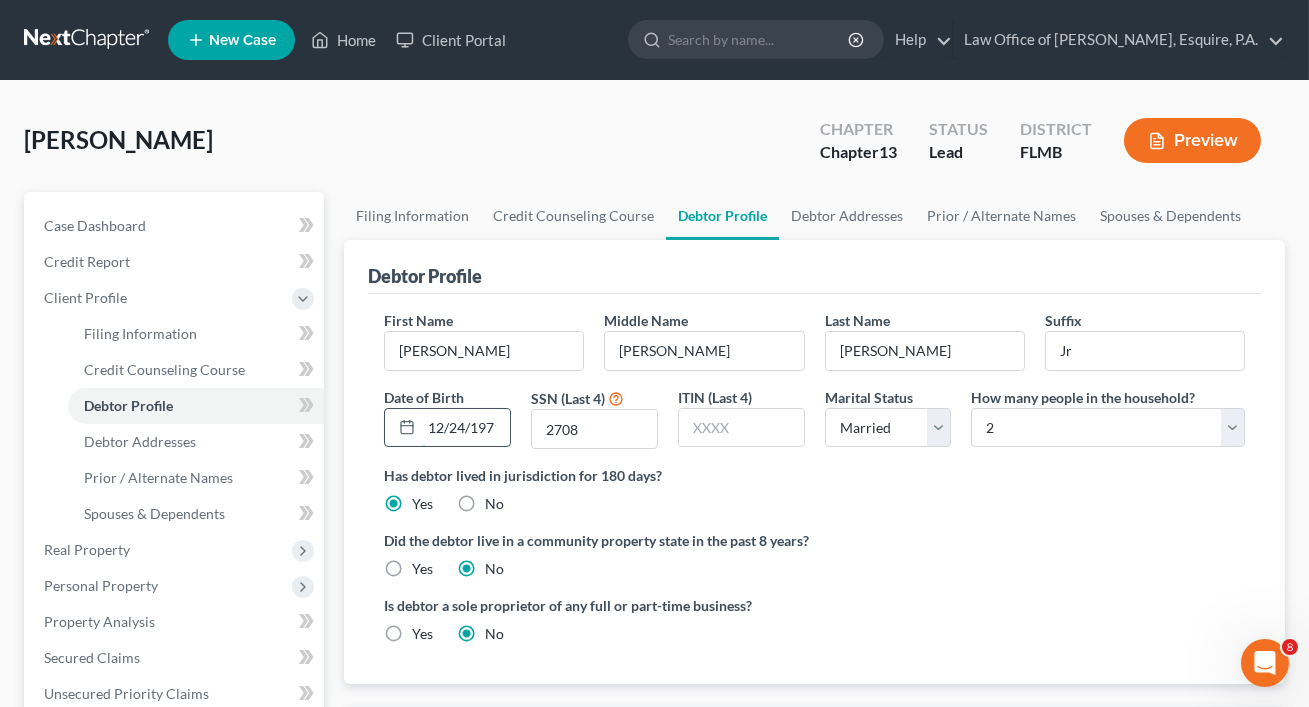 click on "112/24/19711" at bounding box center [466, 428] 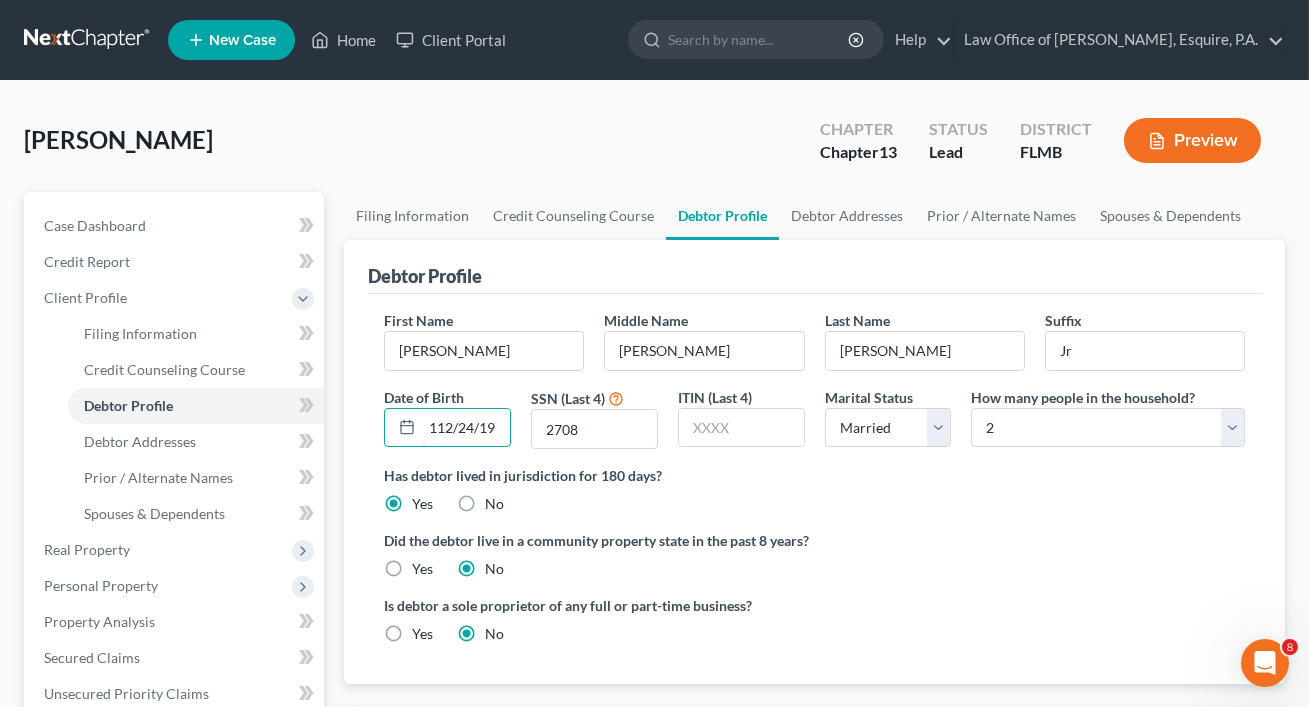 drag, startPoint x: 500, startPoint y: 430, endPoint x: 373, endPoint y: 431, distance: 127.00394 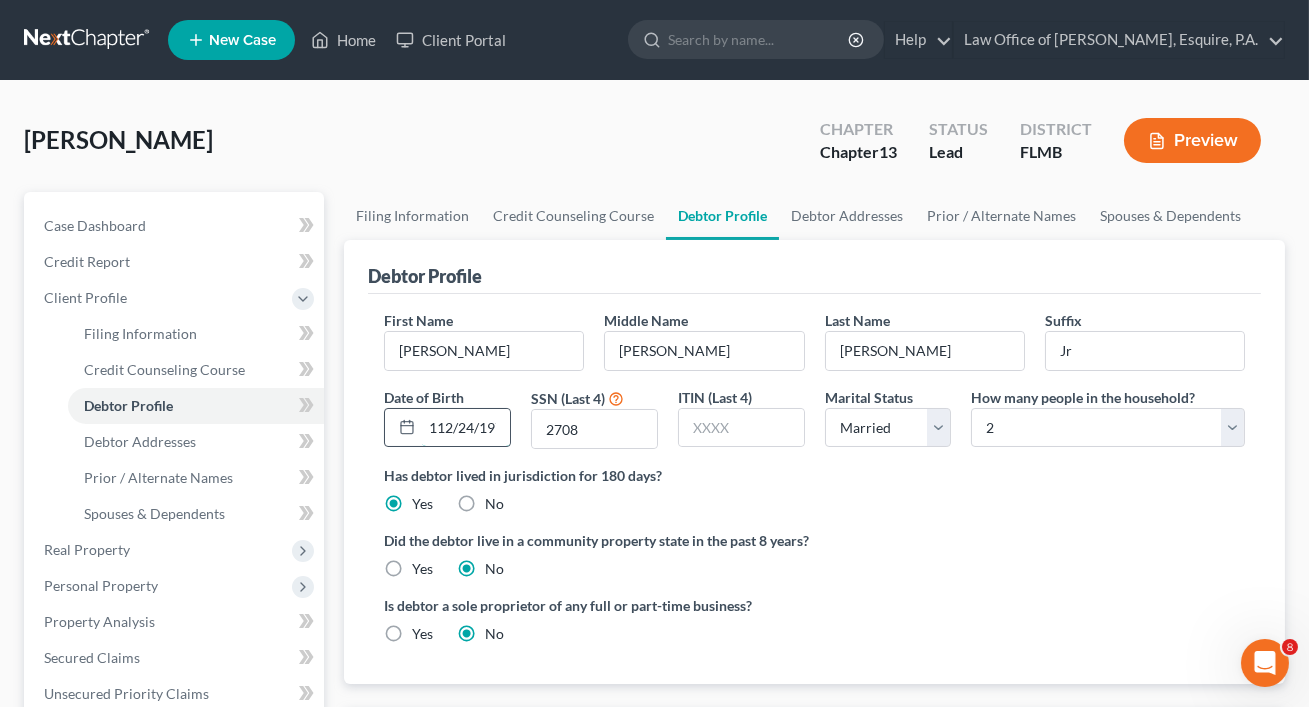 click on "112/24/19711" at bounding box center [466, 428] 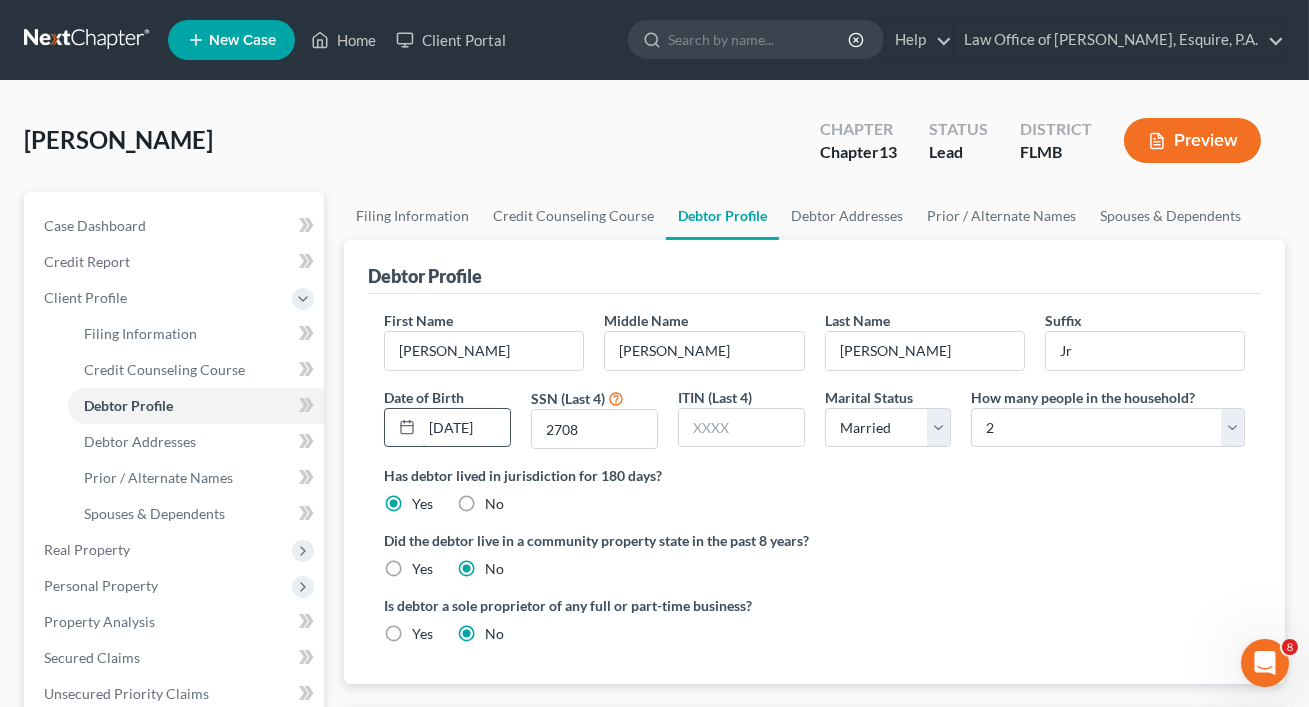 scroll, scrollTop: 0, scrollLeft: 0, axis: both 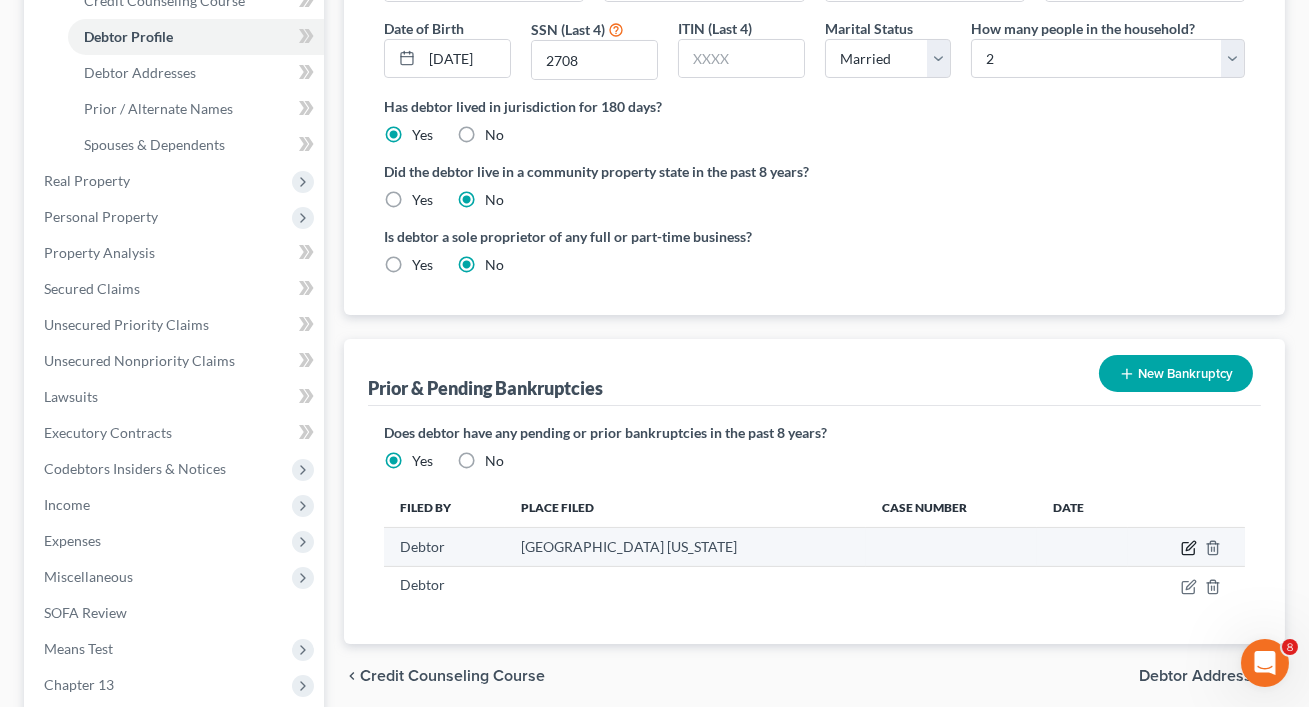 click 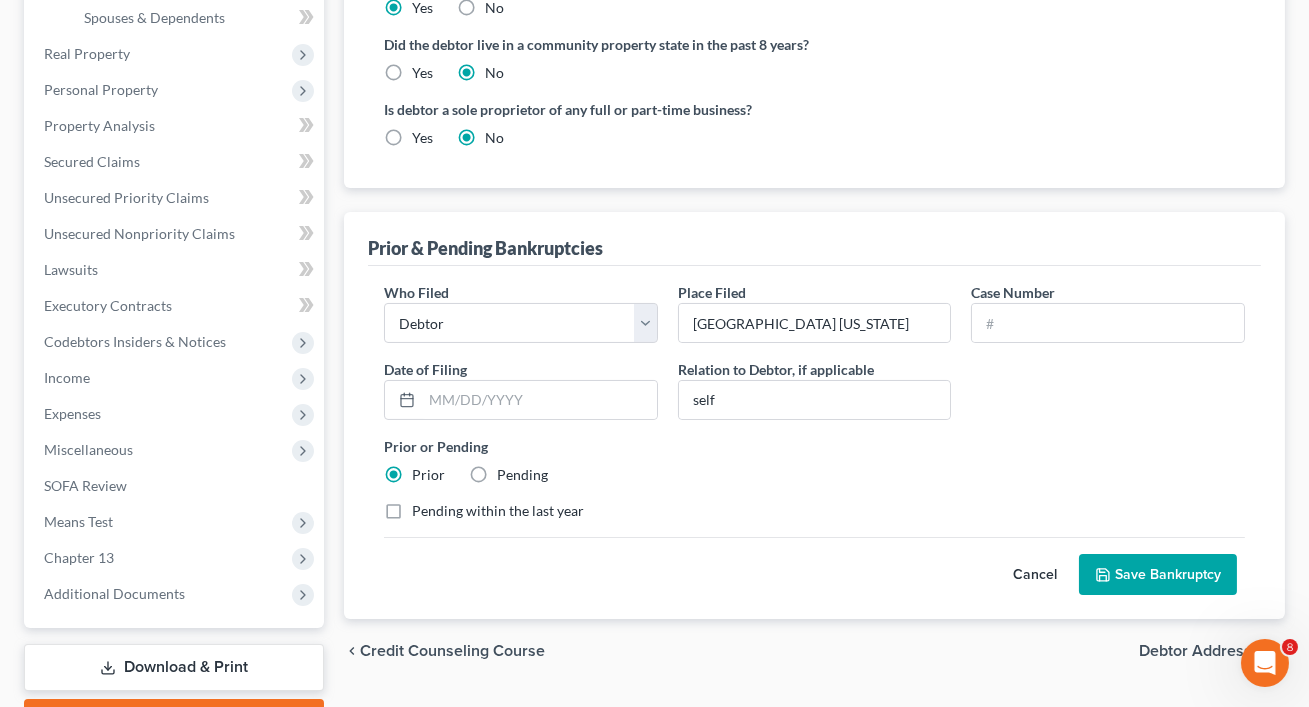 scroll, scrollTop: 549, scrollLeft: 0, axis: vertical 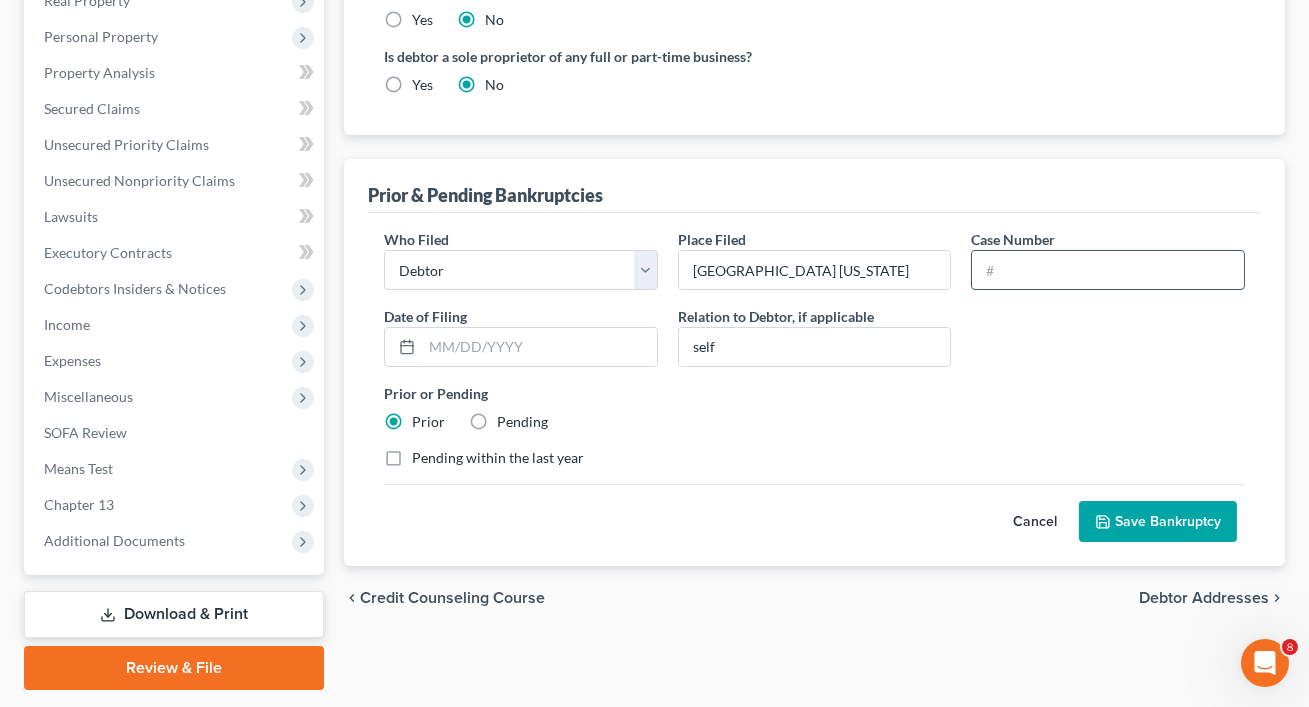 click at bounding box center (1108, 270) 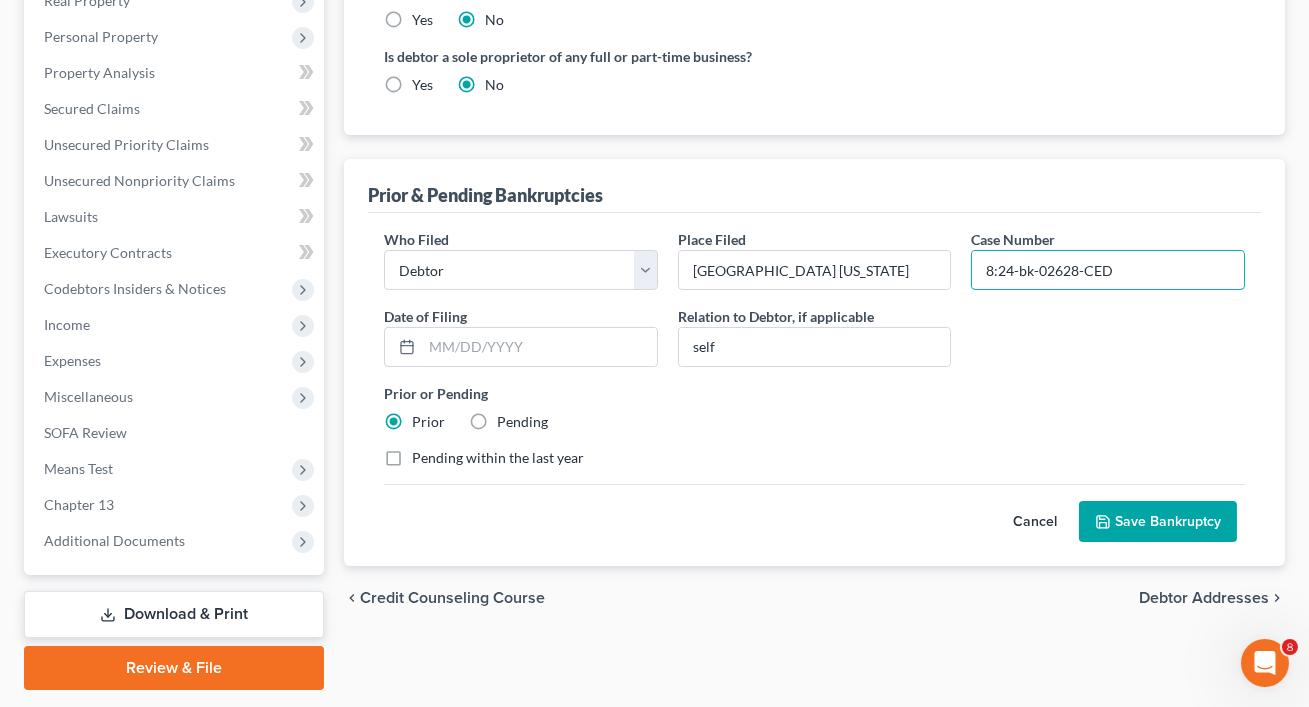 type on "8:24-bk-02628-CED" 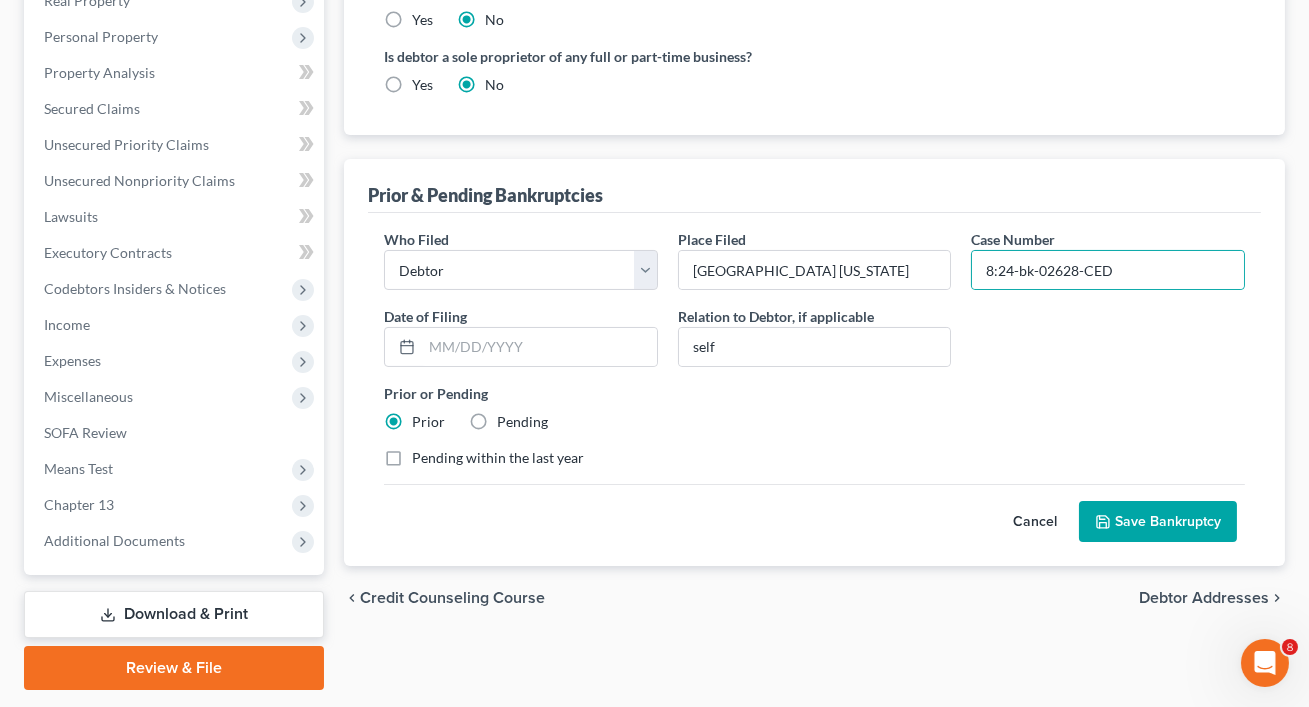 click on "Who Filed
*
Debtor Other
Place Filed
*
[GEOGRAPHIC_DATA] [US_STATE] Case Number 8:24-bk-02628-CED
Date of Filing
*
Relation to Debtor, if applicable self Prior or Pending Prior Pending Pending within the last year" at bounding box center [814, 356] 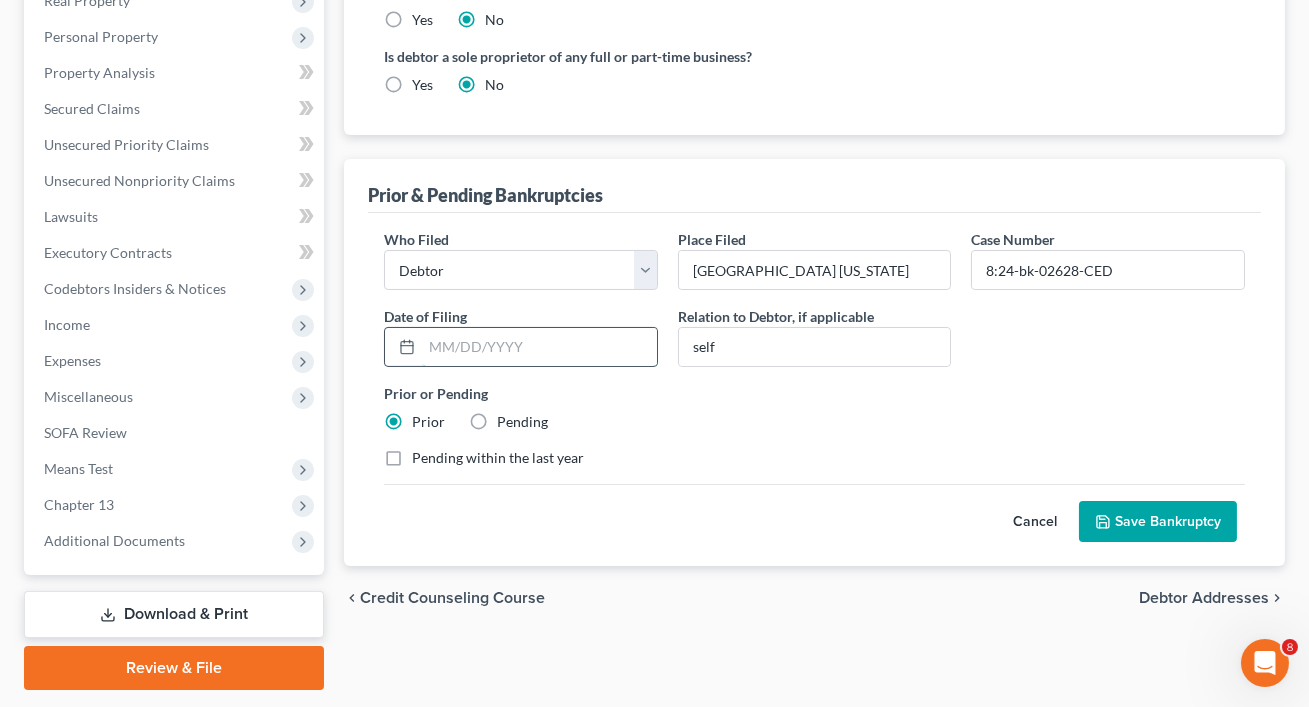 click at bounding box center [539, 347] 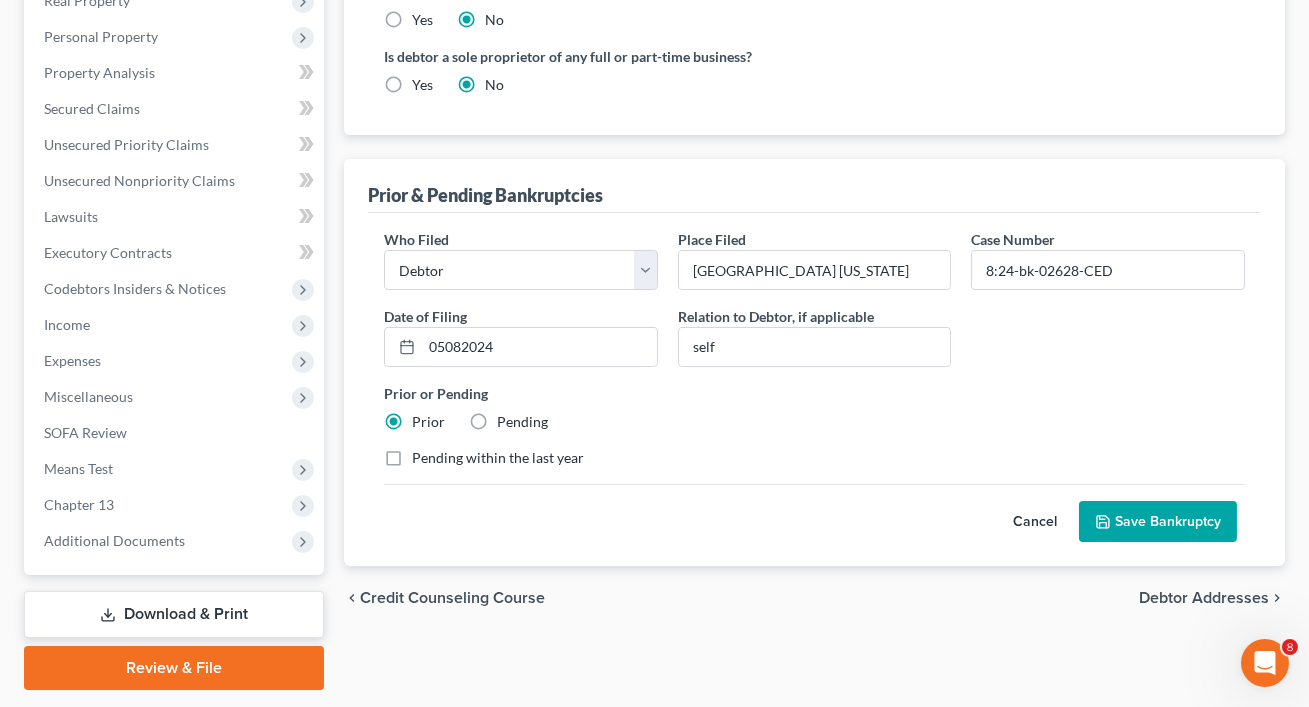 click on "Save Bankruptcy" at bounding box center (1158, 522) 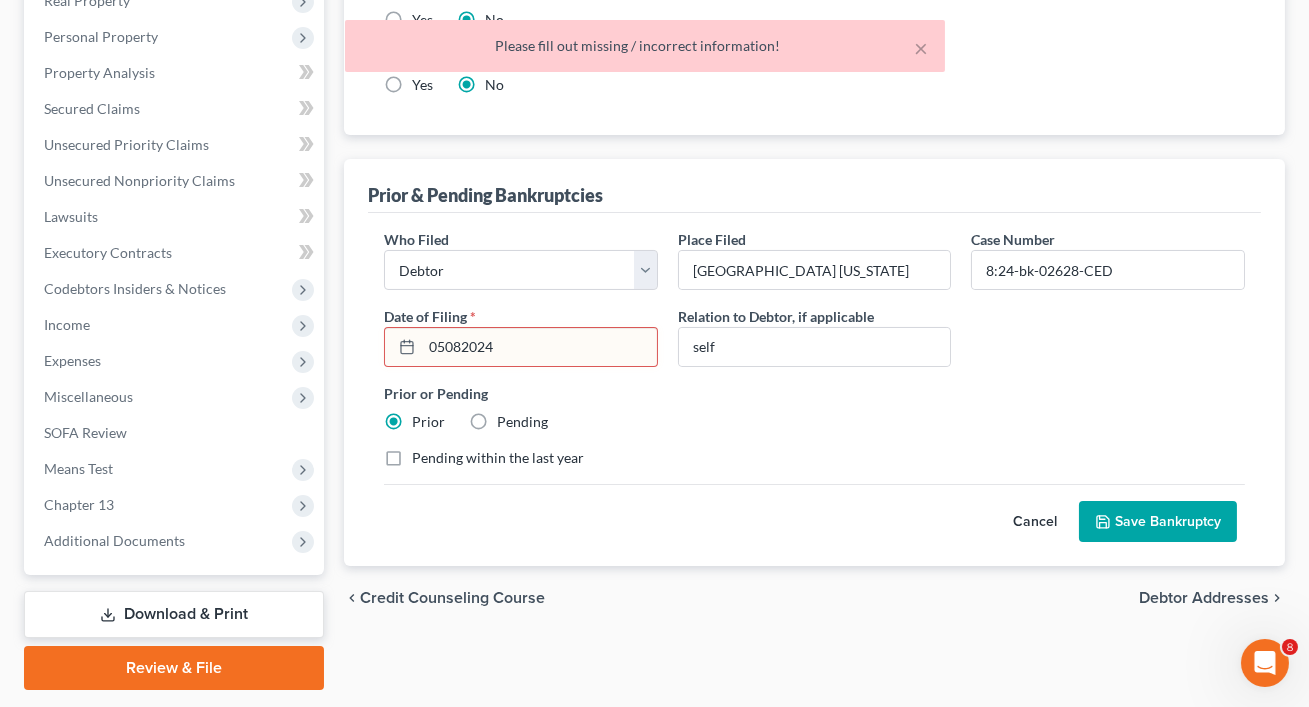 click on "05082024" at bounding box center (539, 347) 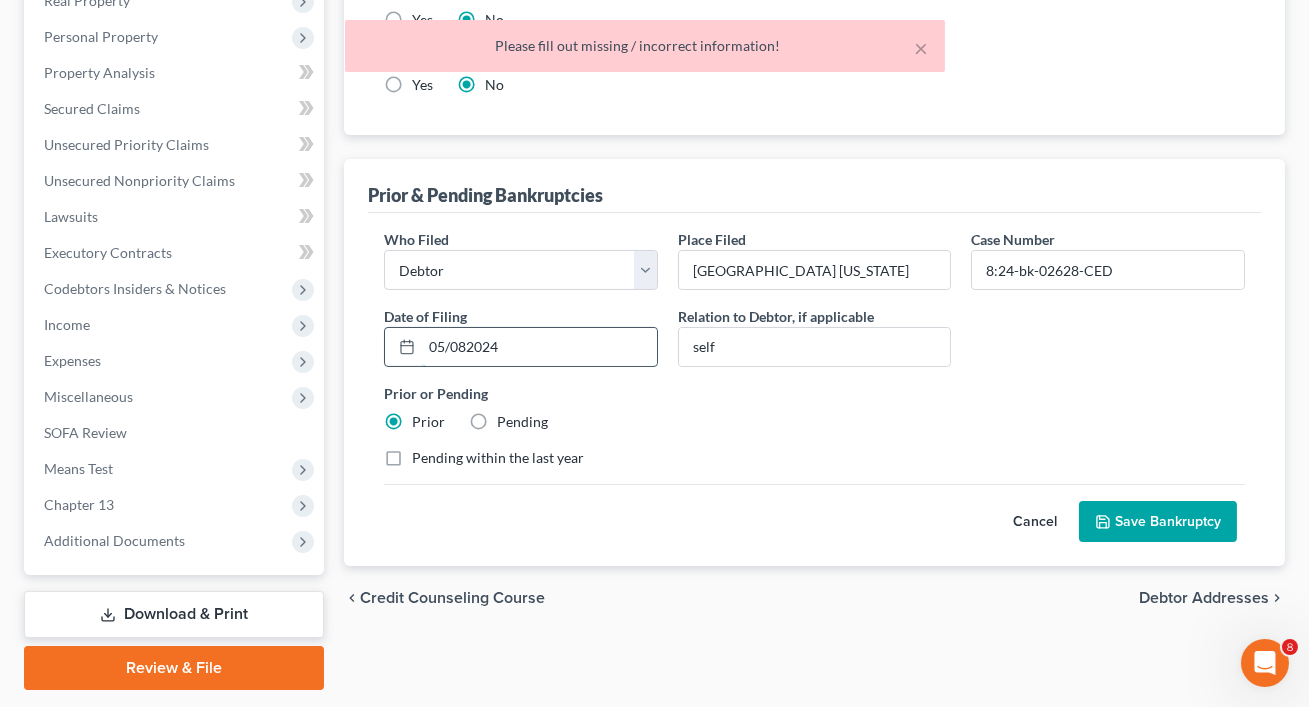 click on "05/082024" at bounding box center (539, 347) 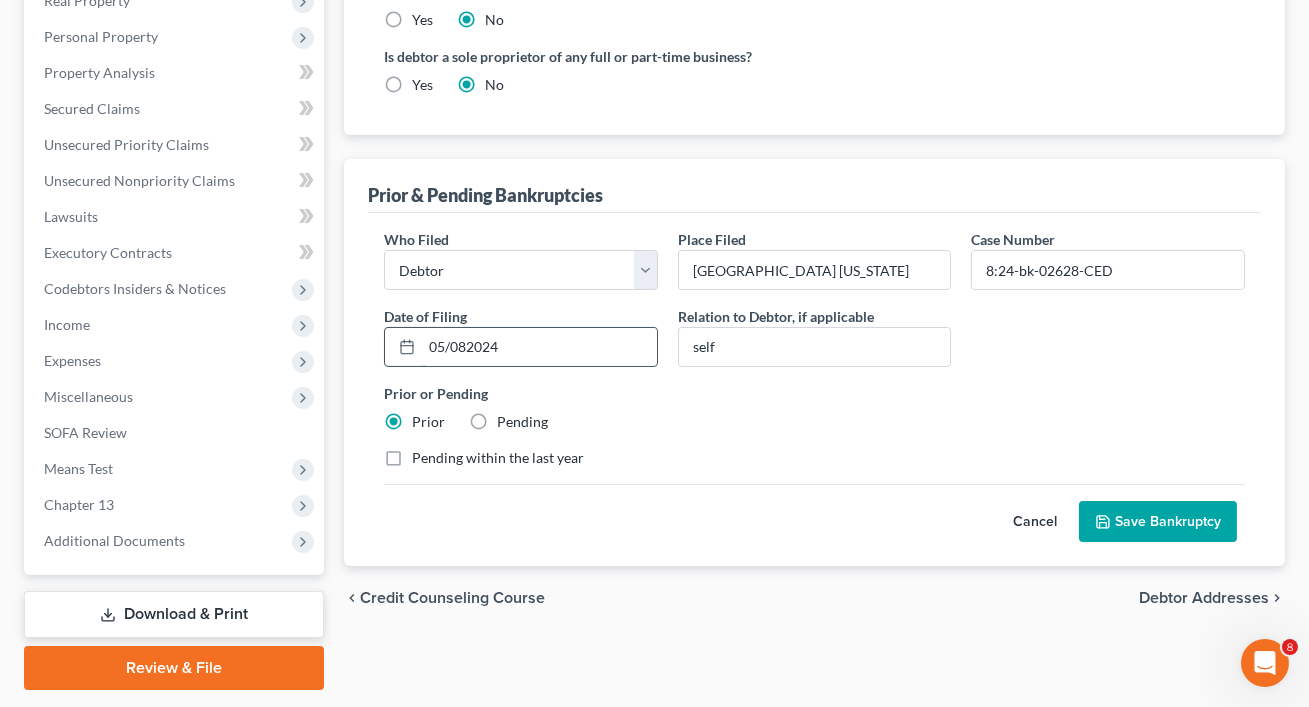 click on "05/082024" at bounding box center (539, 347) 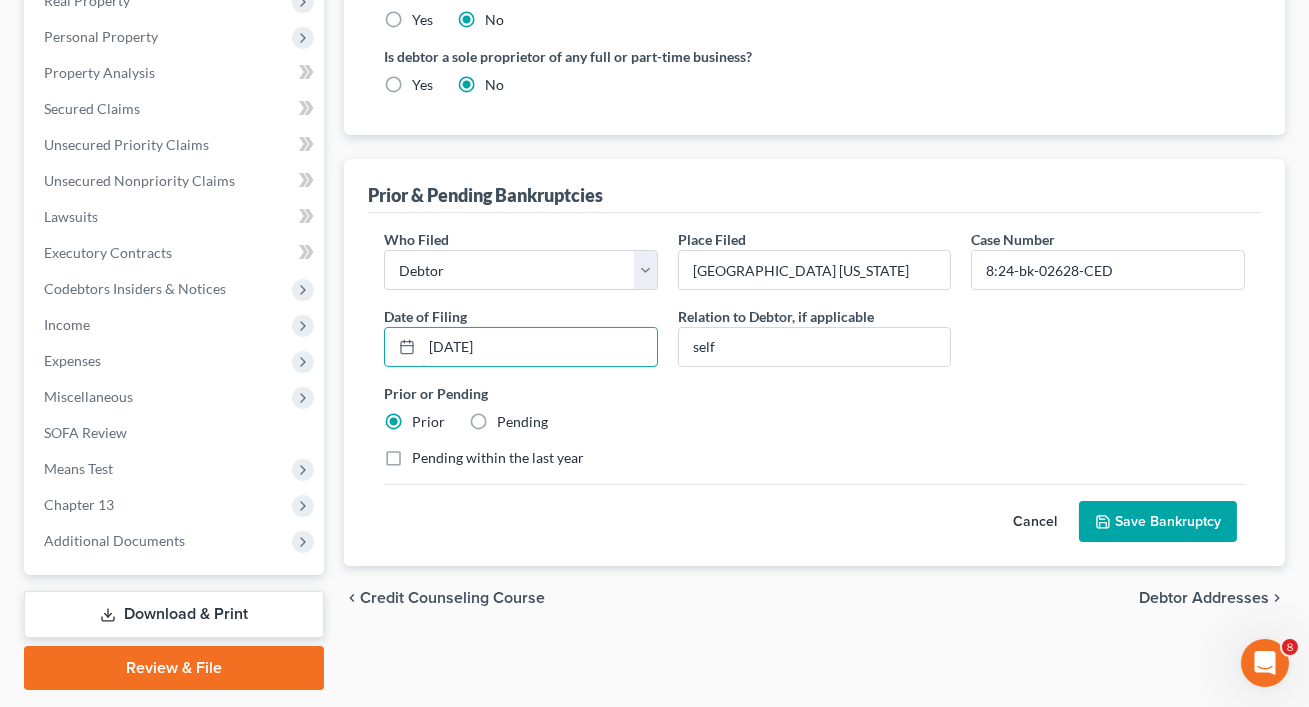 type on "[DATE]" 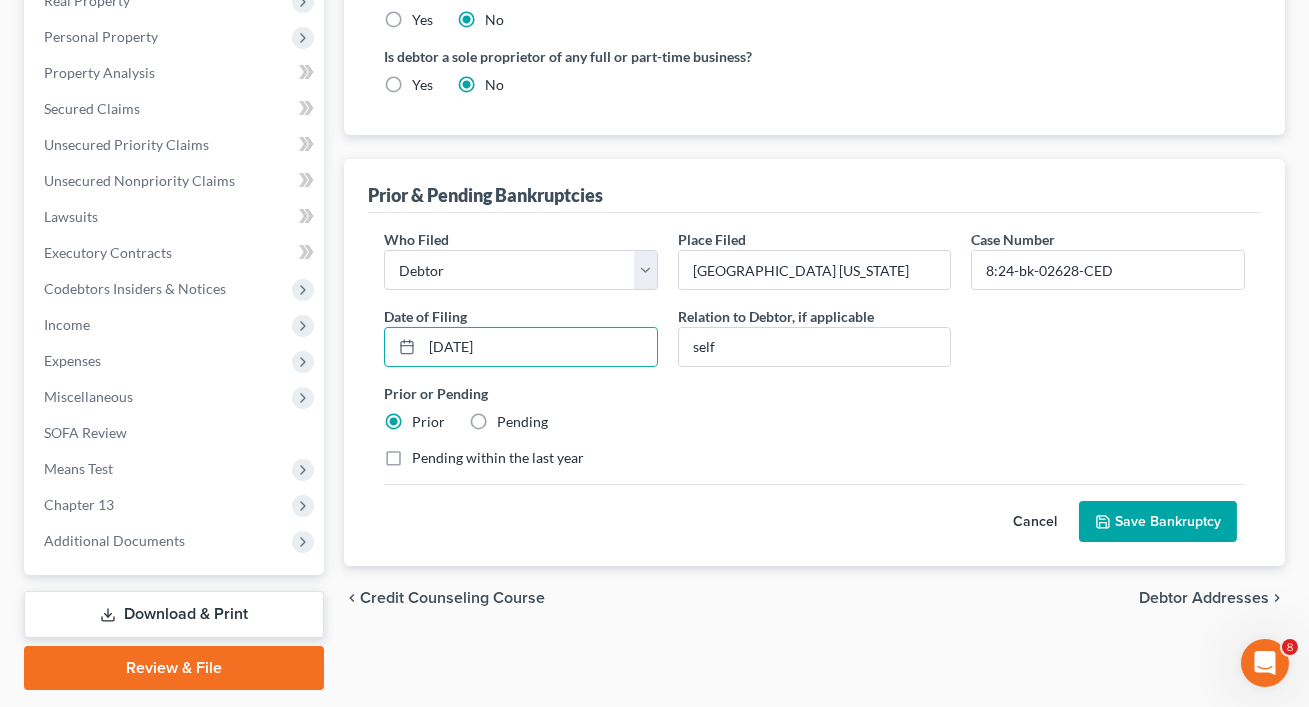click on "Save Bankruptcy" at bounding box center [1158, 522] 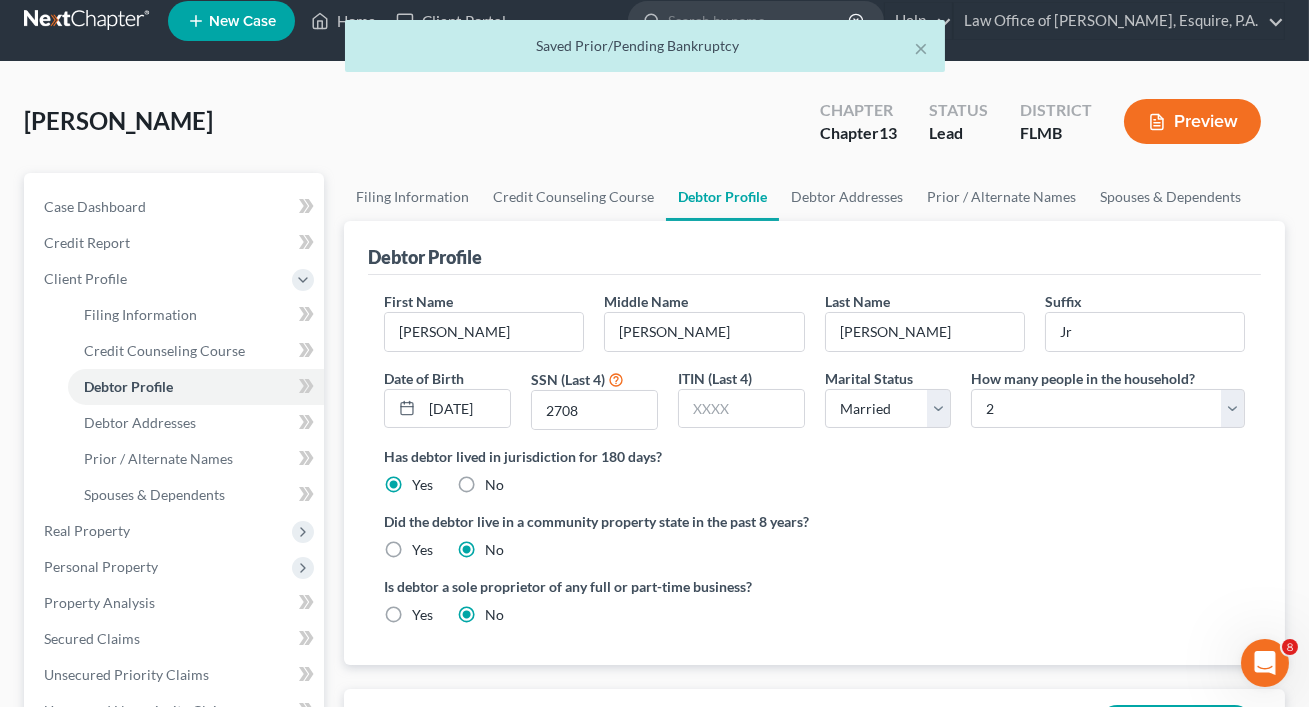 scroll, scrollTop: 15, scrollLeft: 0, axis: vertical 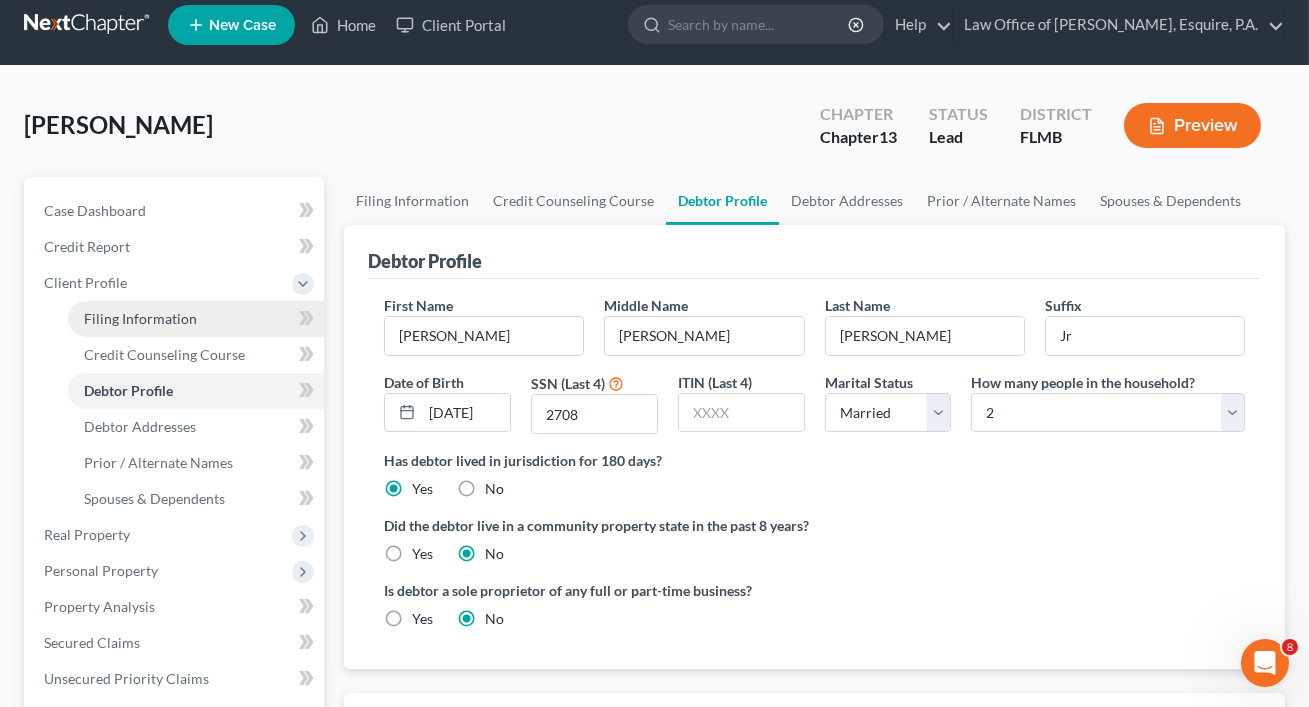 click on "Filing Information" at bounding box center (140, 318) 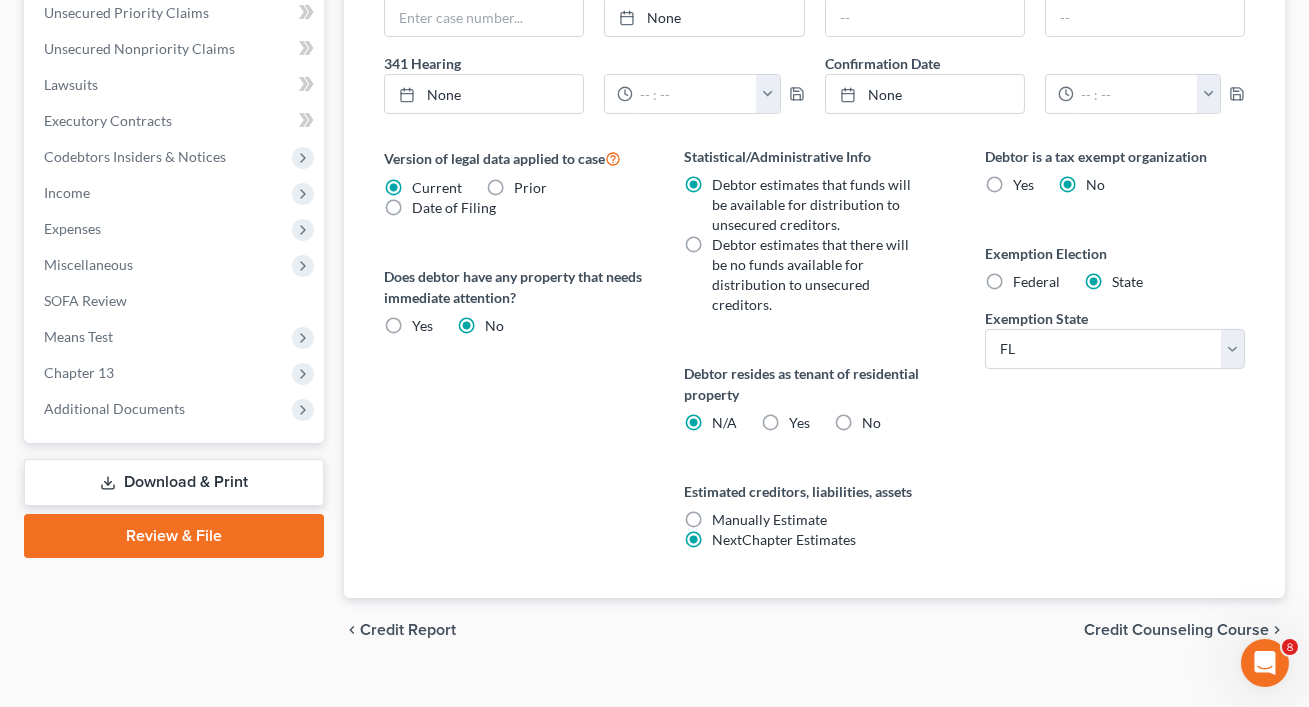 scroll, scrollTop: 709, scrollLeft: 0, axis: vertical 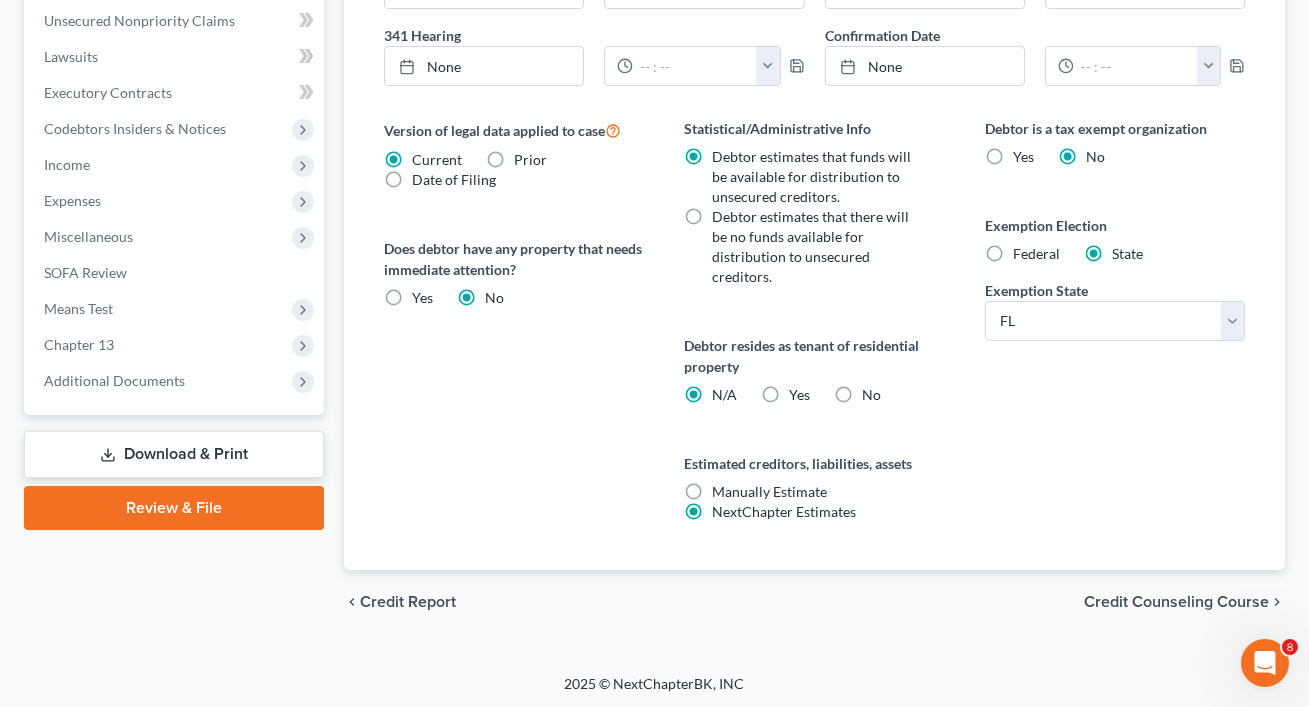 click on "Credit Counseling Course" at bounding box center (1176, 602) 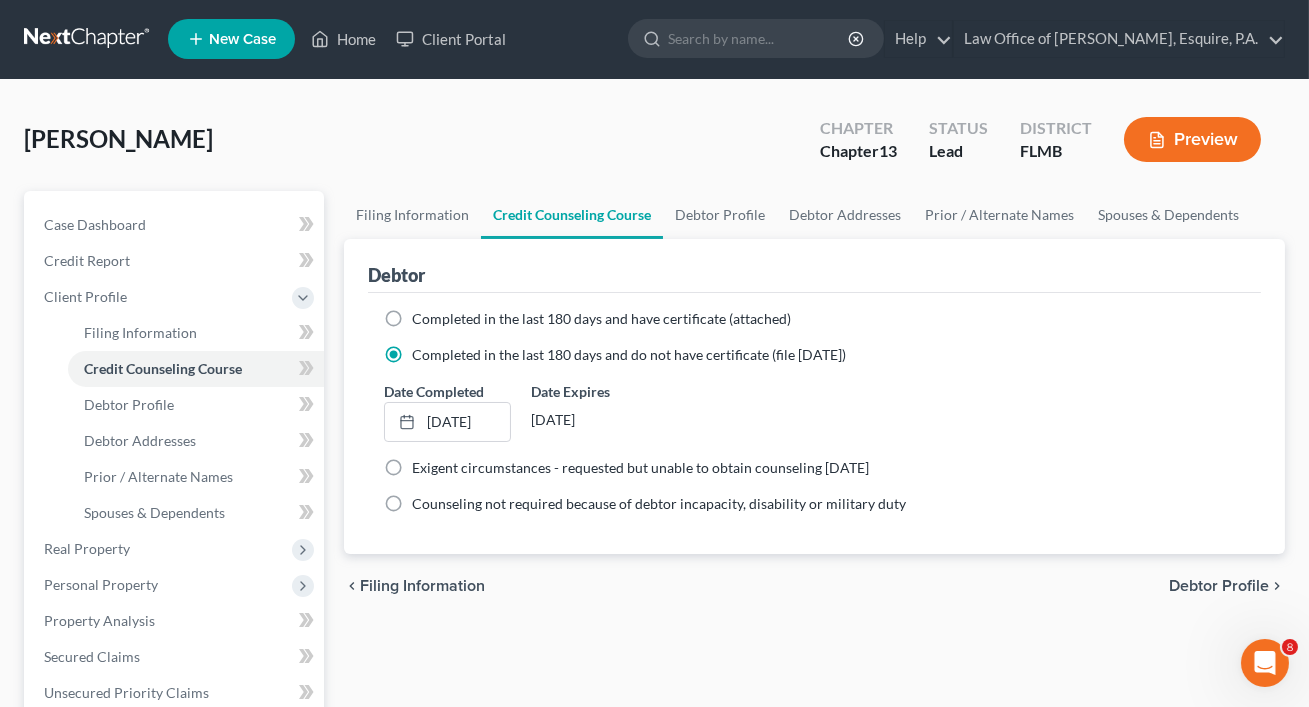 scroll, scrollTop: 0, scrollLeft: 0, axis: both 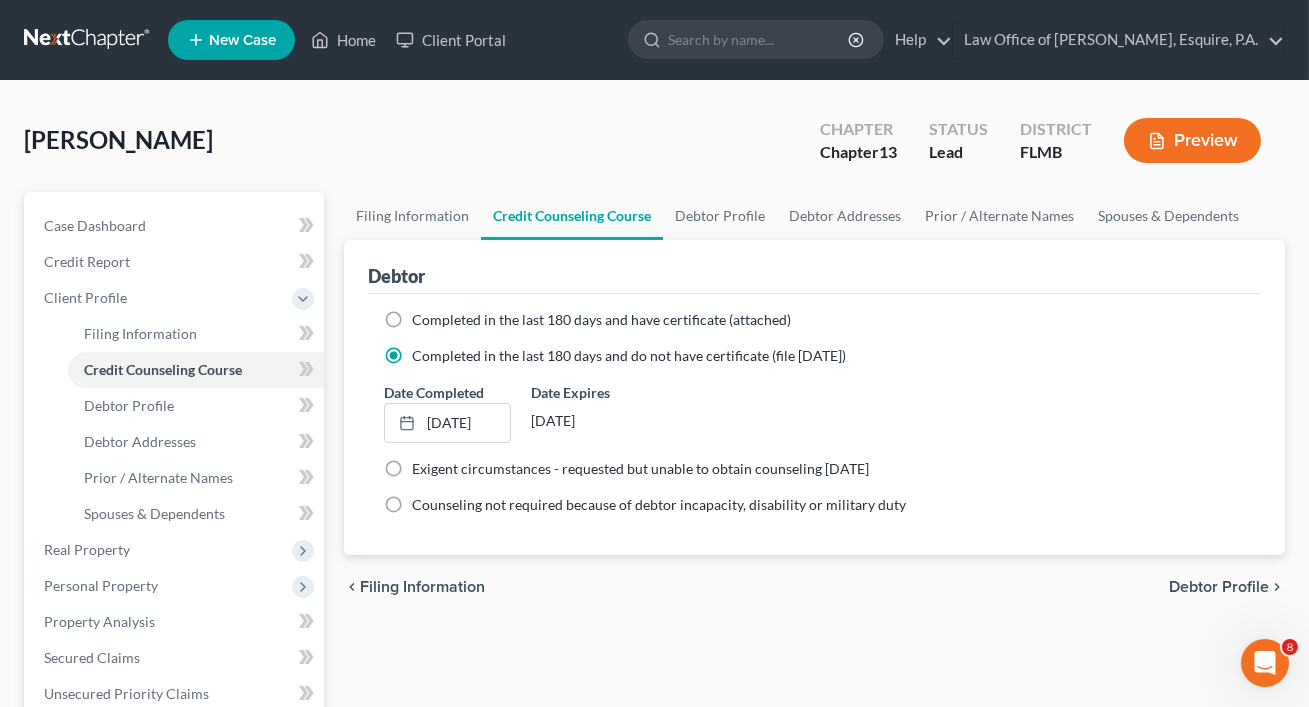 click on "Debtor Profile" at bounding box center (1219, 587) 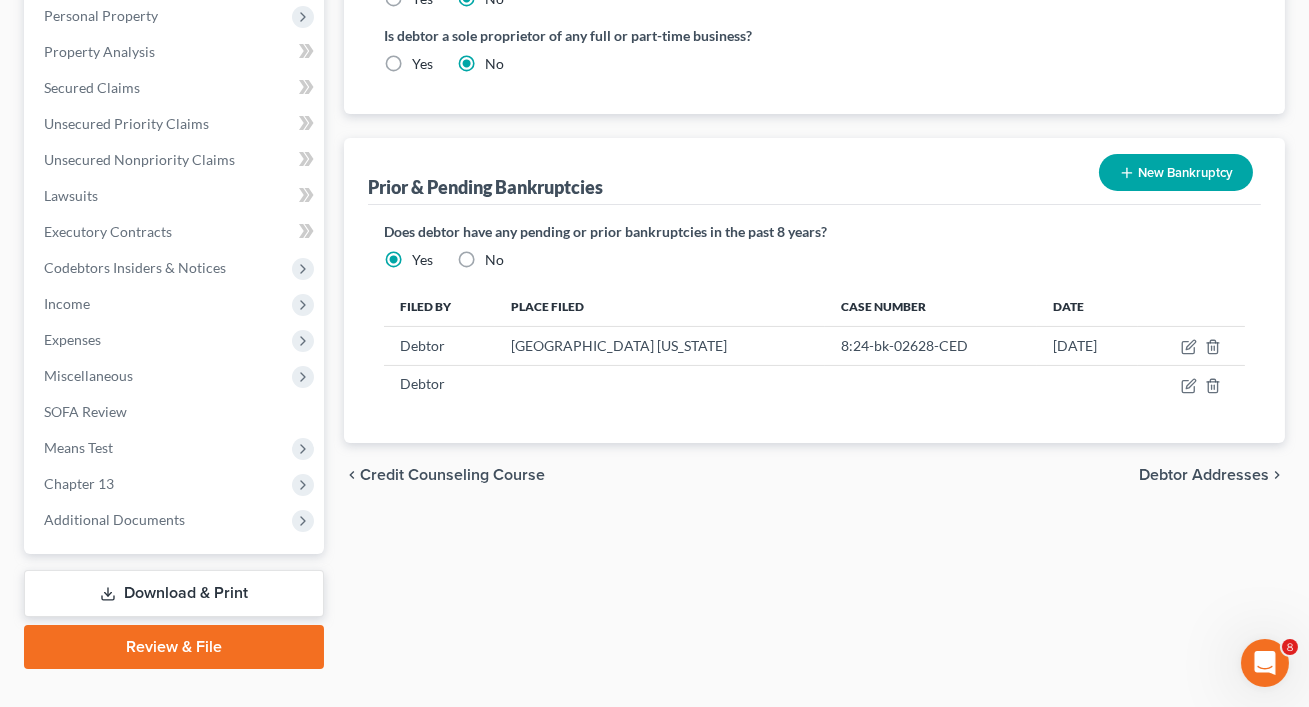 scroll, scrollTop: 577, scrollLeft: 0, axis: vertical 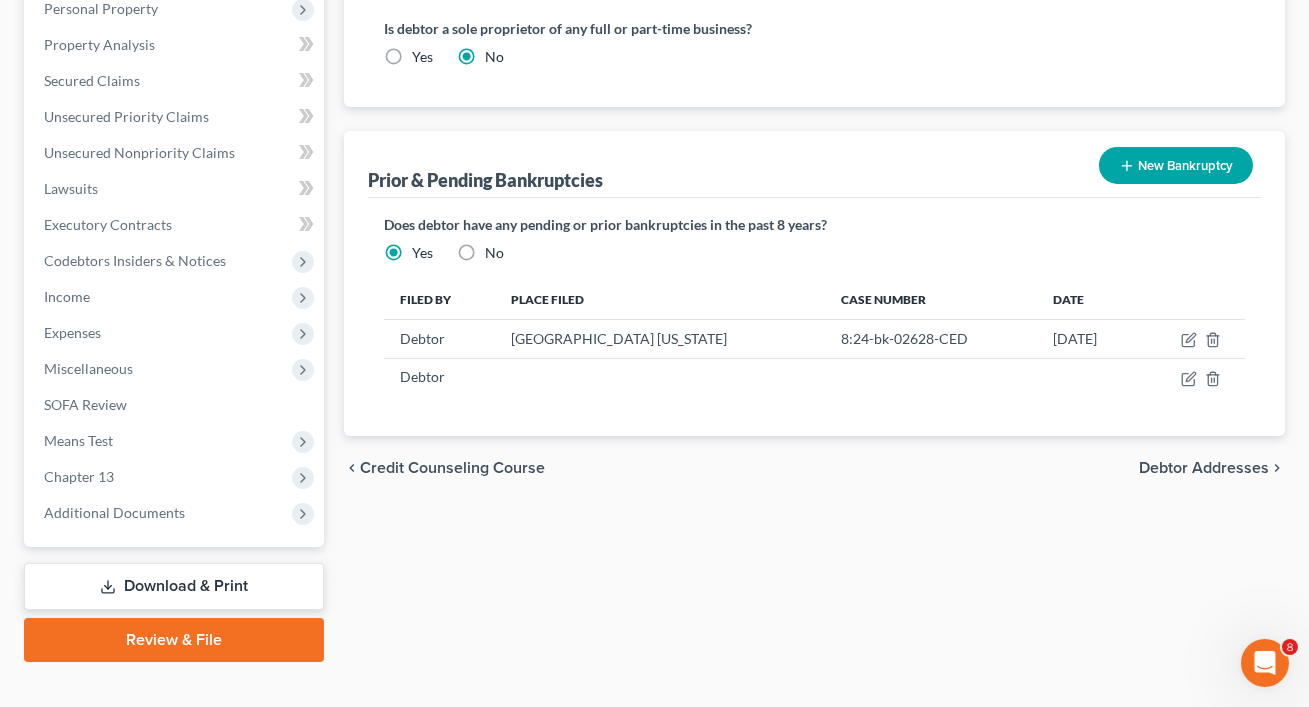 click on "Debtor Addresses" at bounding box center (1204, 468) 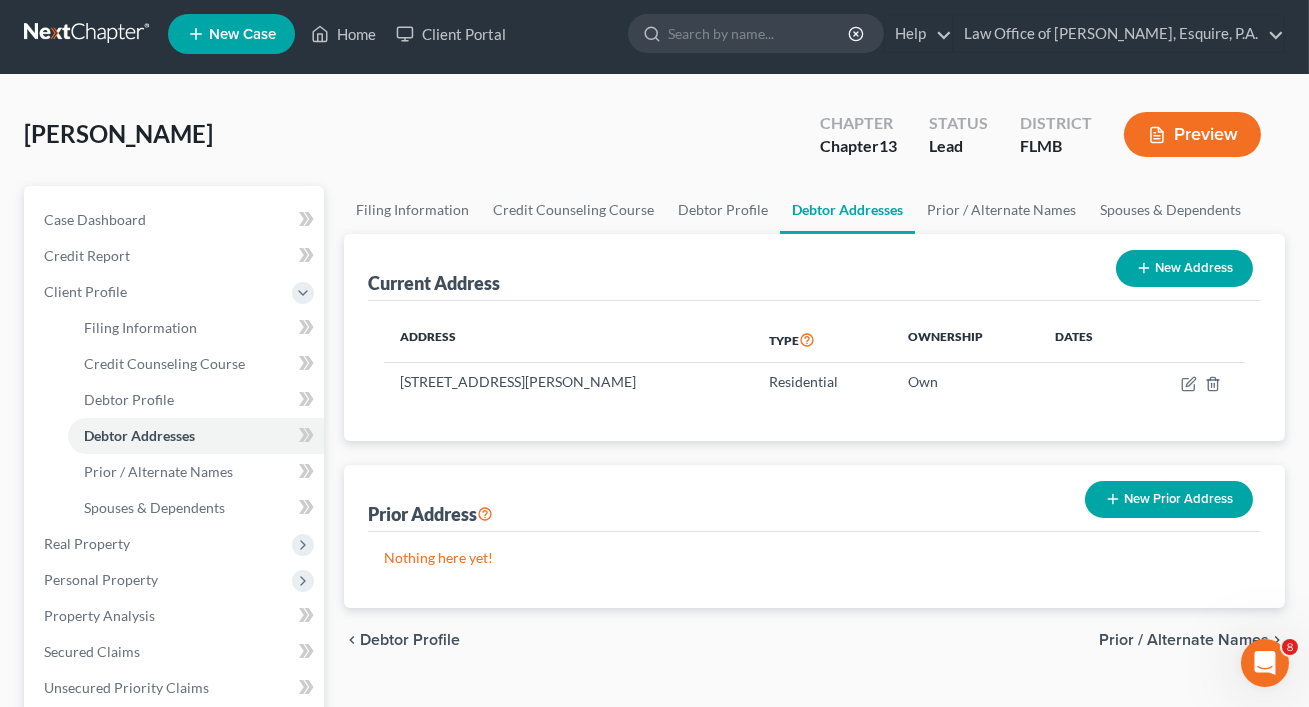 scroll, scrollTop: 0, scrollLeft: 0, axis: both 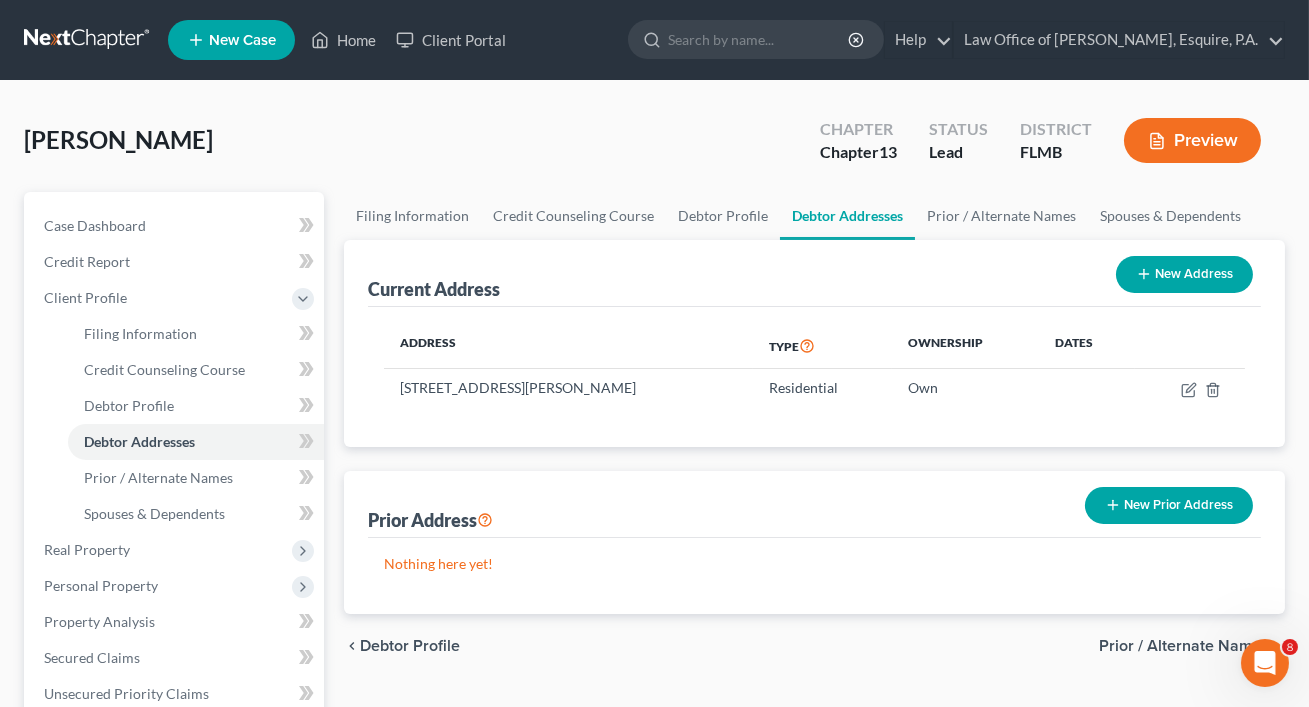 click on "Prior / Alternate Names" at bounding box center [1184, 646] 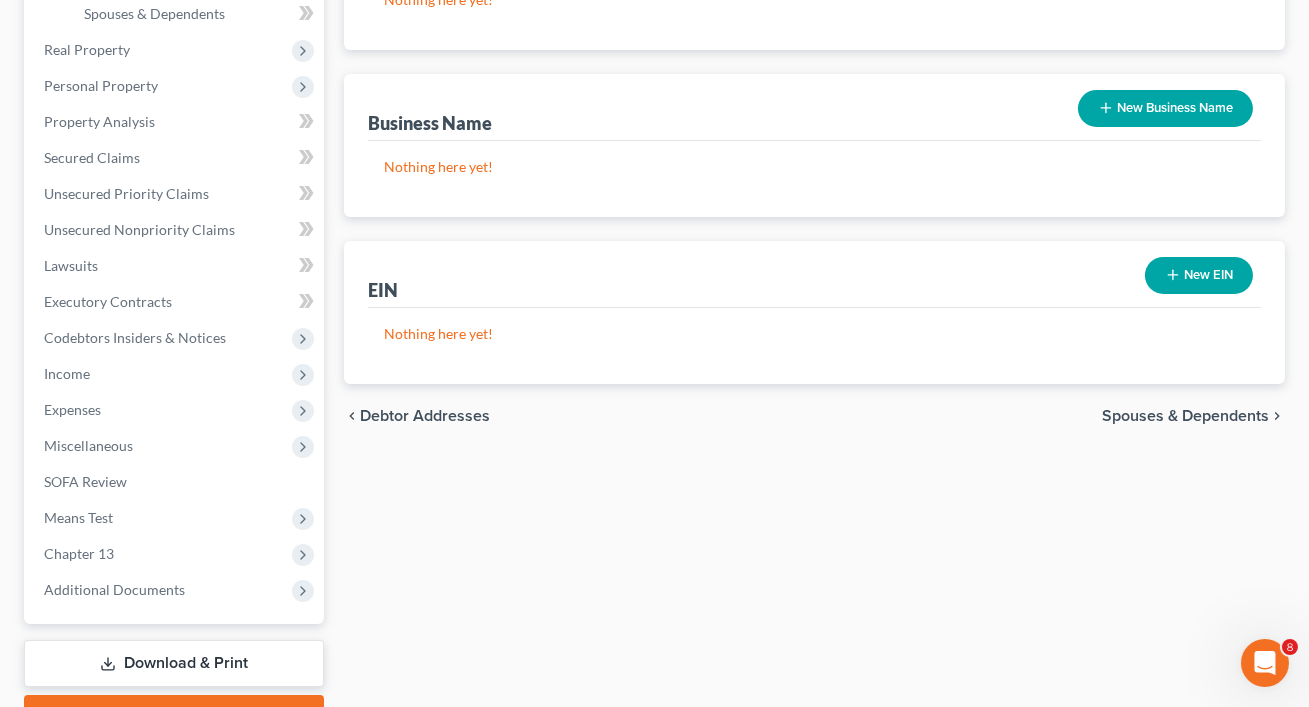 click on "Spouses & Dependents" at bounding box center (1185, 416) 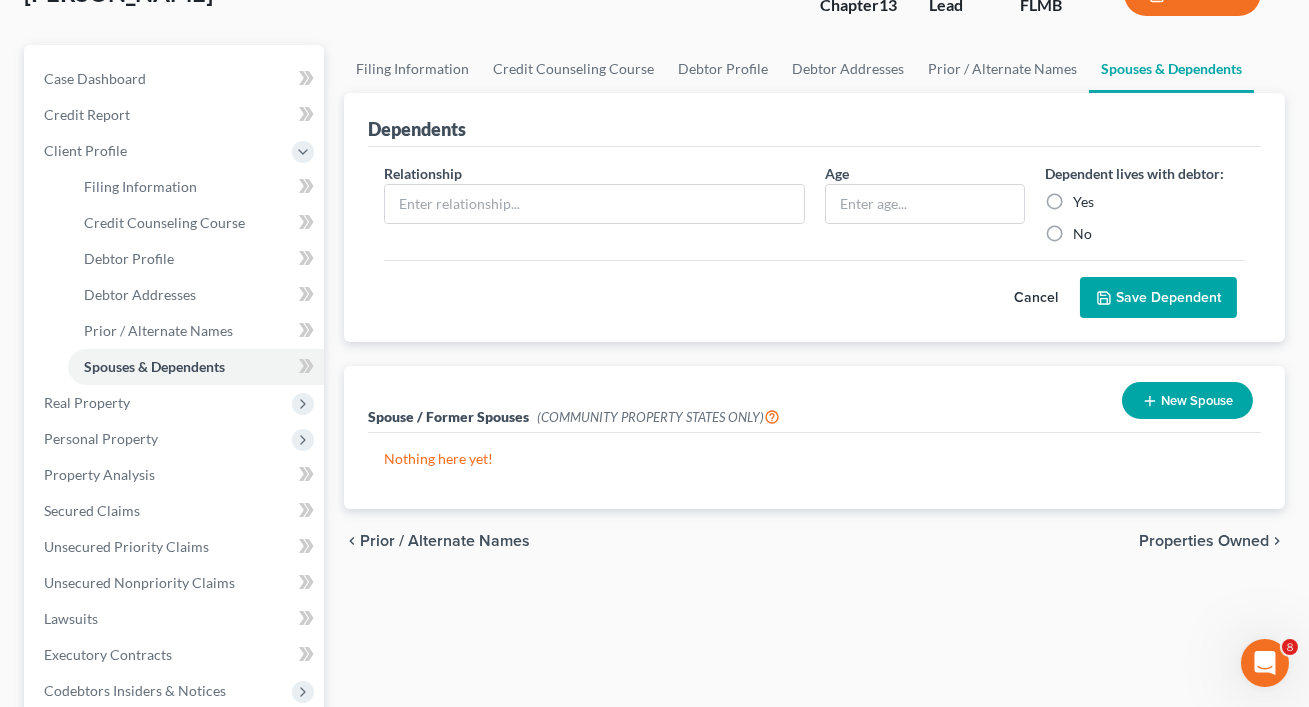 scroll, scrollTop: 150, scrollLeft: 0, axis: vertical 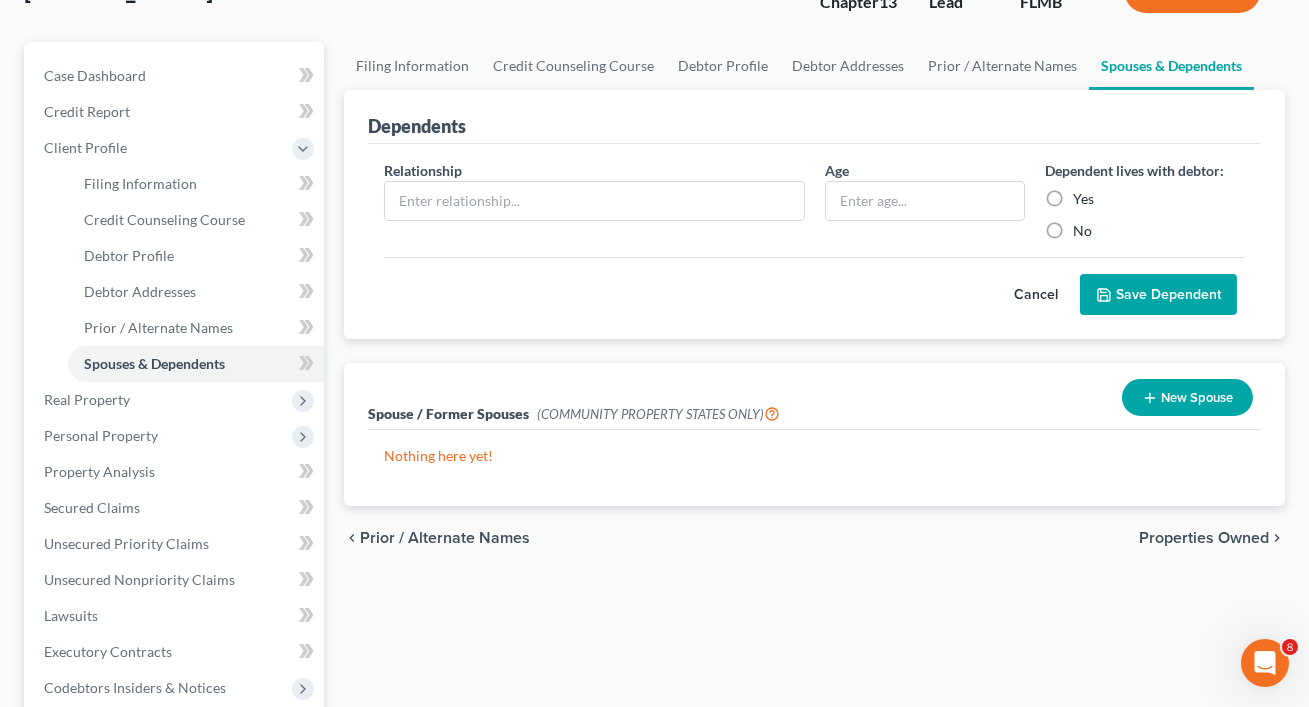 click on "Properties Owned" at bounding box center [1204, 538] 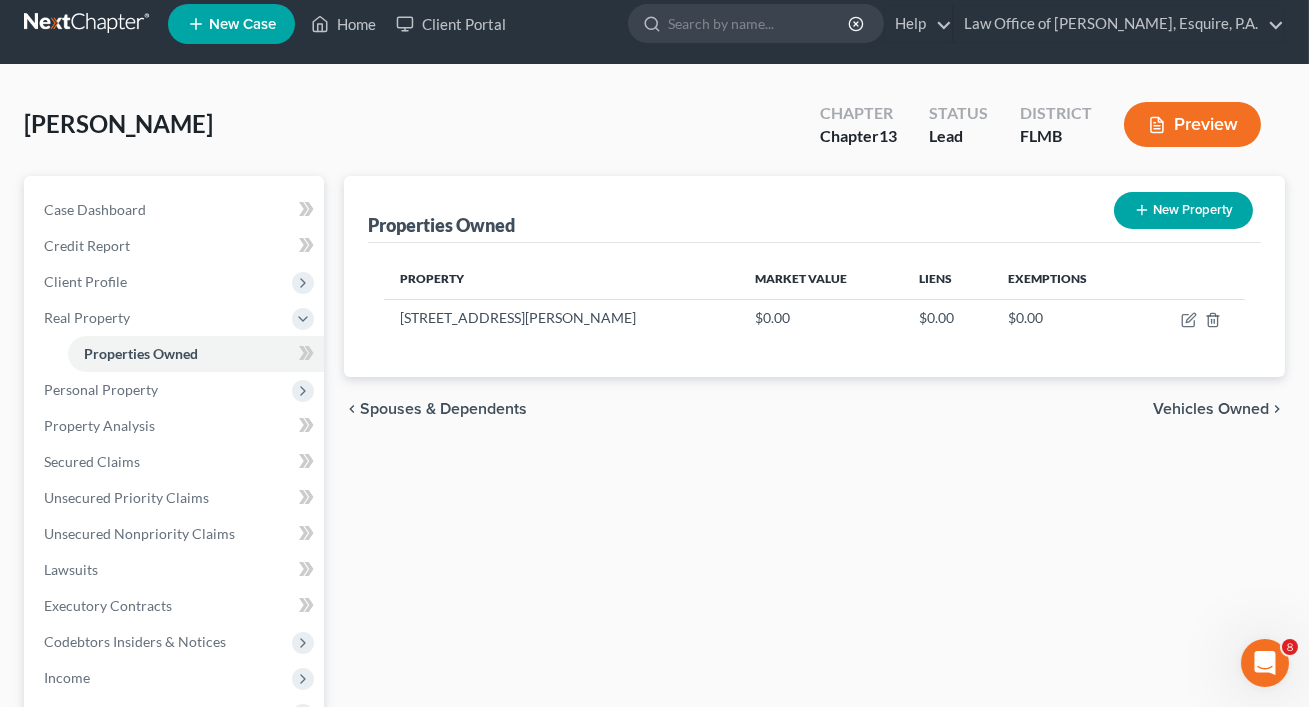 scroll, scrollTop: 0, scrollLeft: 0, axis: both 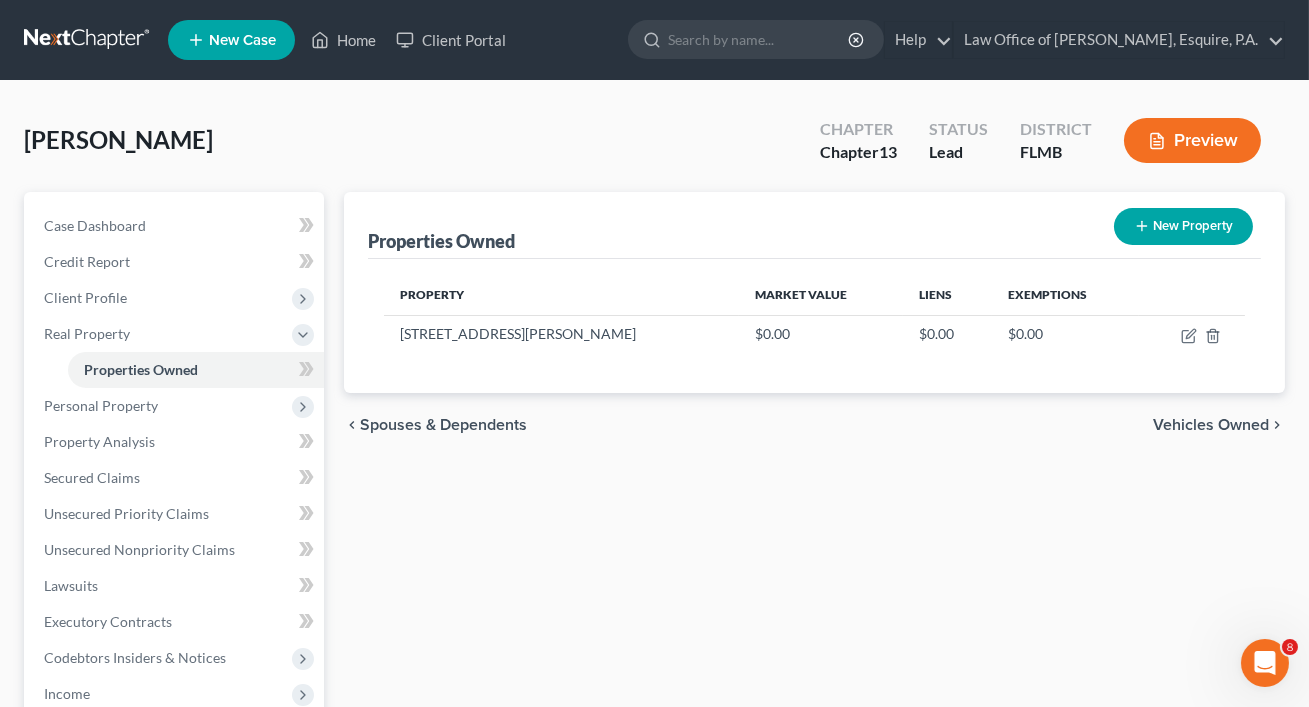click on "Vehicles Owned" at bounding box center [1211, 425] 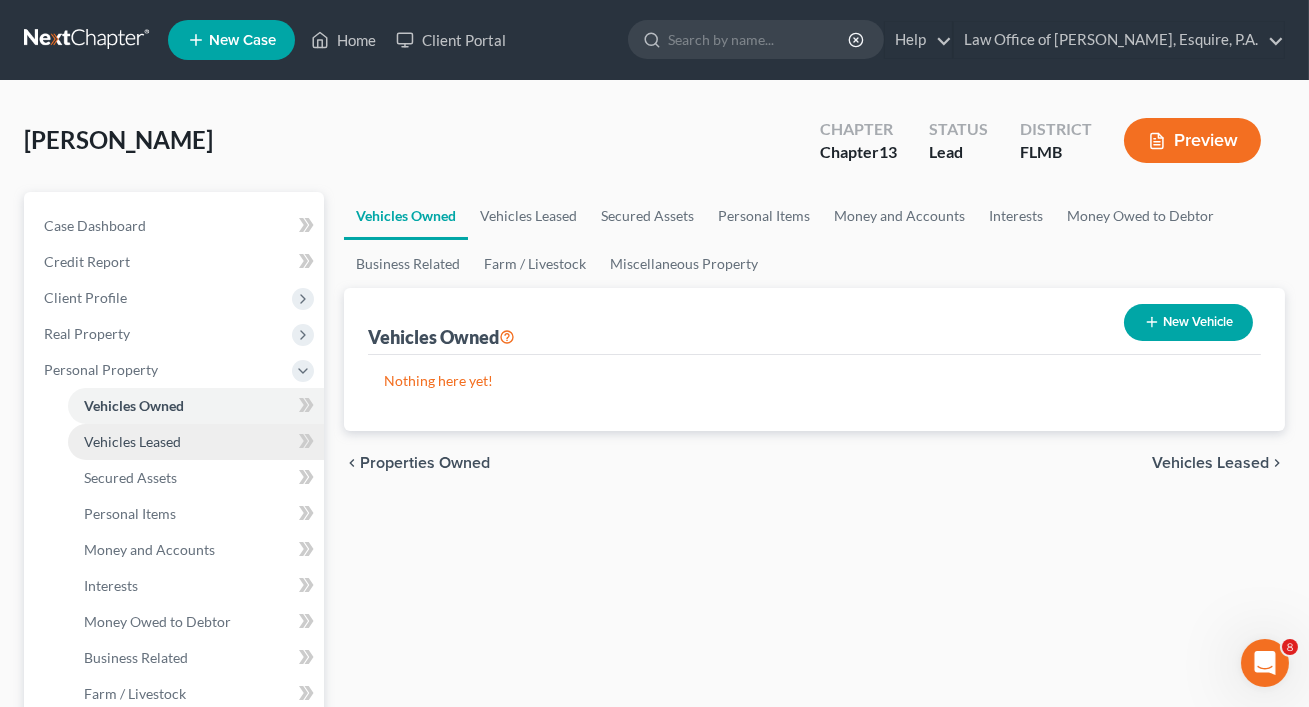 click on "Vehicles Leased" at bounding box center [196, 442] 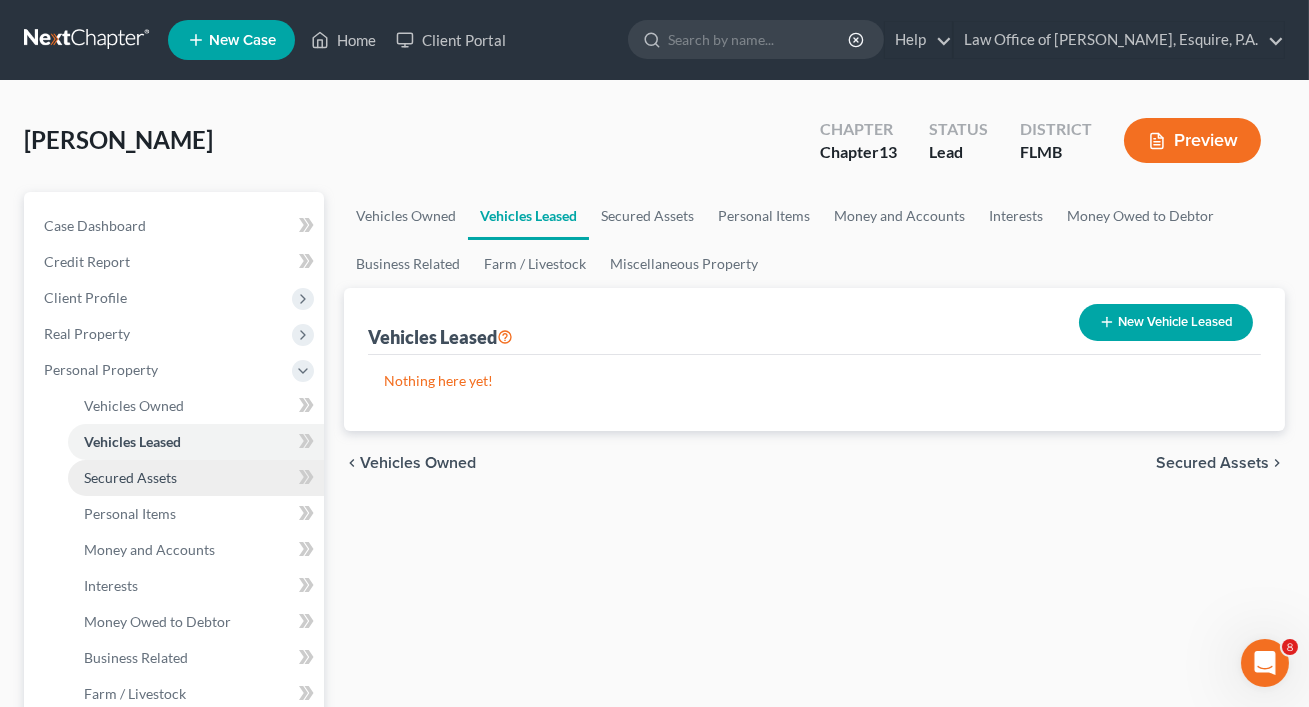 click on "Secured Assets" at bounding box center (196, 478) 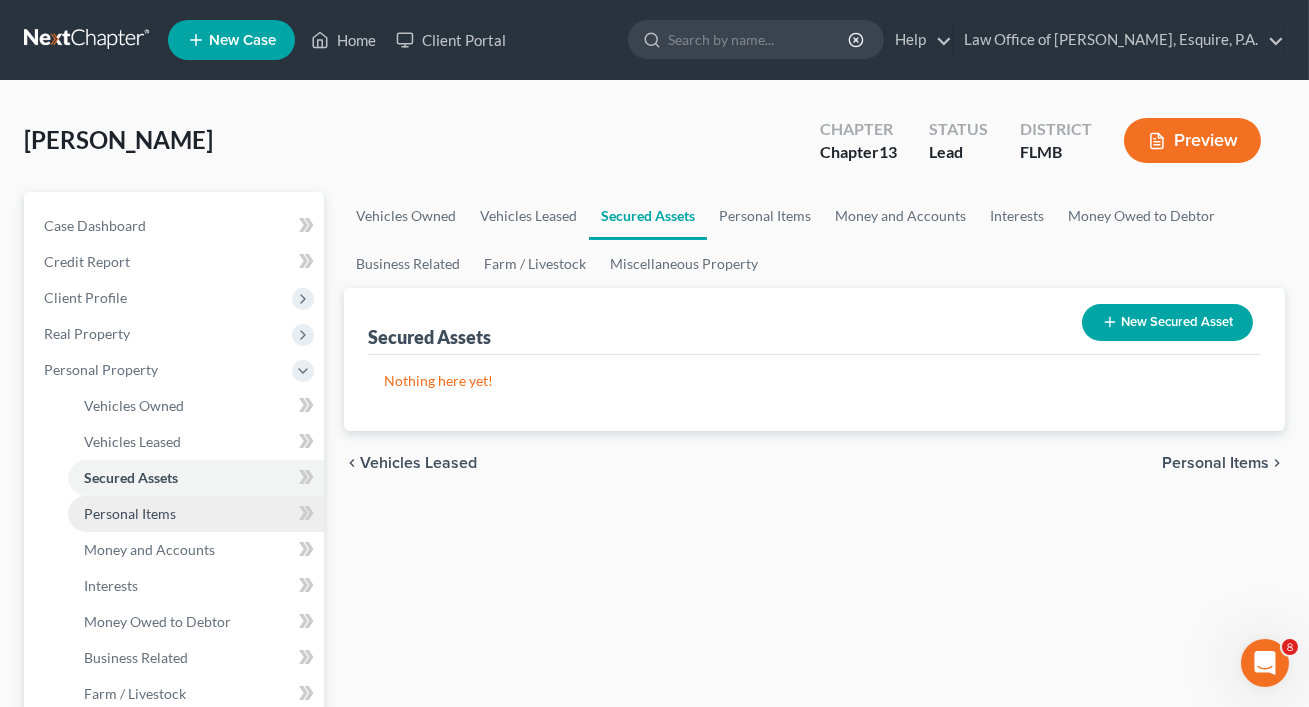 click on "Personal Items" at bounding box center [196, 514] 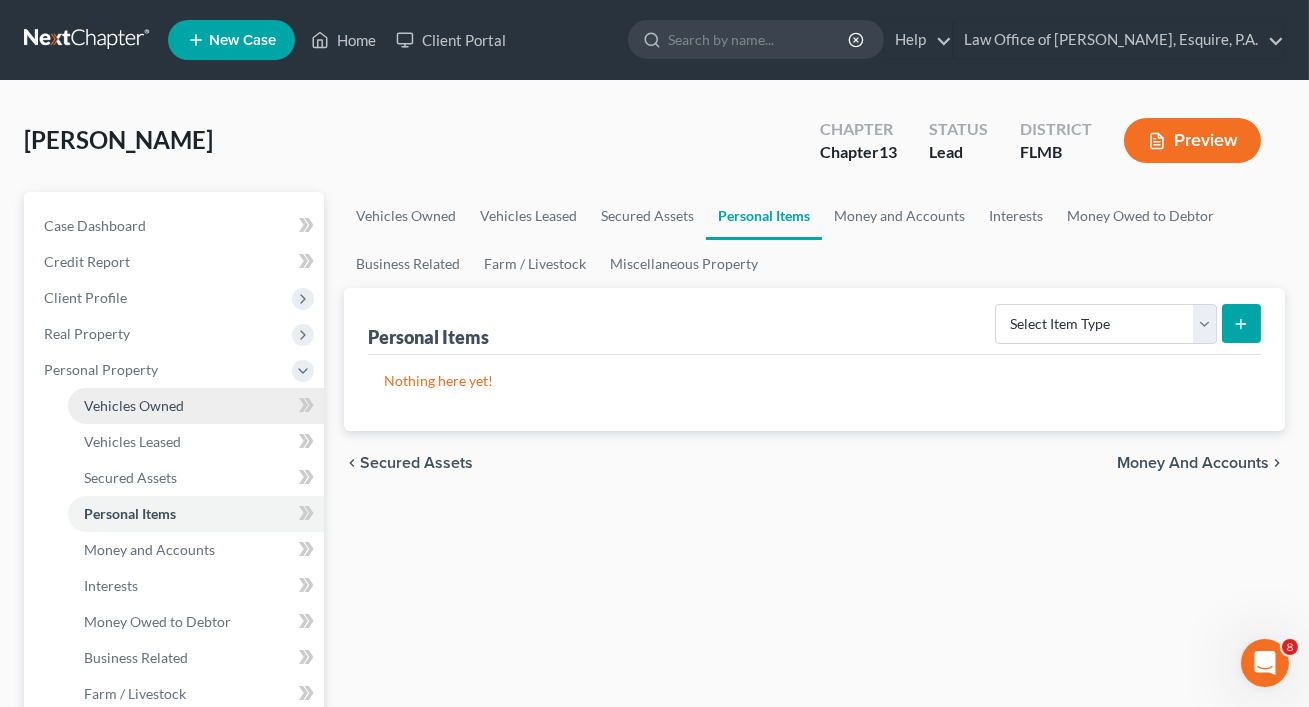 click on "Vehicles Owned" at bounding box center [196, 406] 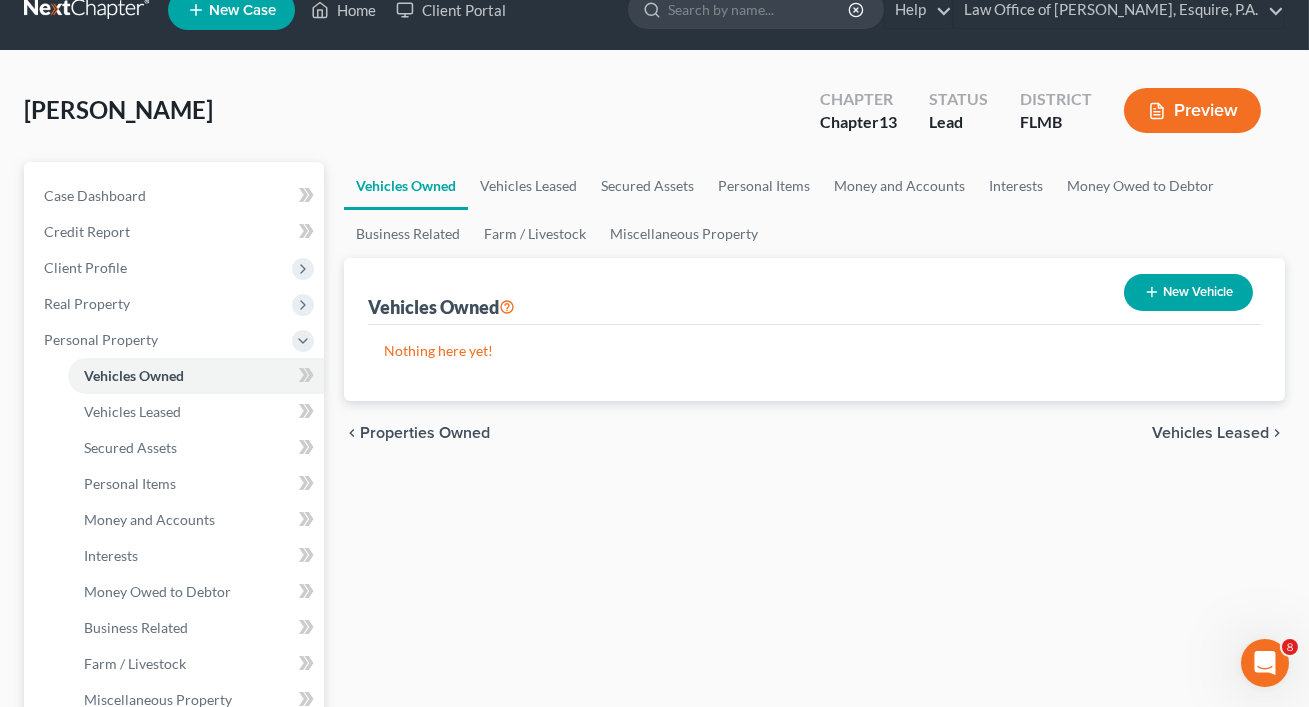 scroll, scrollTop: 44, scrollLeft: 0, axis: vertical 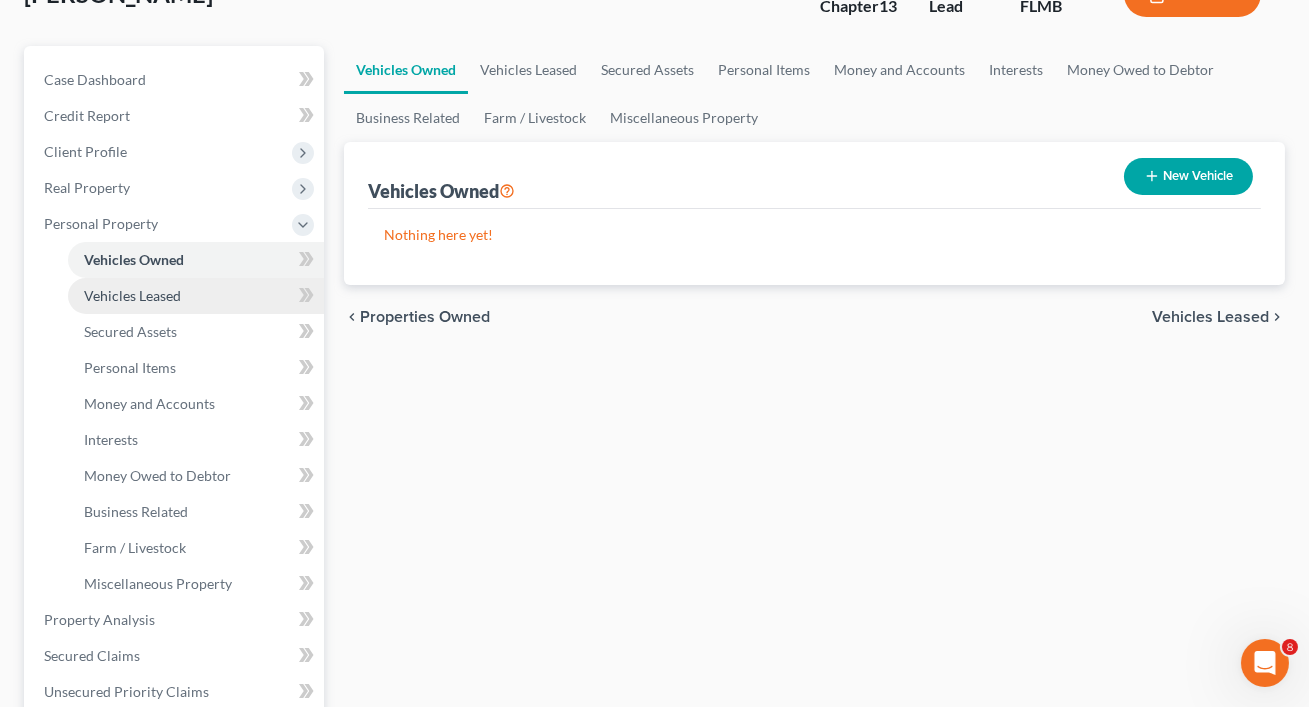 click on "Vehicles Leased" at bounding box center [132, 295] 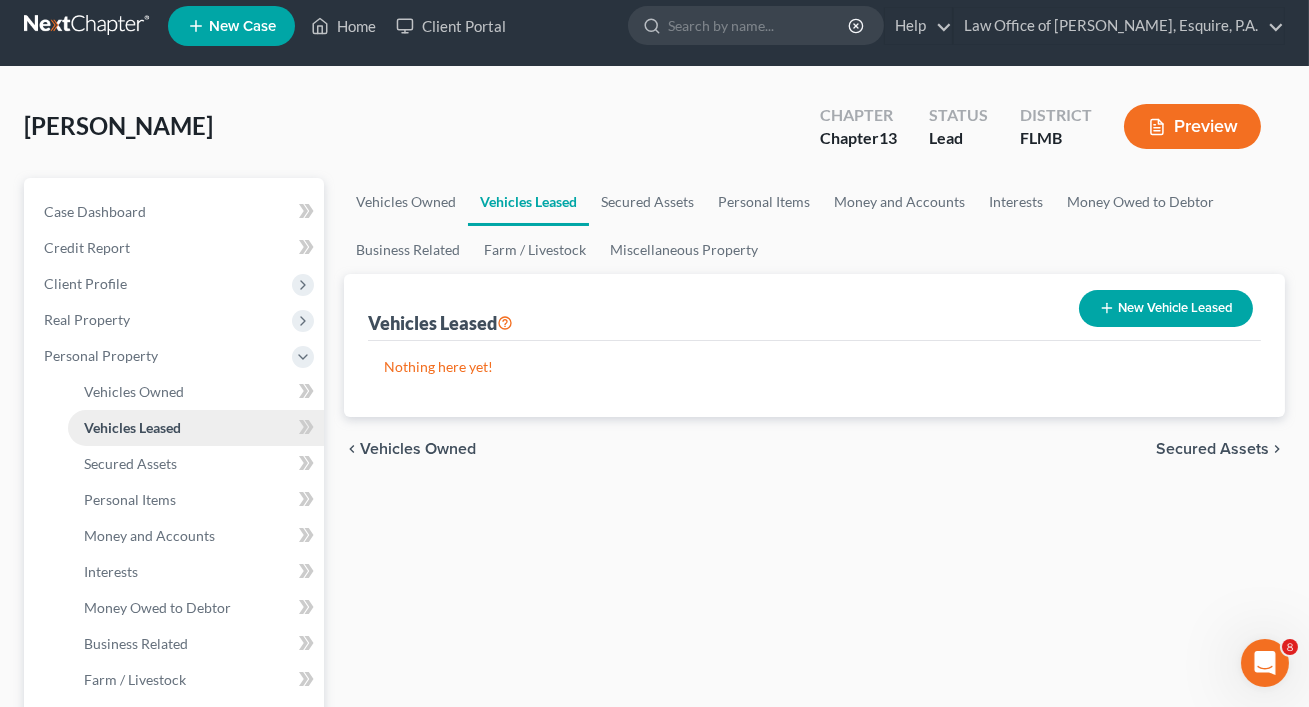 scroll, scrollTop: 0, scrollLeft: 0, axis: both 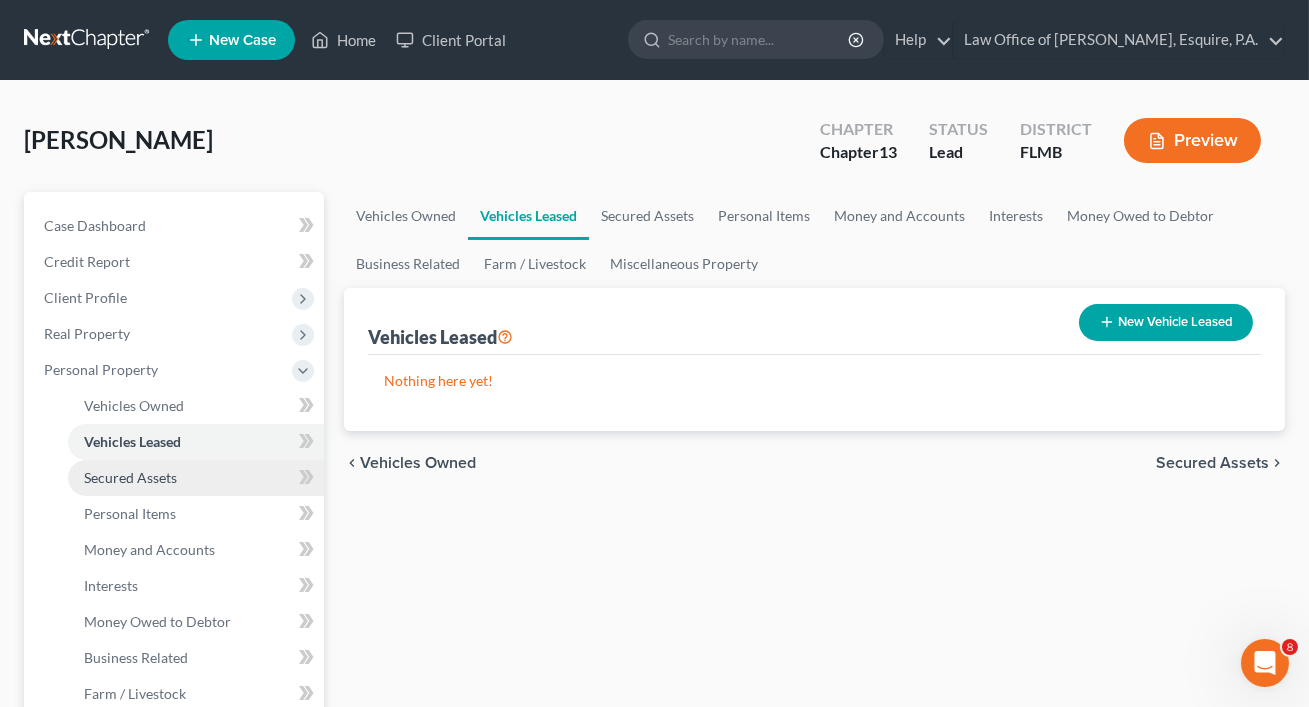 click on "Secured Assets" at bounding box center (130, 477) 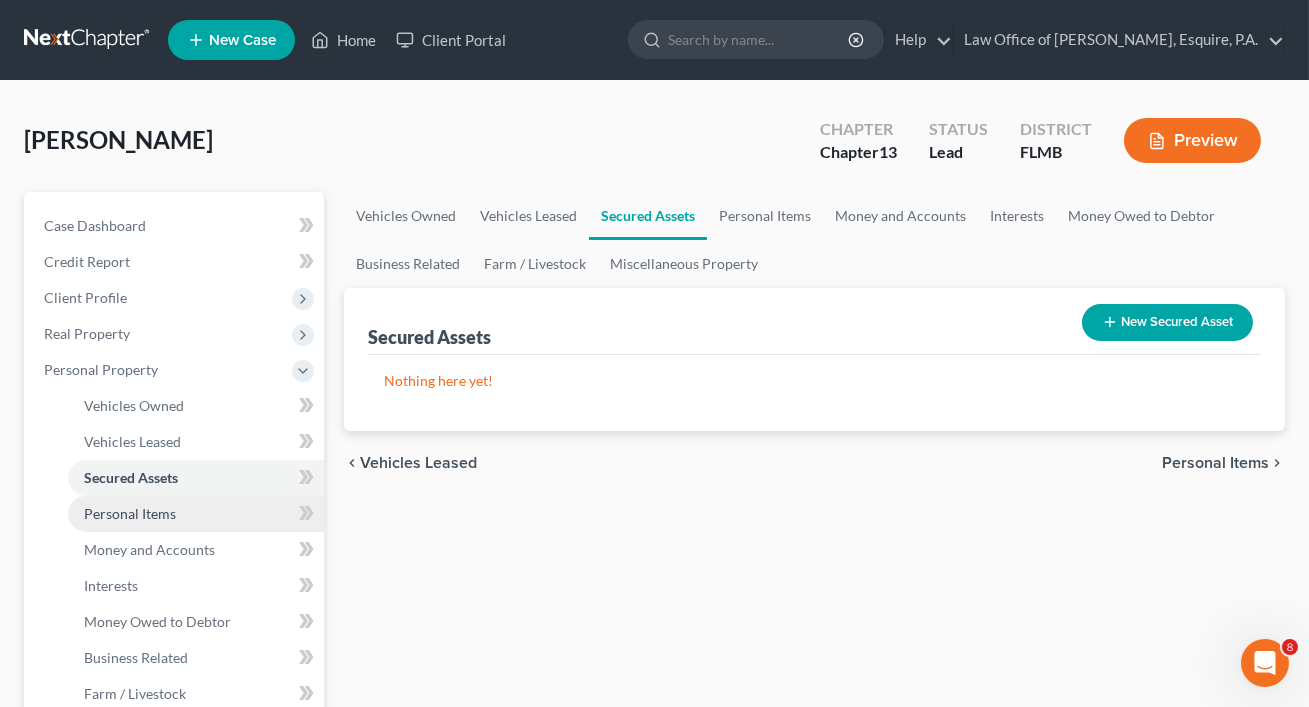 click on "Personal Items" at bounding box center (196, 514) 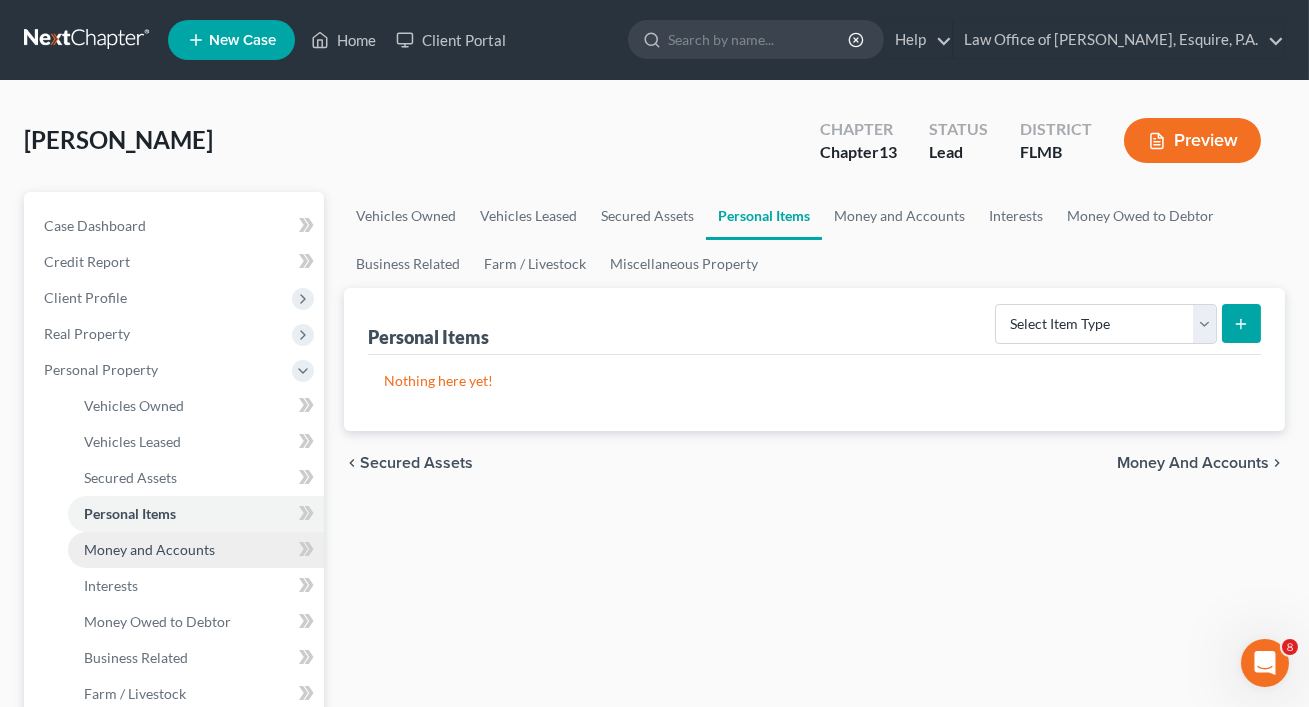 click on "Money and Accounts" at bounding box center [196, 550] 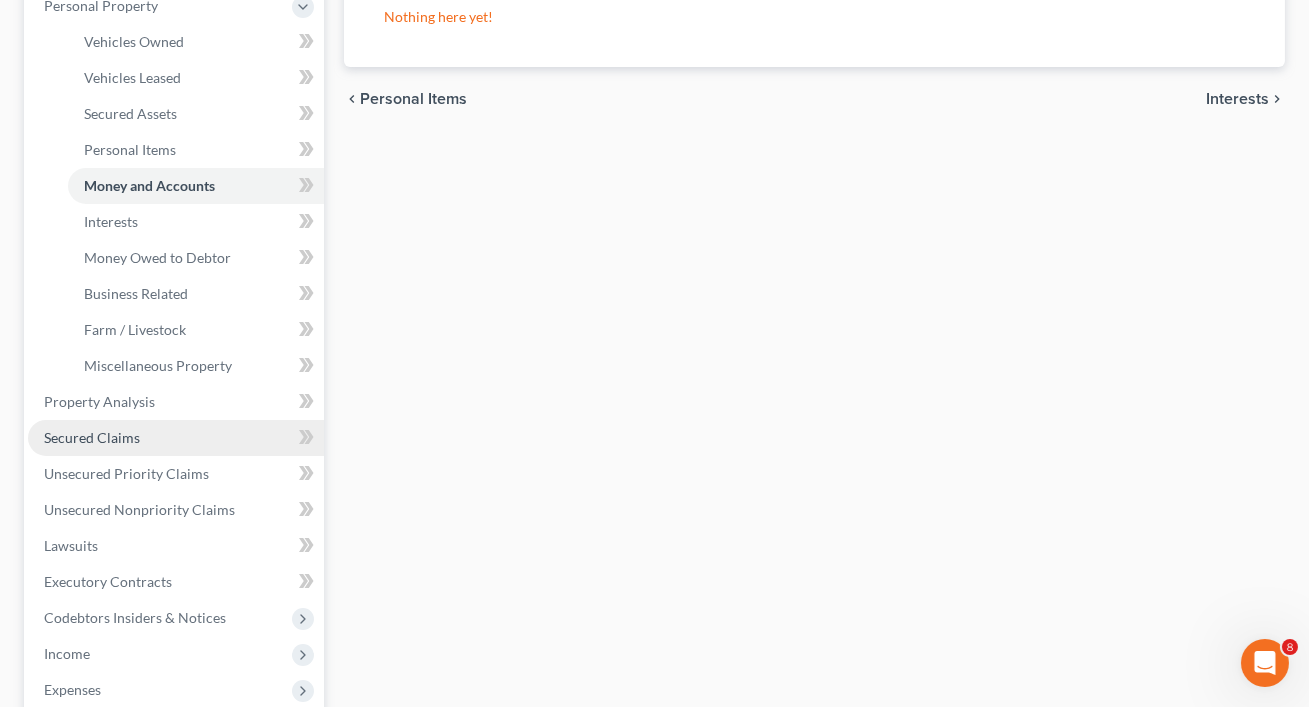 scroll, scrollTop: 368, scrollLeft: 0, axis: vertical 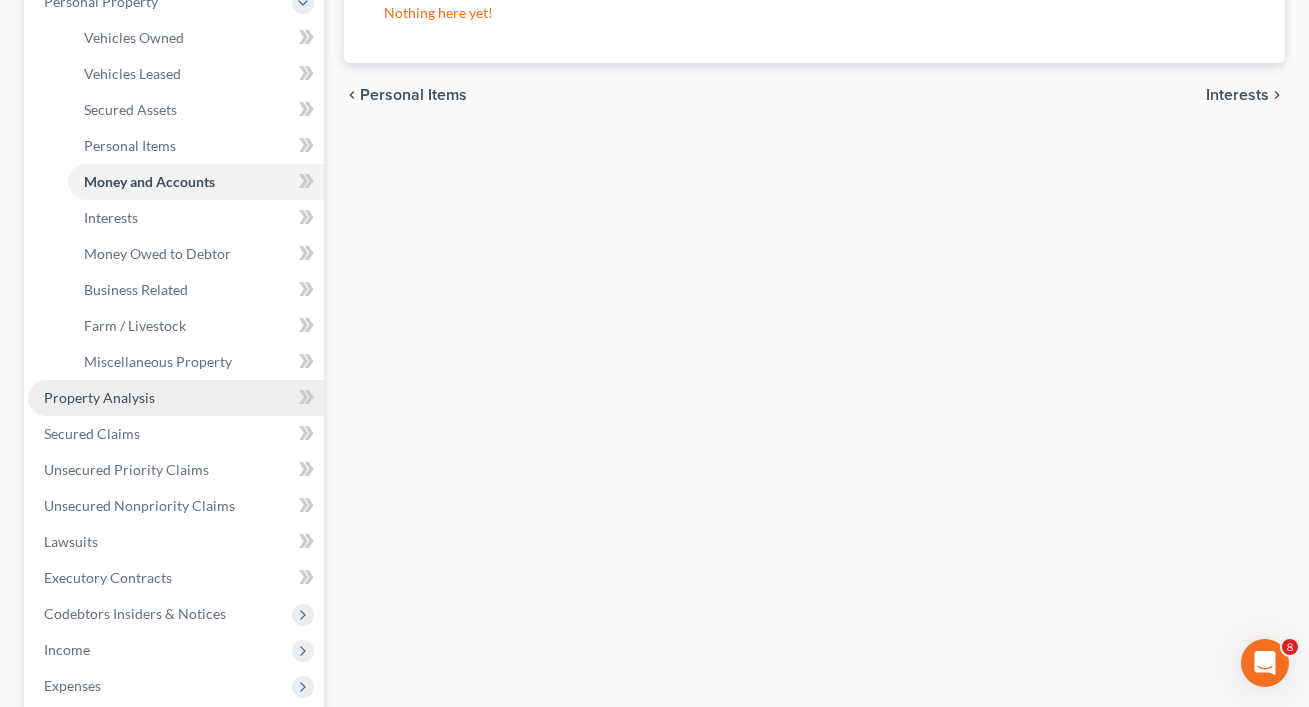 click on "Property Analysis" at bounding box center [176, 398] 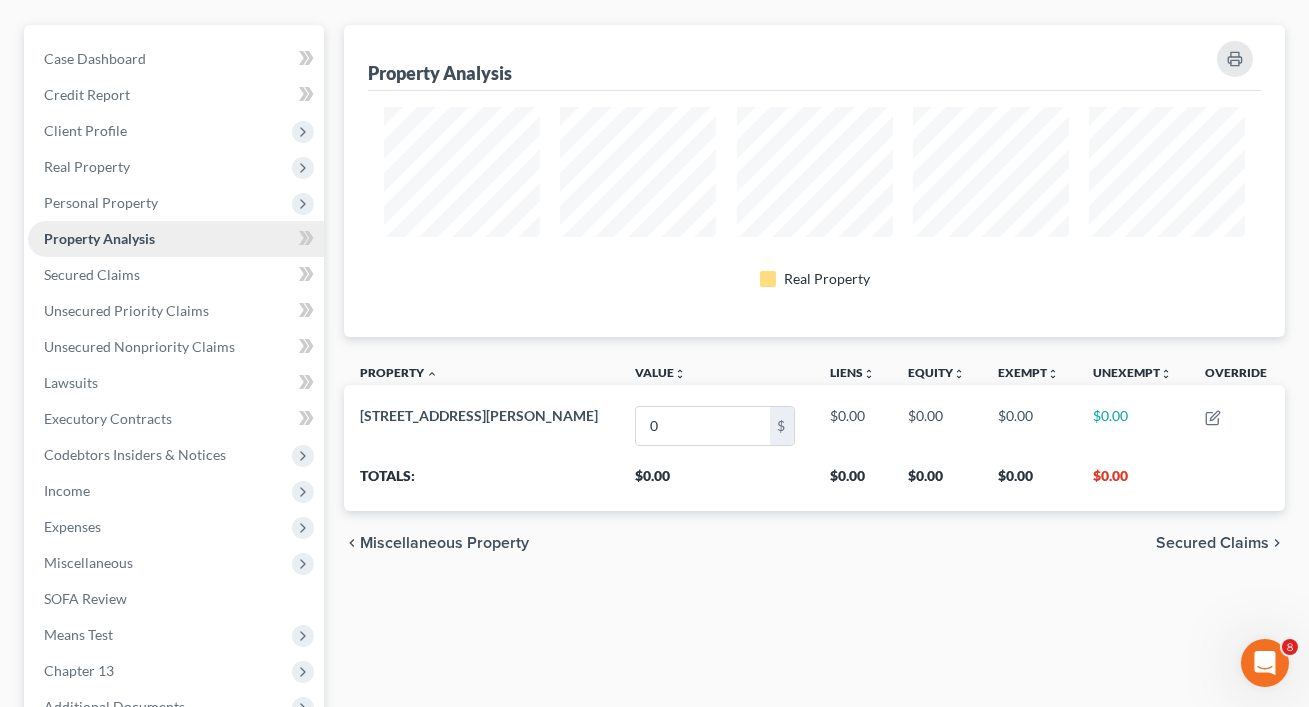 scroll, scrollTop: 5, scrollLeft: 0, axis: vertical 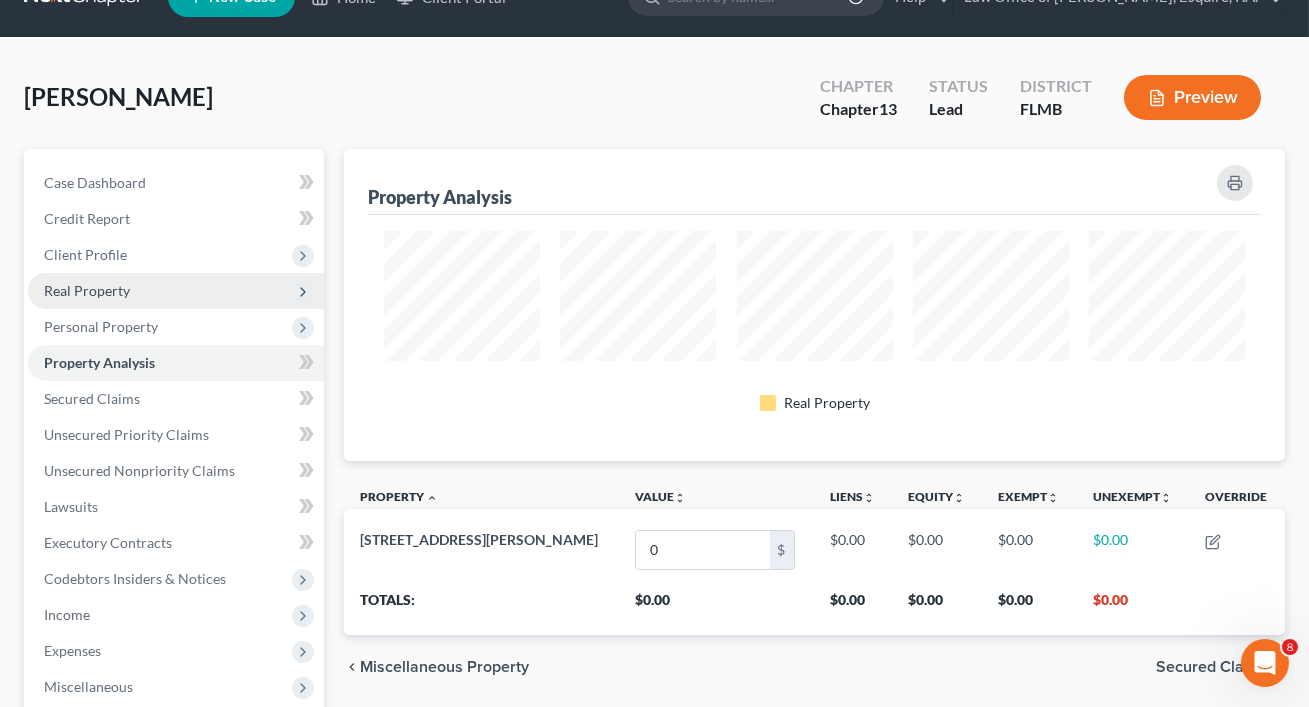 click on "Real Property" at bounding box center (176, 291) 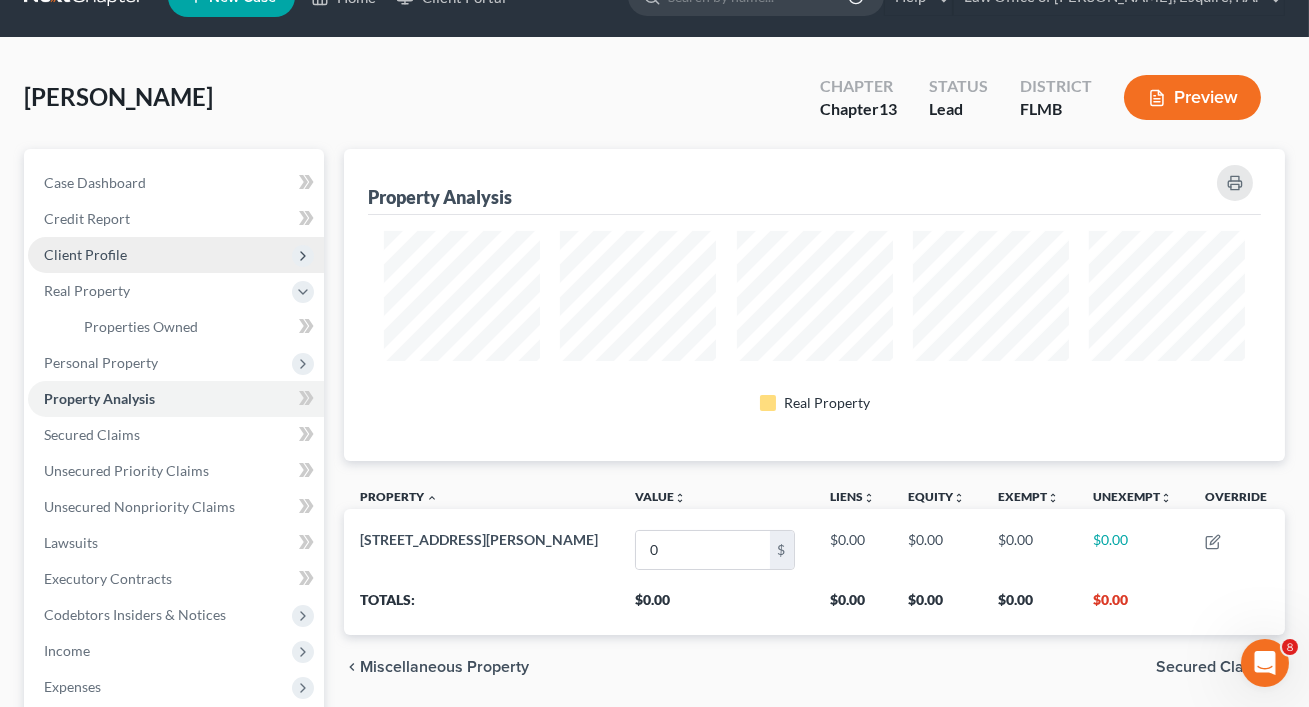 click on "Client Profile" at bounding box center (176, 255) 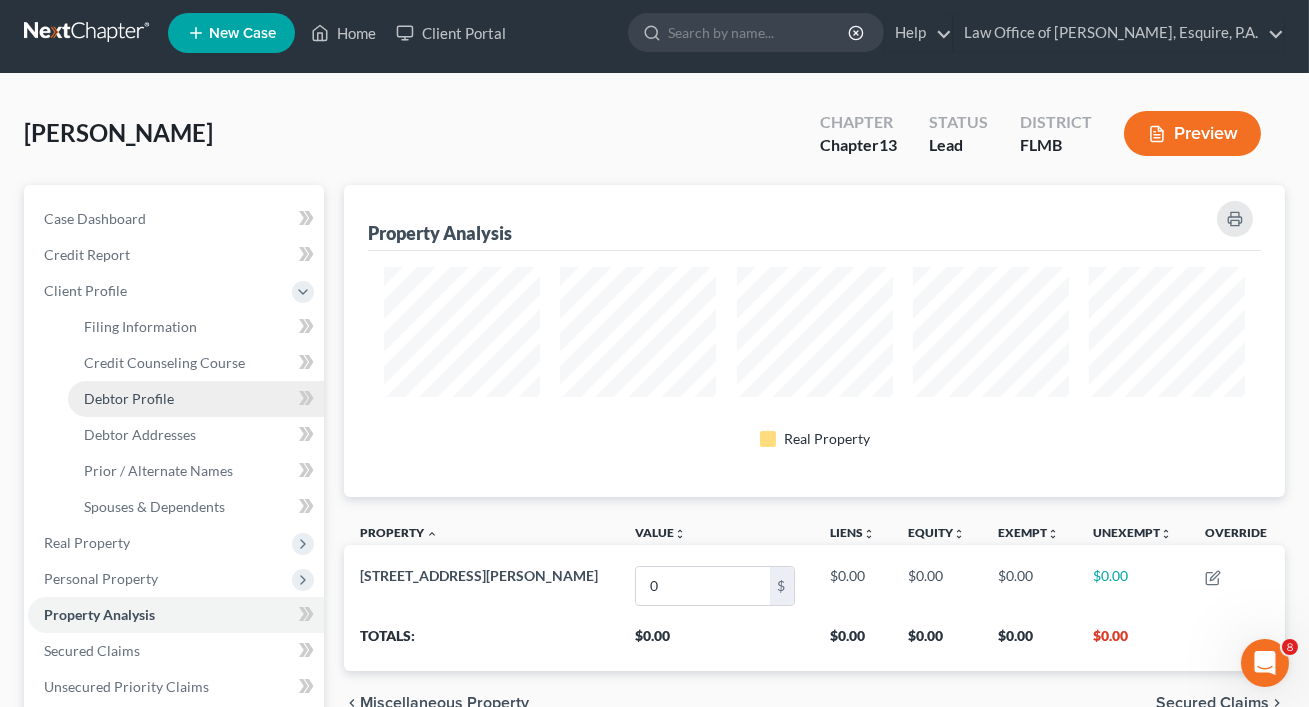 scroll, scrollTop: 0, scrollLeft: 0, axis: both 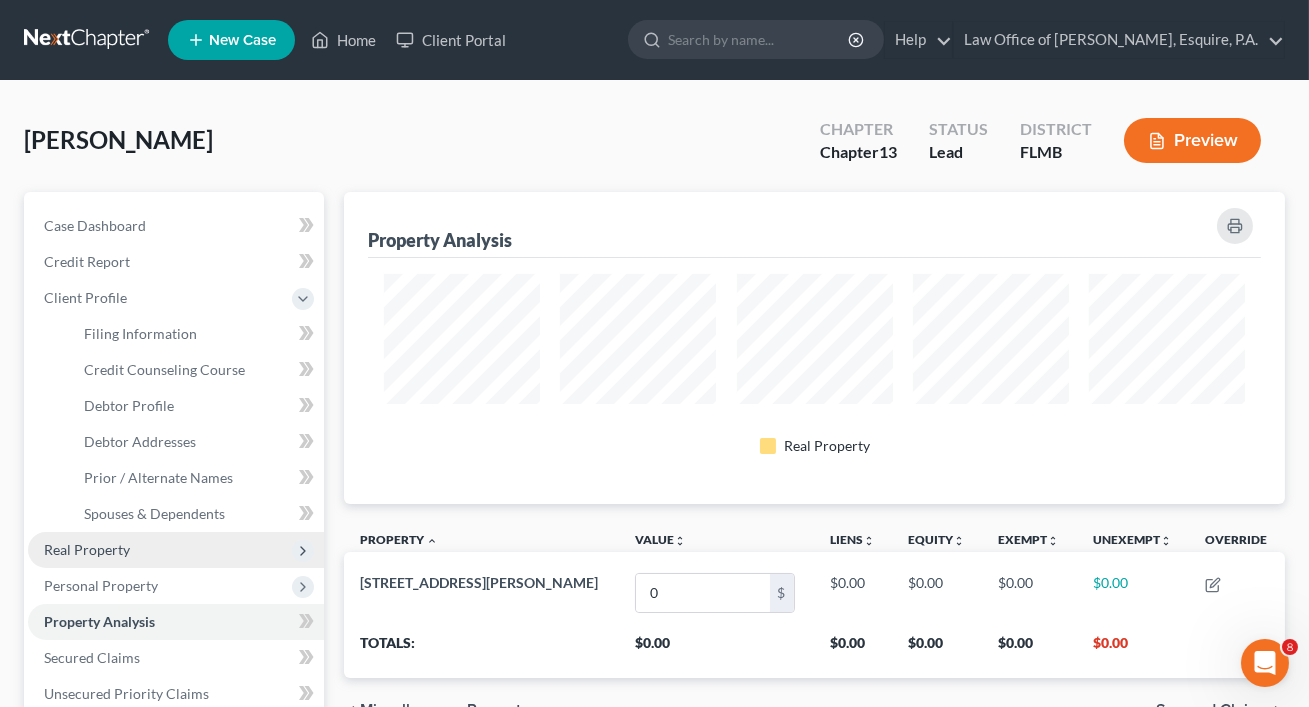 click on "Real Property" at bounding box center (176, 550) 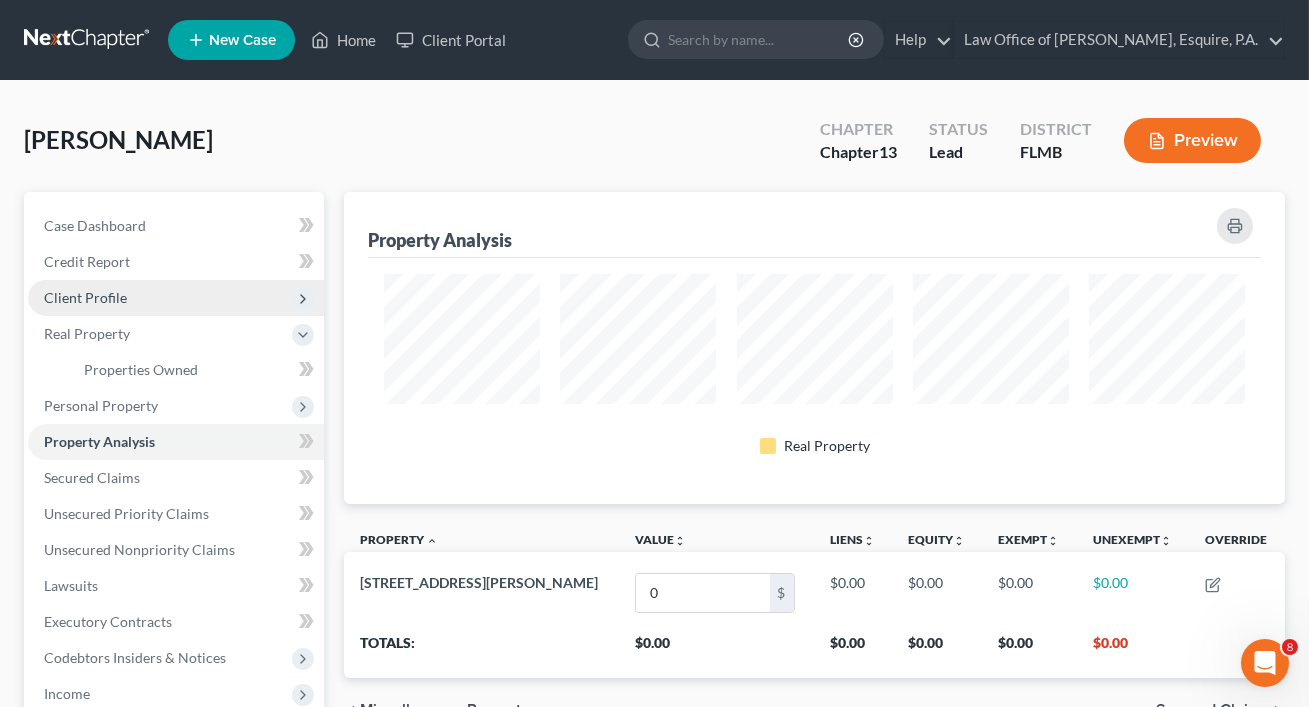 click on "Client Profile" at bounding box center [176, 298] 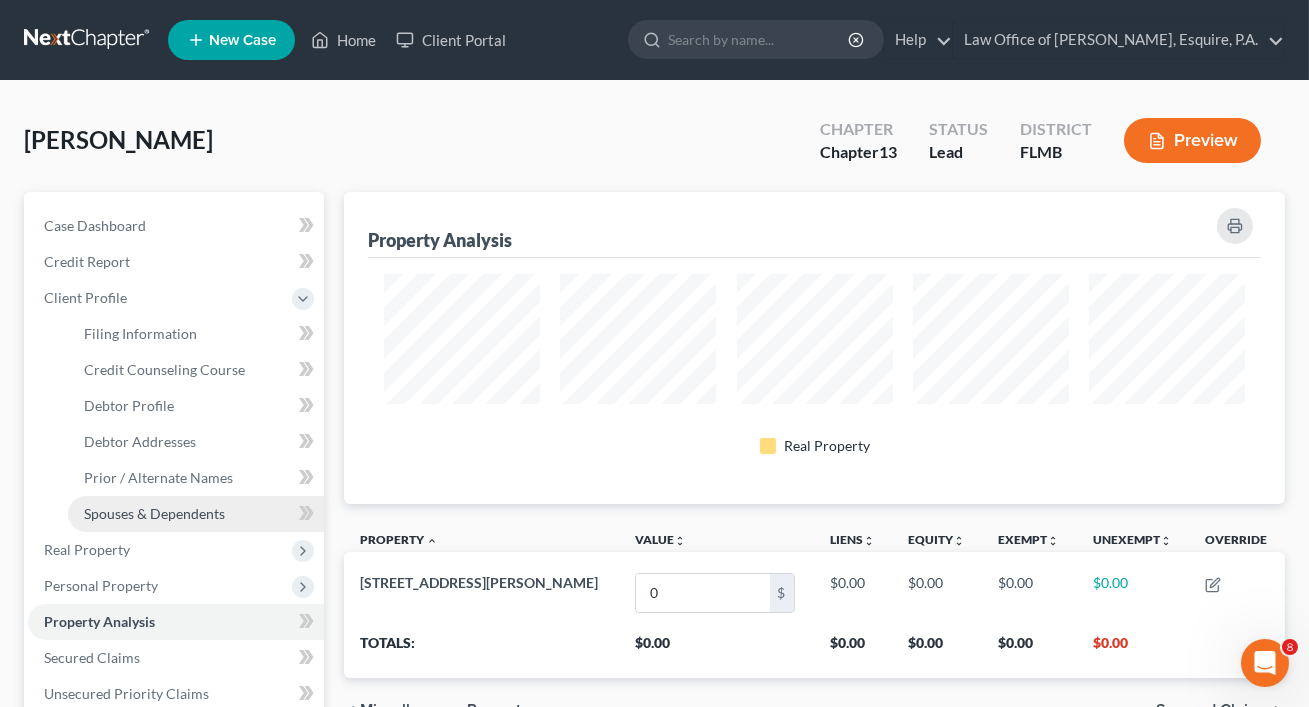 click on "Spouses & Dependents" at bounding box center [196, 514] 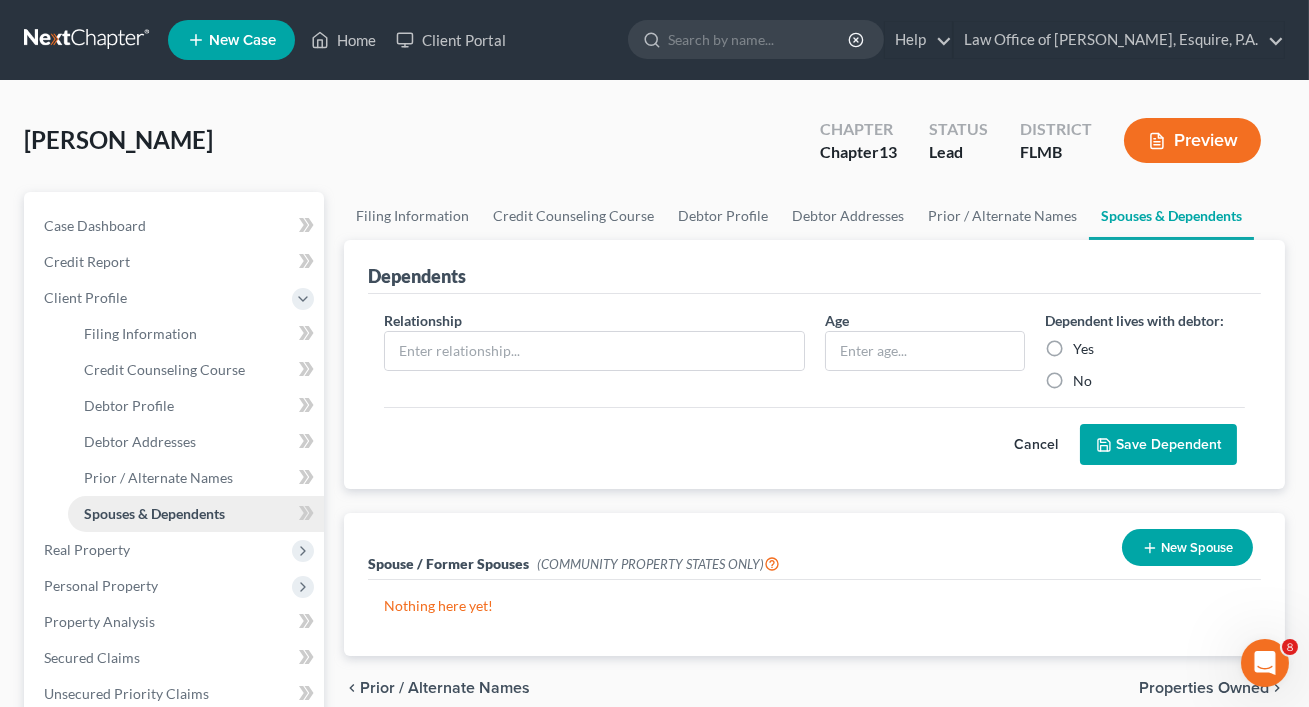 scroll, scrollTop: 0, scrollLeft: 0, axis: both 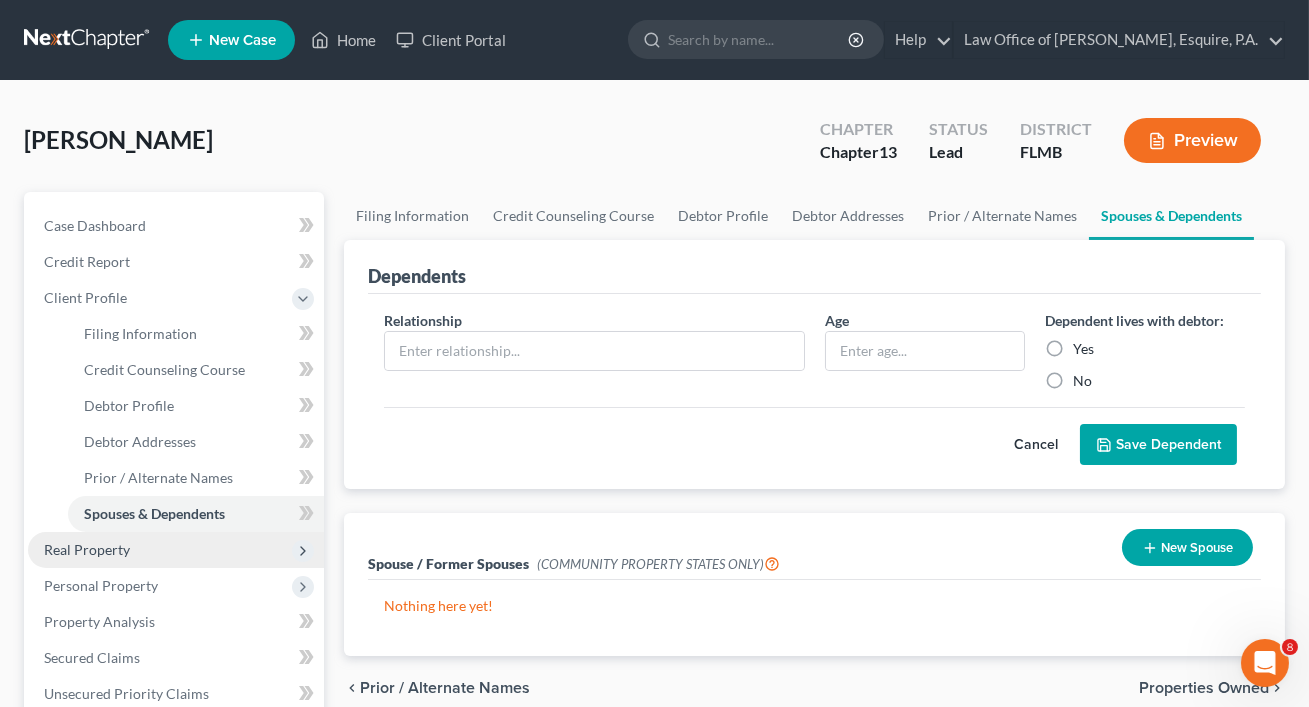 click on "Real Property" at bounding box center [87, 549] 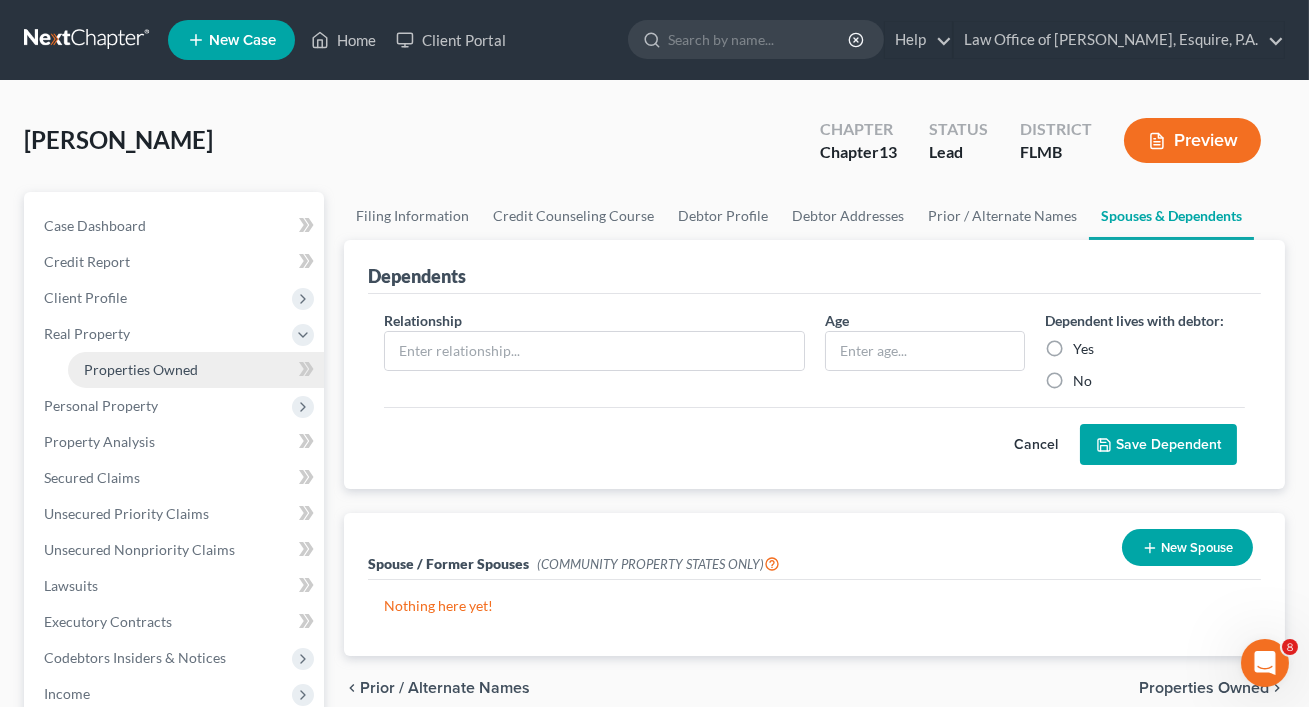 click on "Properties Owned" at bounding box center [141, 369] 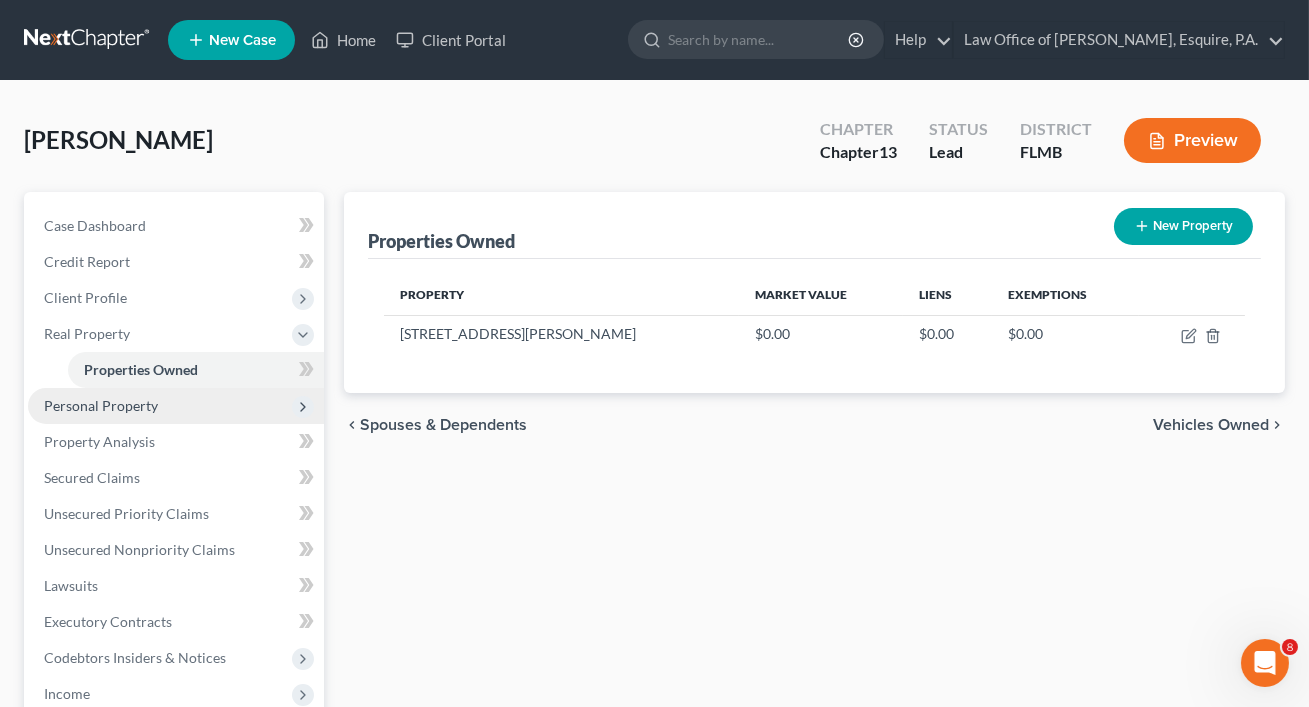 click on "Personal Property" at bounding box center [101, 405] 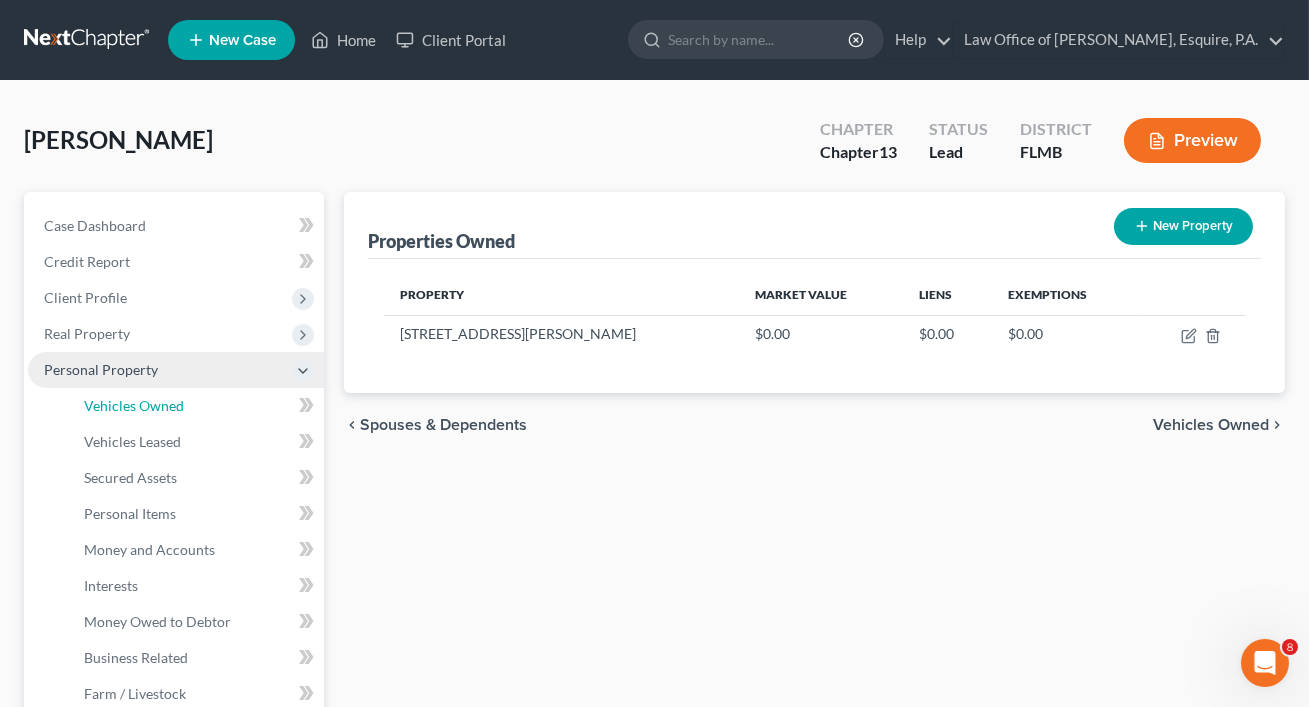 click on "Vehicles Owned" at bounding box center [134, 405] 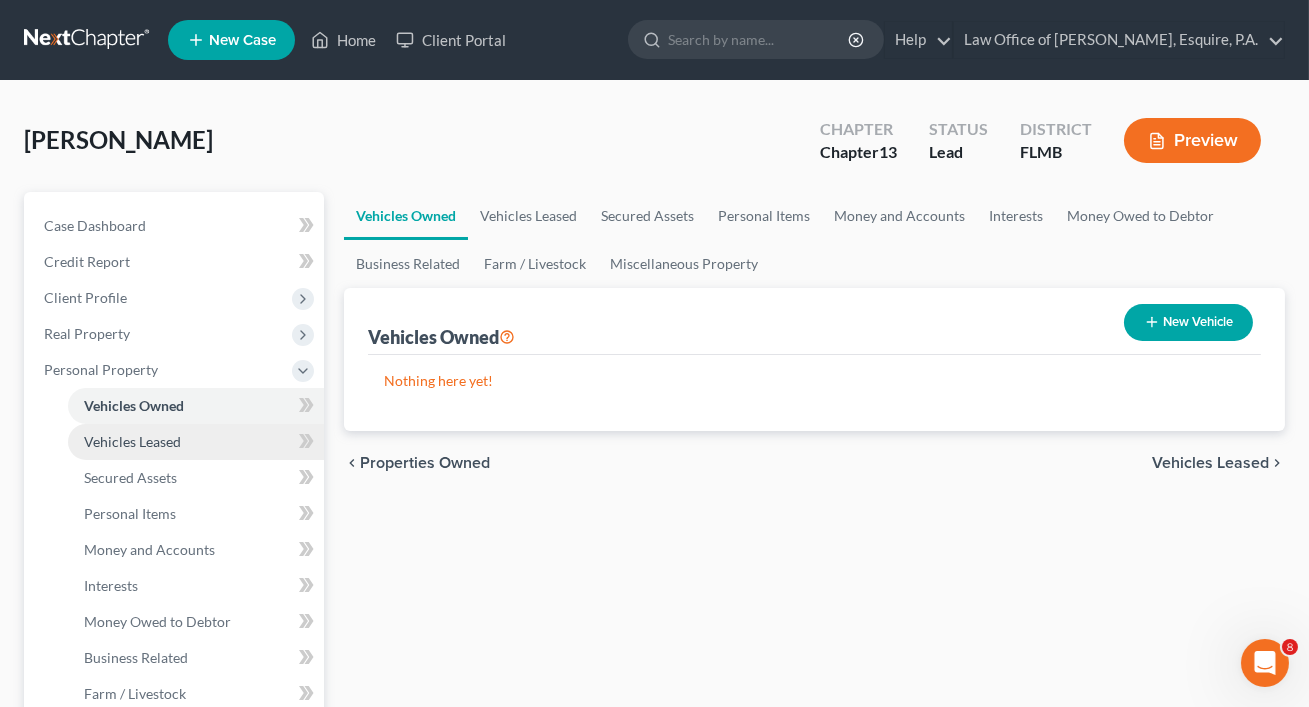 click on "Vehicles Leased" at bounding box center [132, 441] 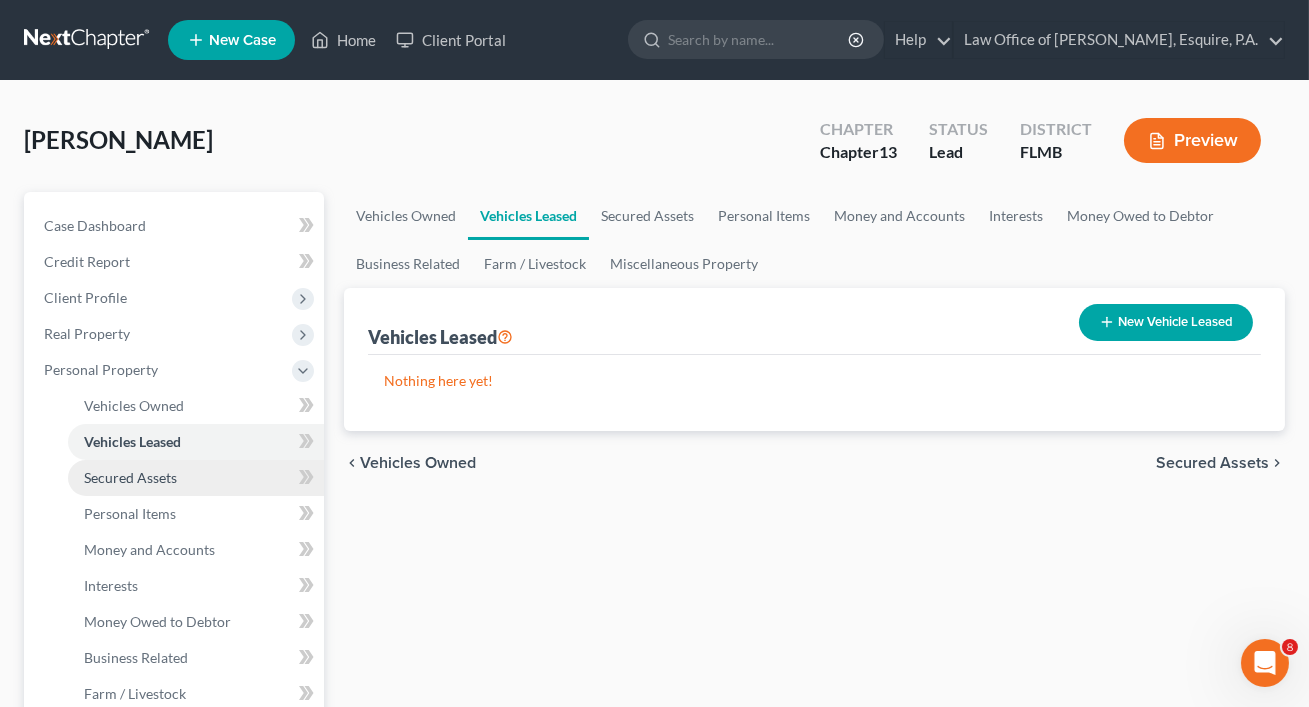 click on "Secured Assets" at bounding box center (130, 477) 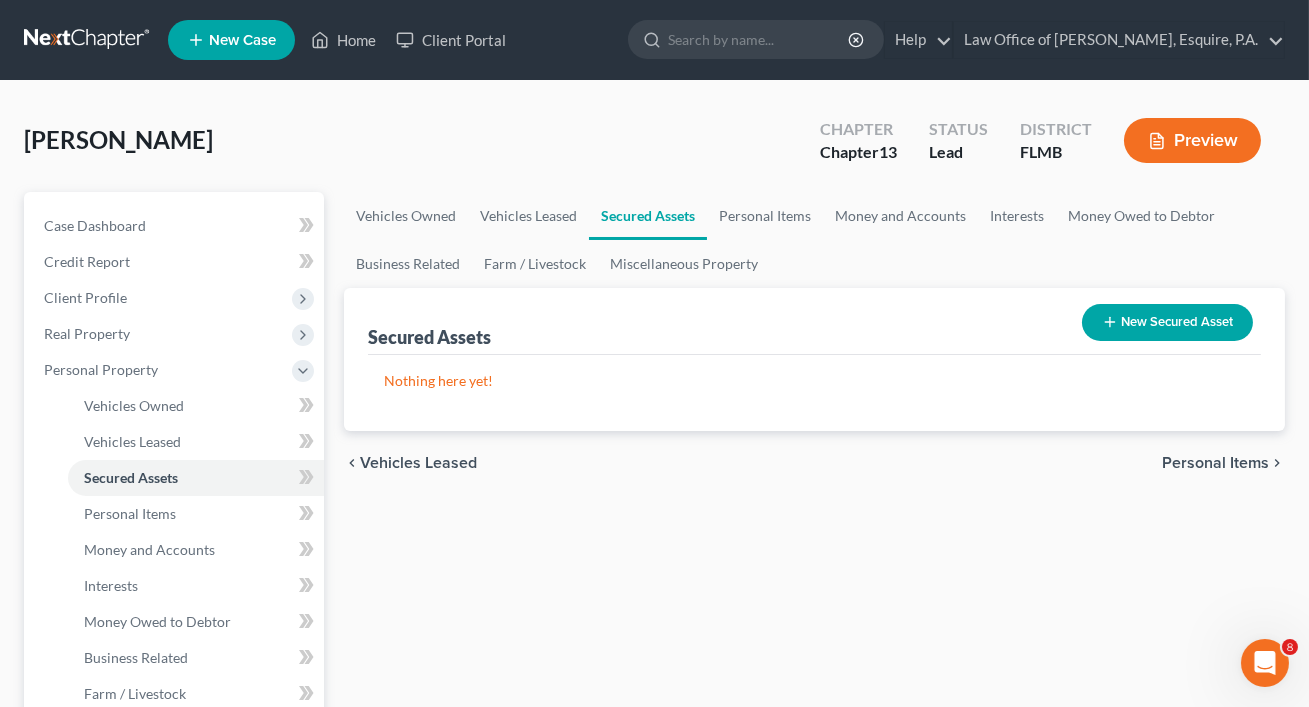 click on "Preview" at bounding box center (1192, 140) 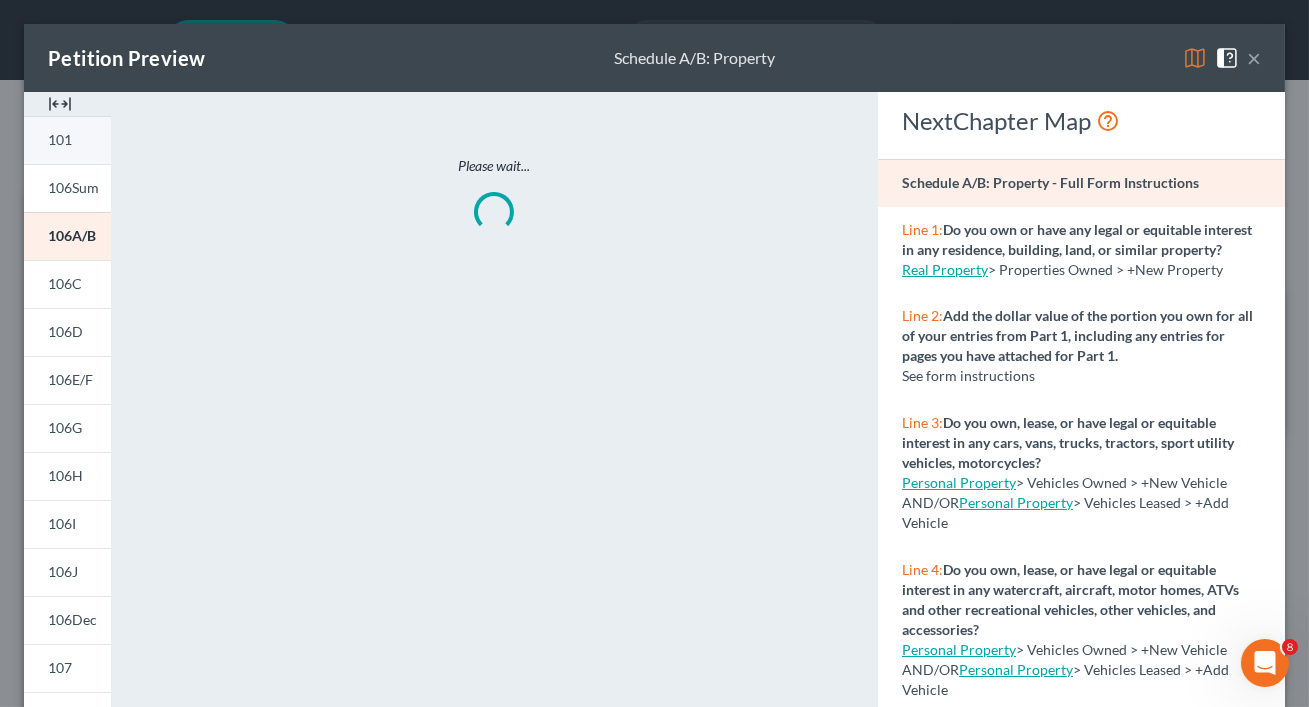 click on "101" at bounding box center [67, 140] 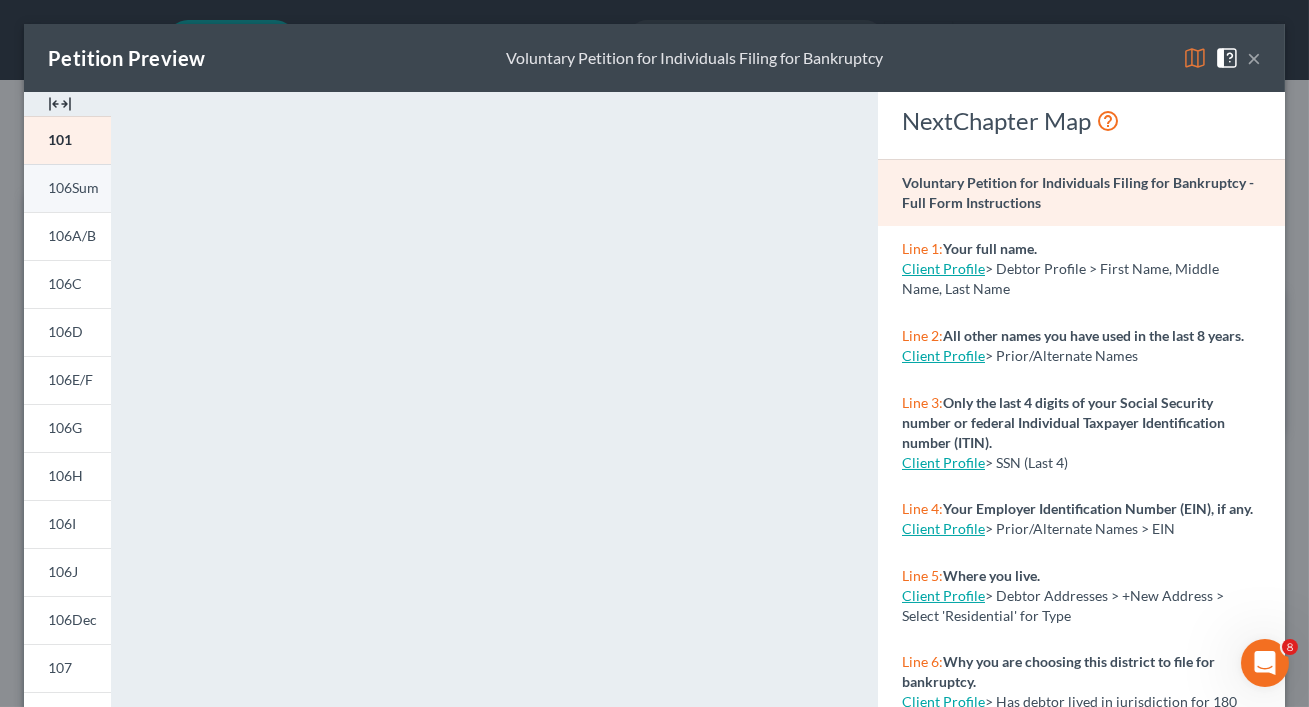 click on "106Sum" at bounding box center [73, 187] 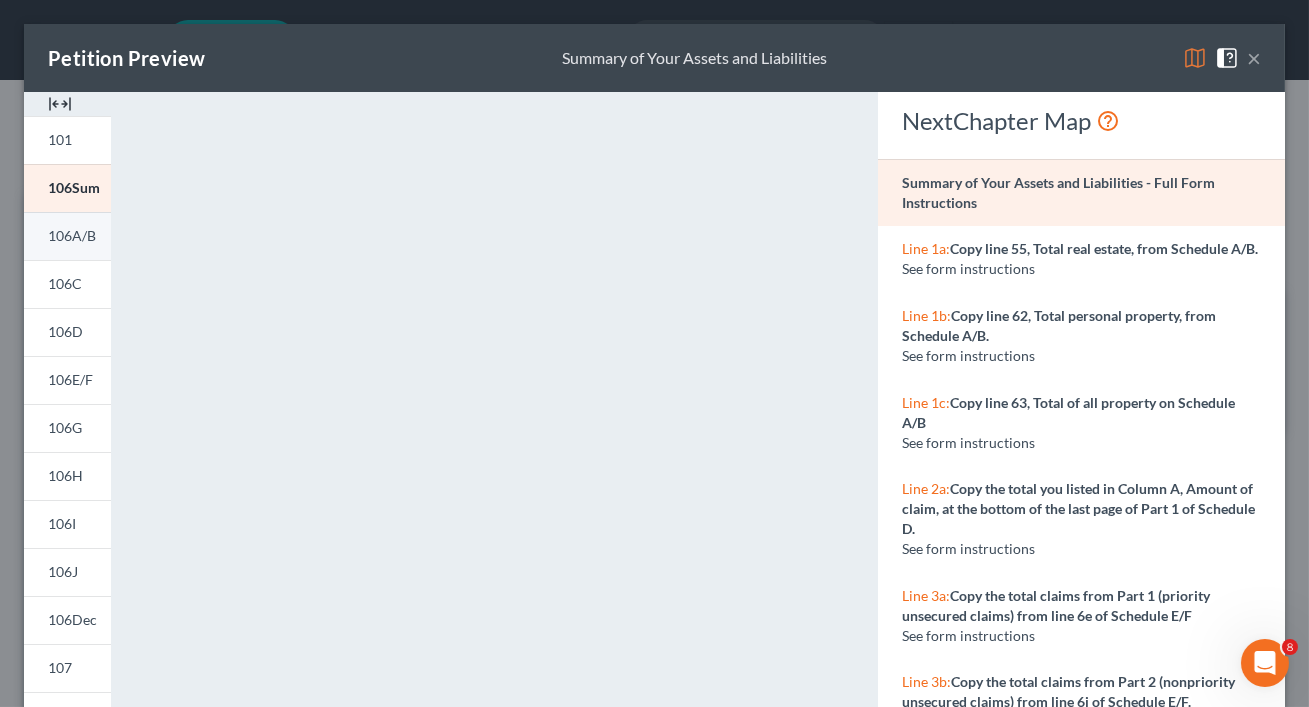 click on "106A/B" at bounding box center (72, 235) 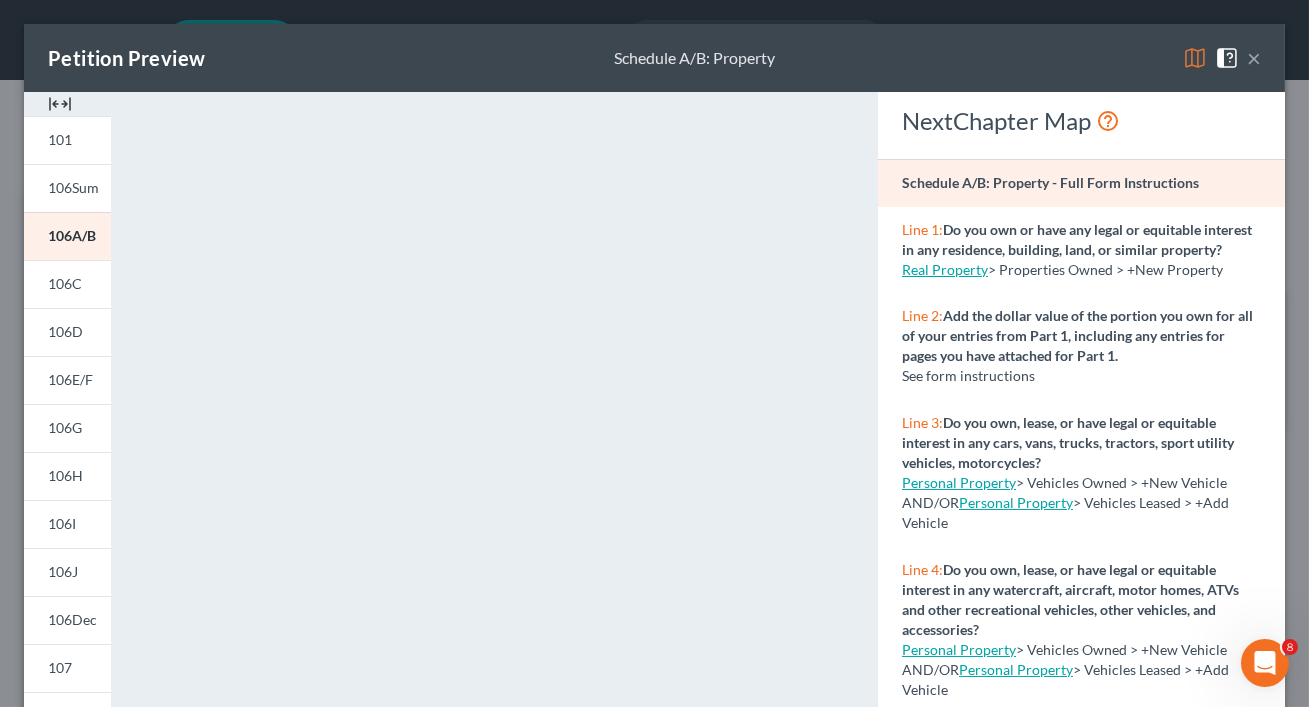 click on "×" at bounding box center [1254, 58] 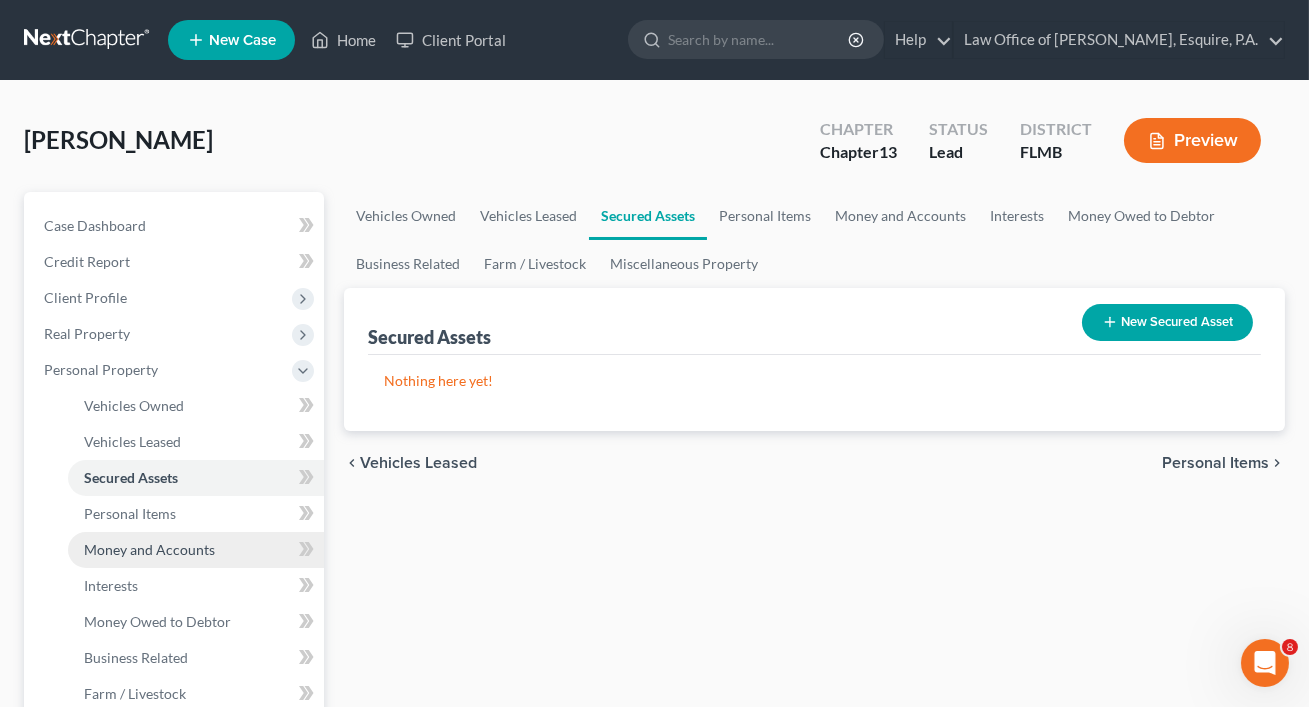 click on "Money and Accounts" at bounding box center [149, 549] 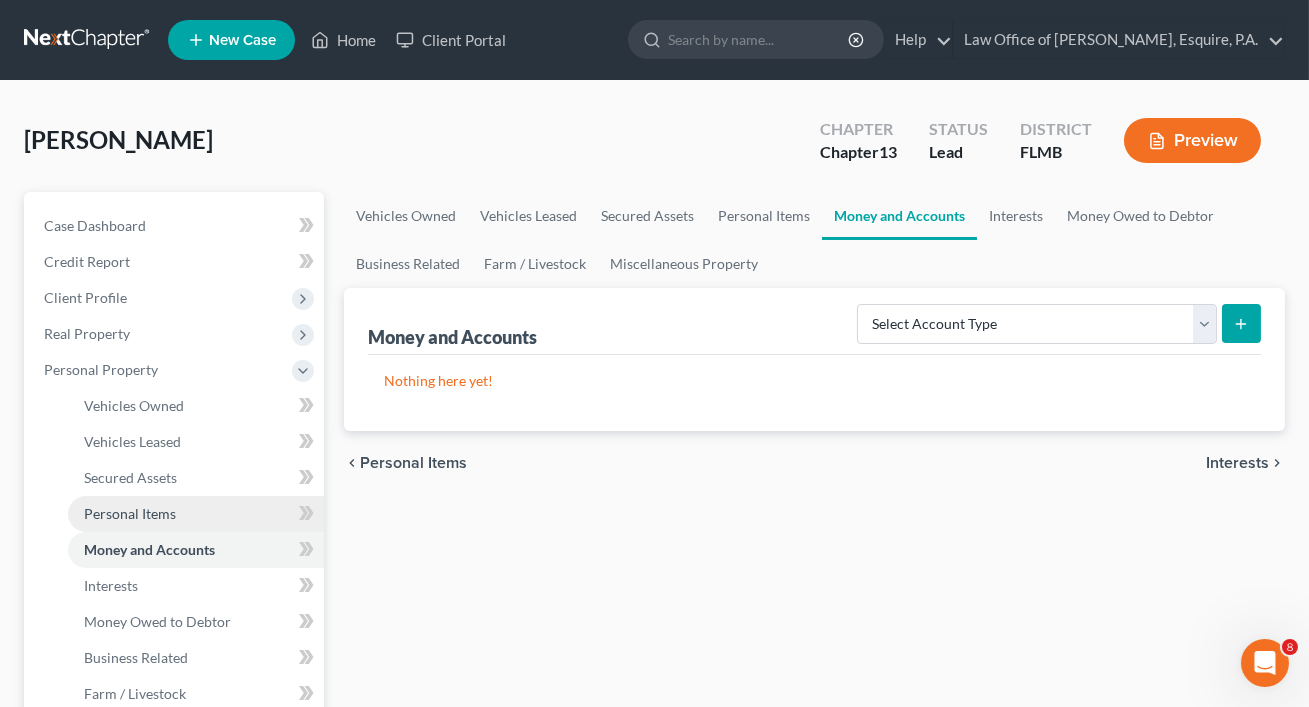 click on "Personal Items" at bounding box center (196, 514) 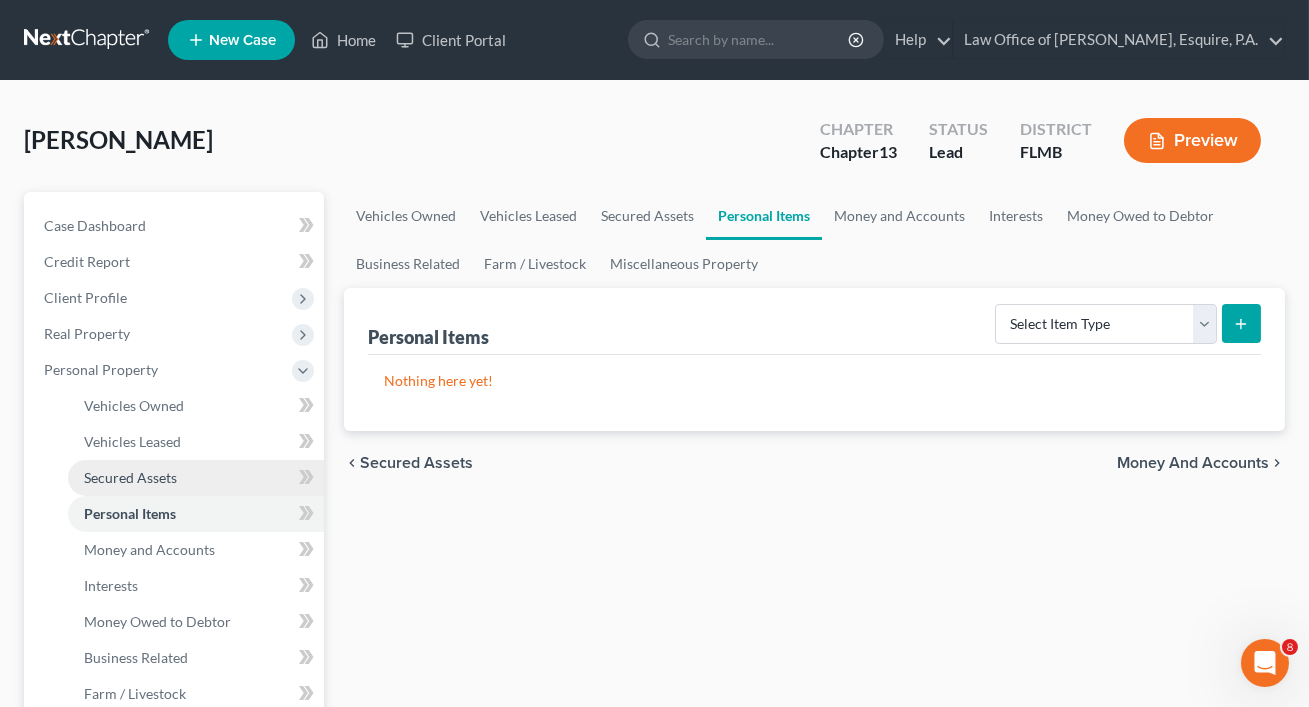 click on "Secured Assets" at bounding box center [196, 478] 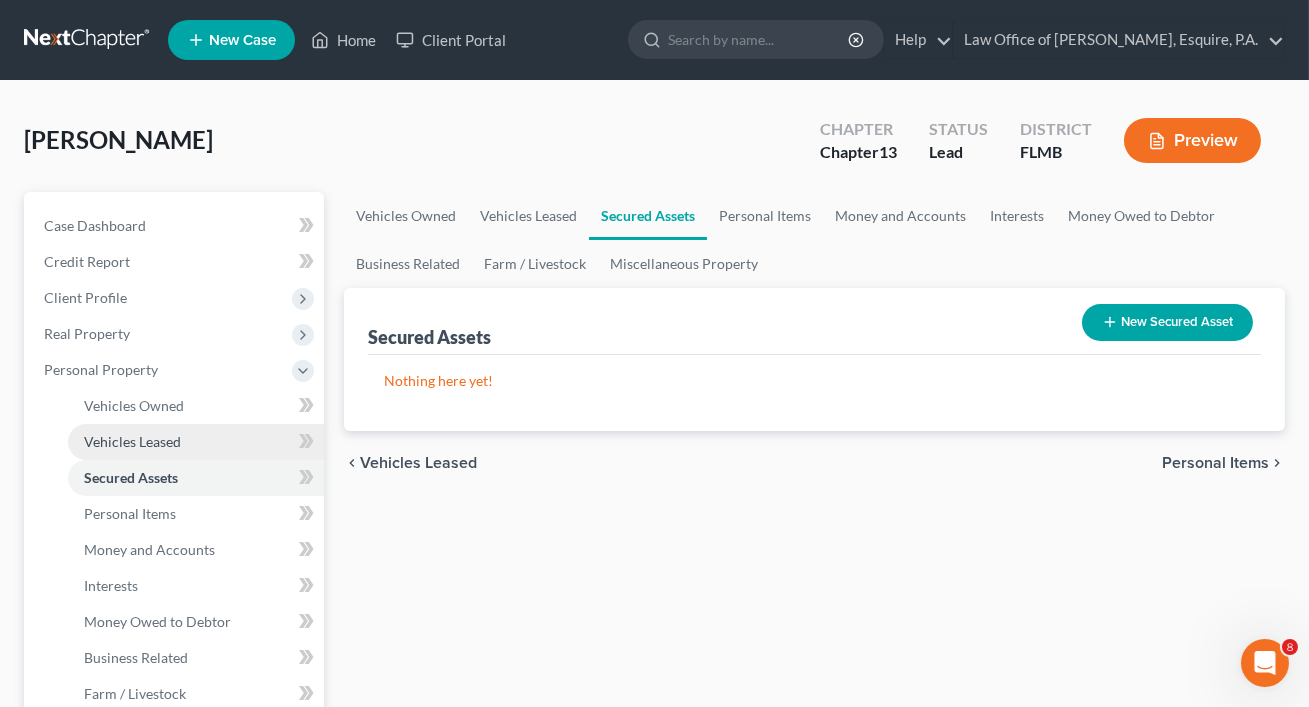 click on "Vehicles Leased" at bounding box center [132, 441] 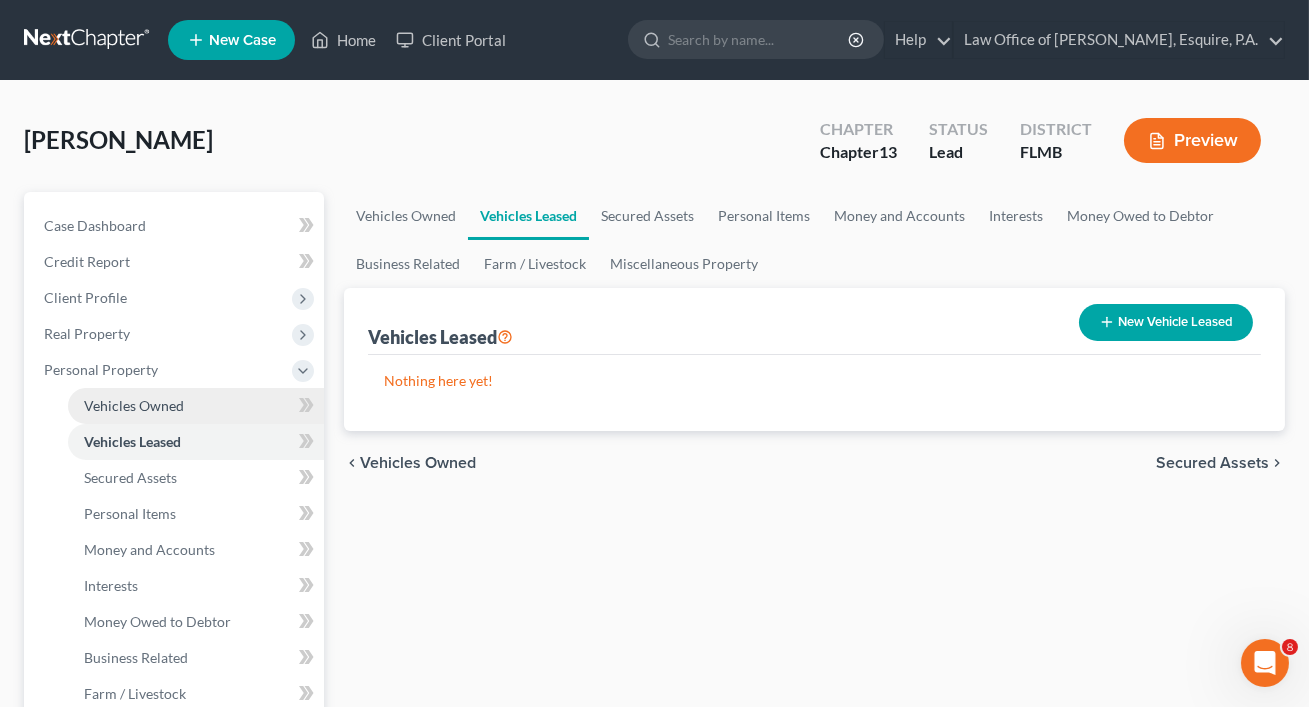 click on "Vehicles Owned" at bounding box center [134, 405] 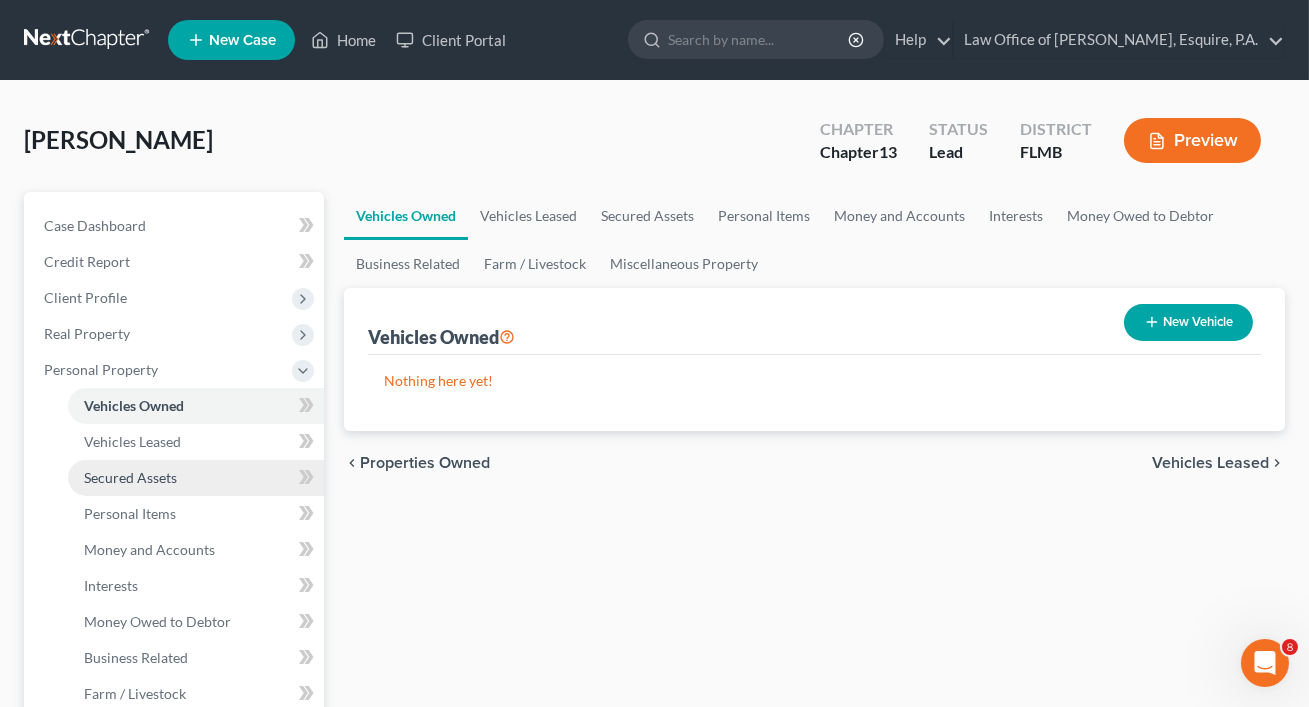 click on "Secured Assets" at bounding box center [130, 477] 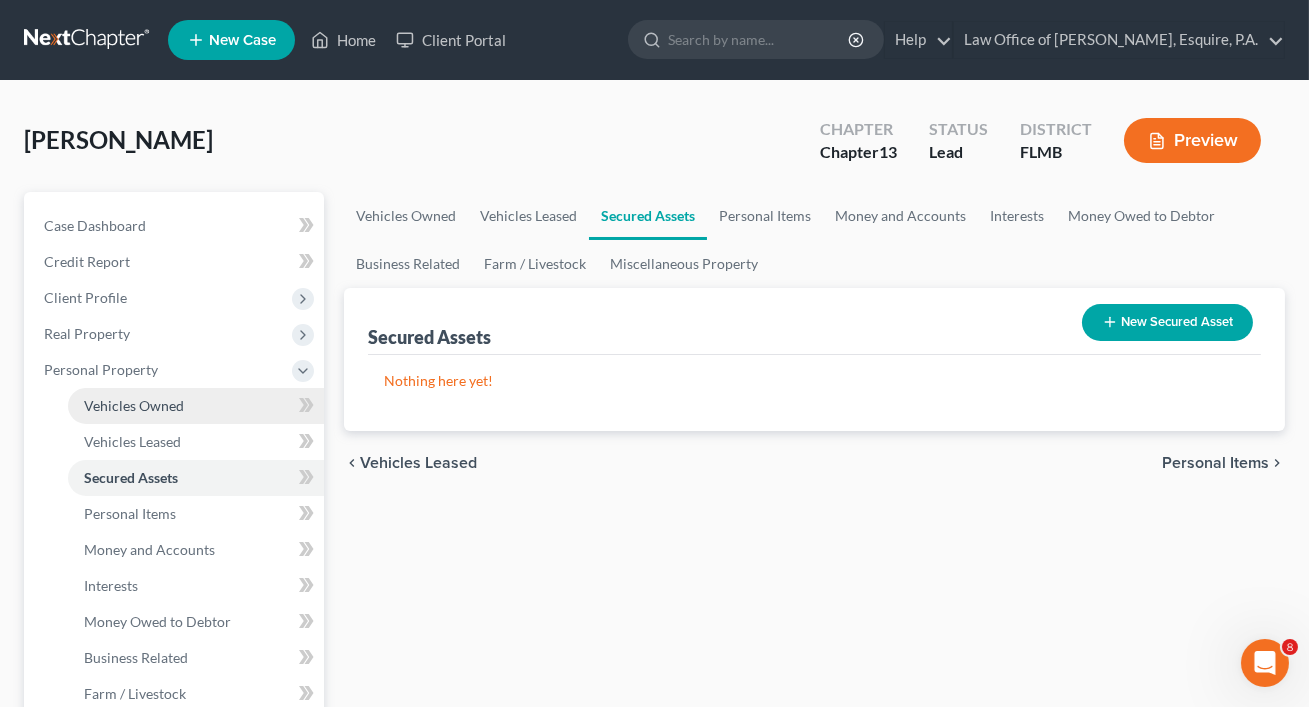 click on "Vehicles Owned" at bounding box center [134, 405] 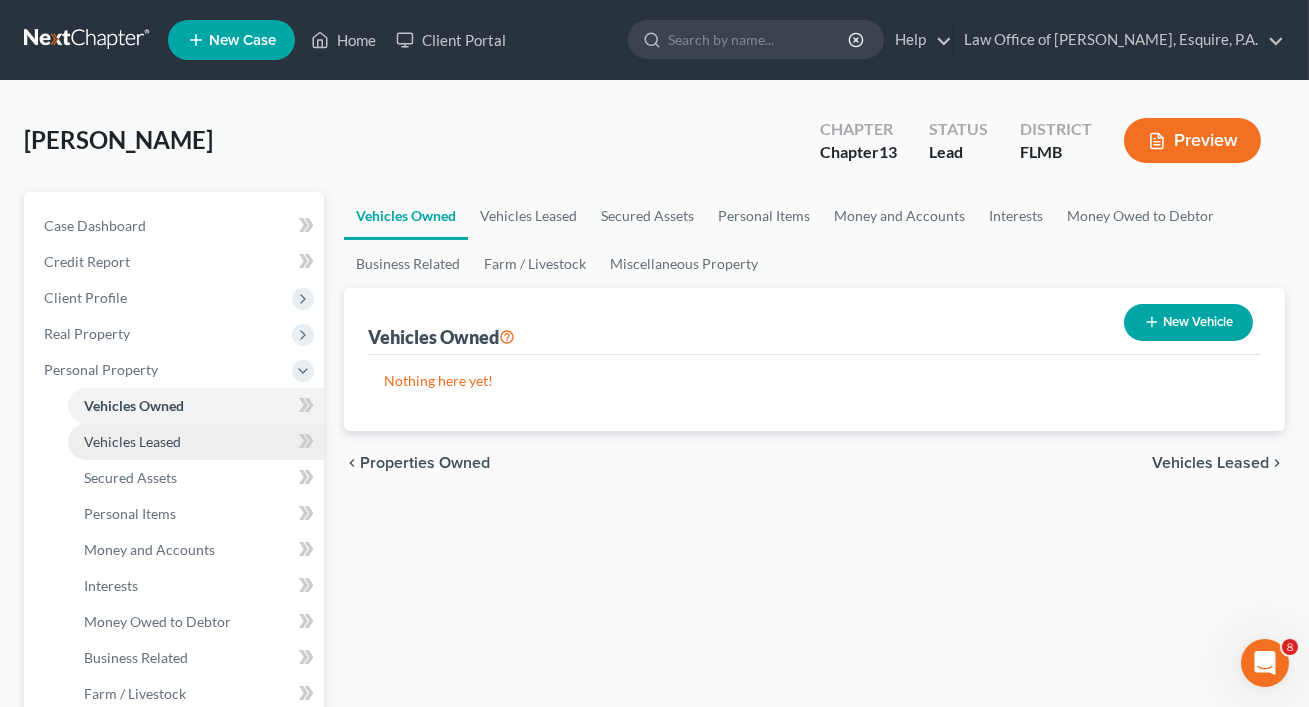 click on "Vehicles Leased" at bounding box center (132, 441) 